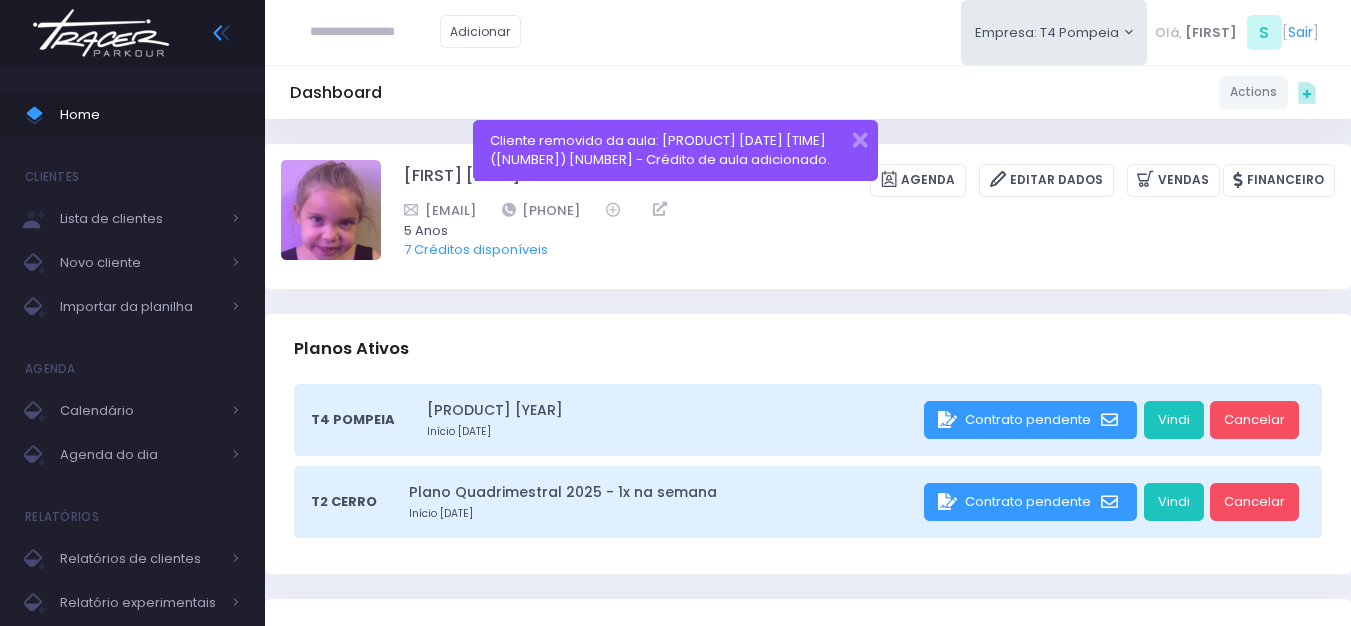 scroll, scrollTop: 0, scrollLeft: 0, axis: both 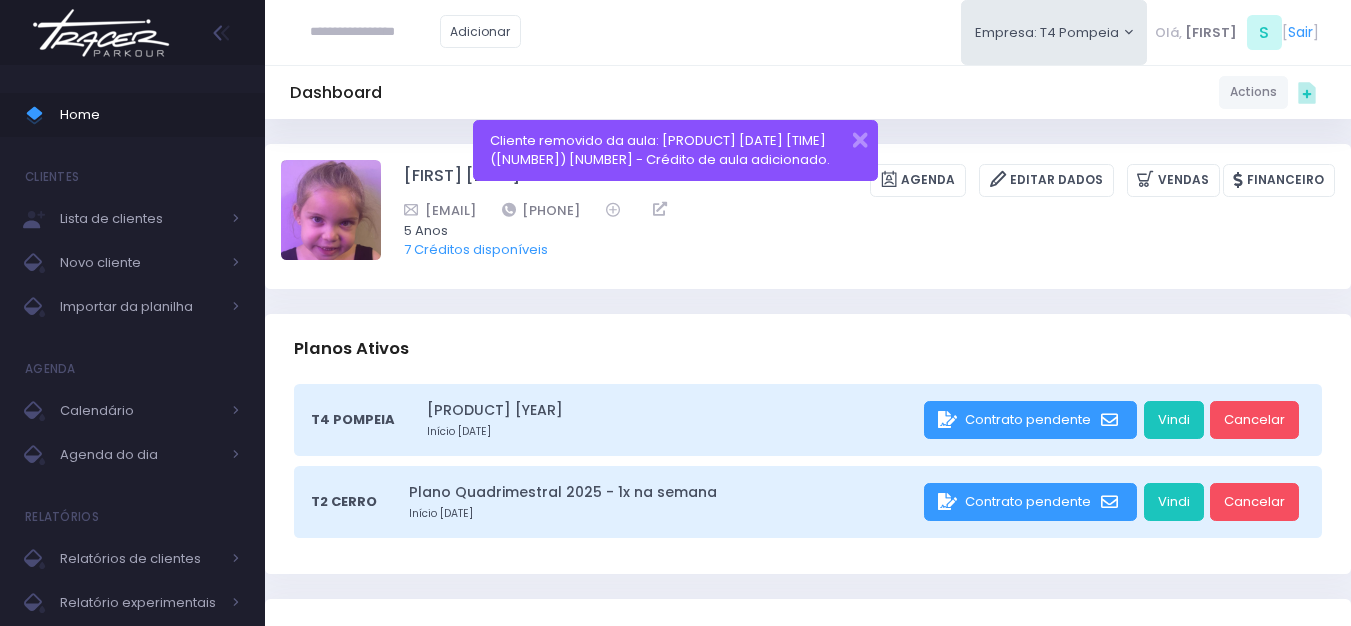 click at bounding box center (101, 33) 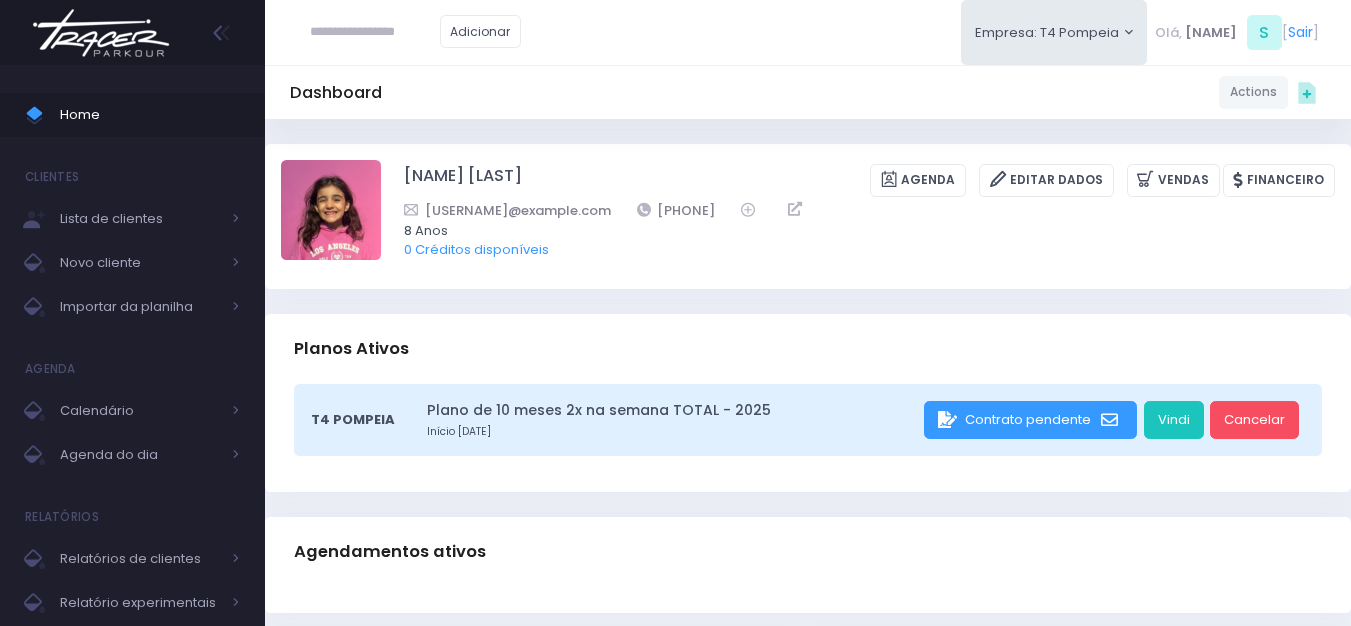 scroll, scrollTop: 0, scrollLeft: 0, axis: both 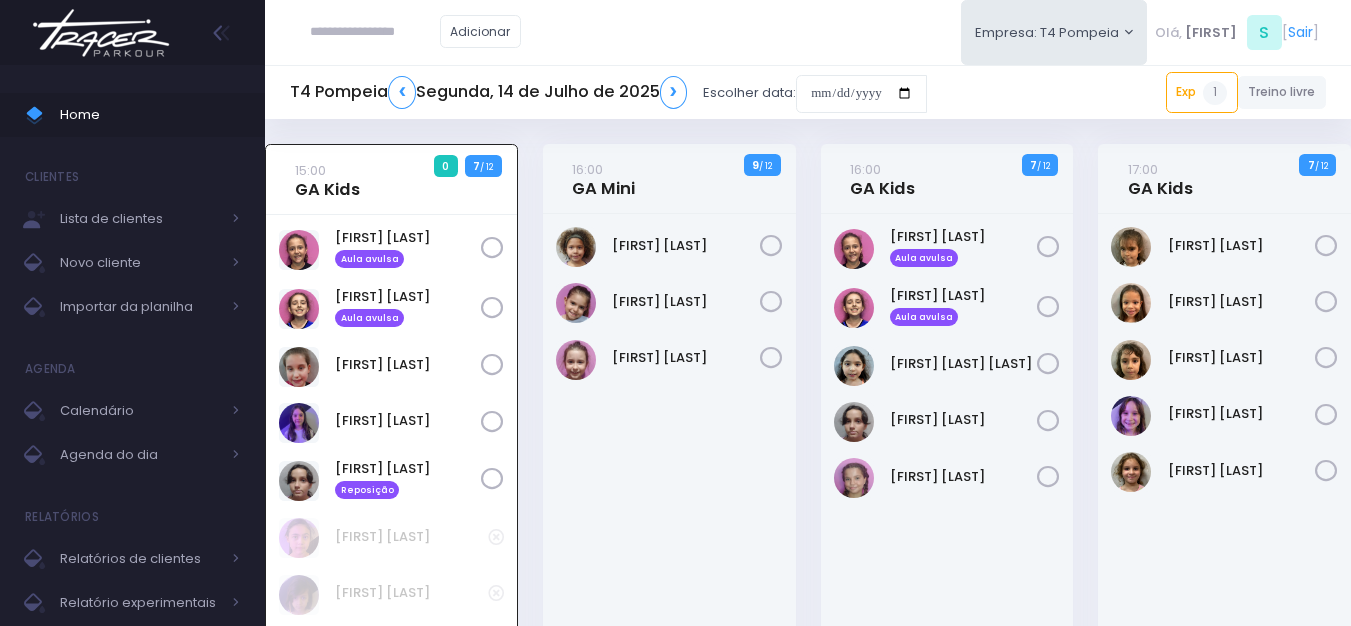 click at bounding box center [375, 32] 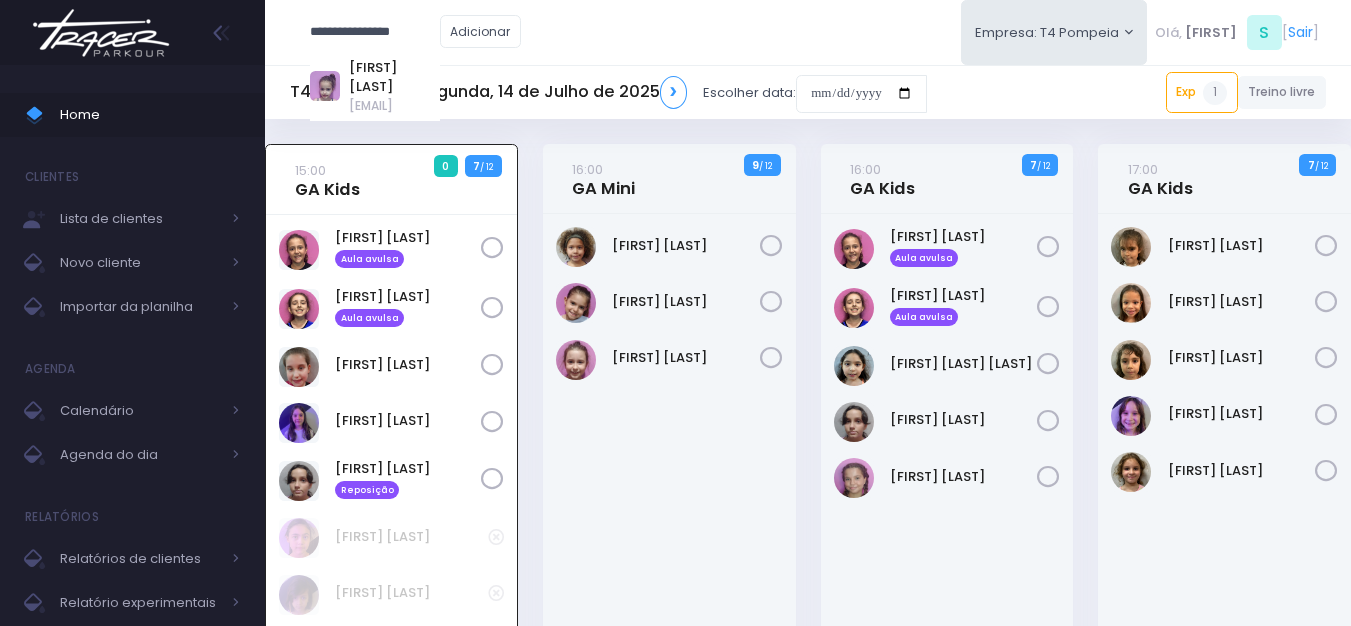 click on "[FIRST] [LAST]" at bounding box center (394, 77) 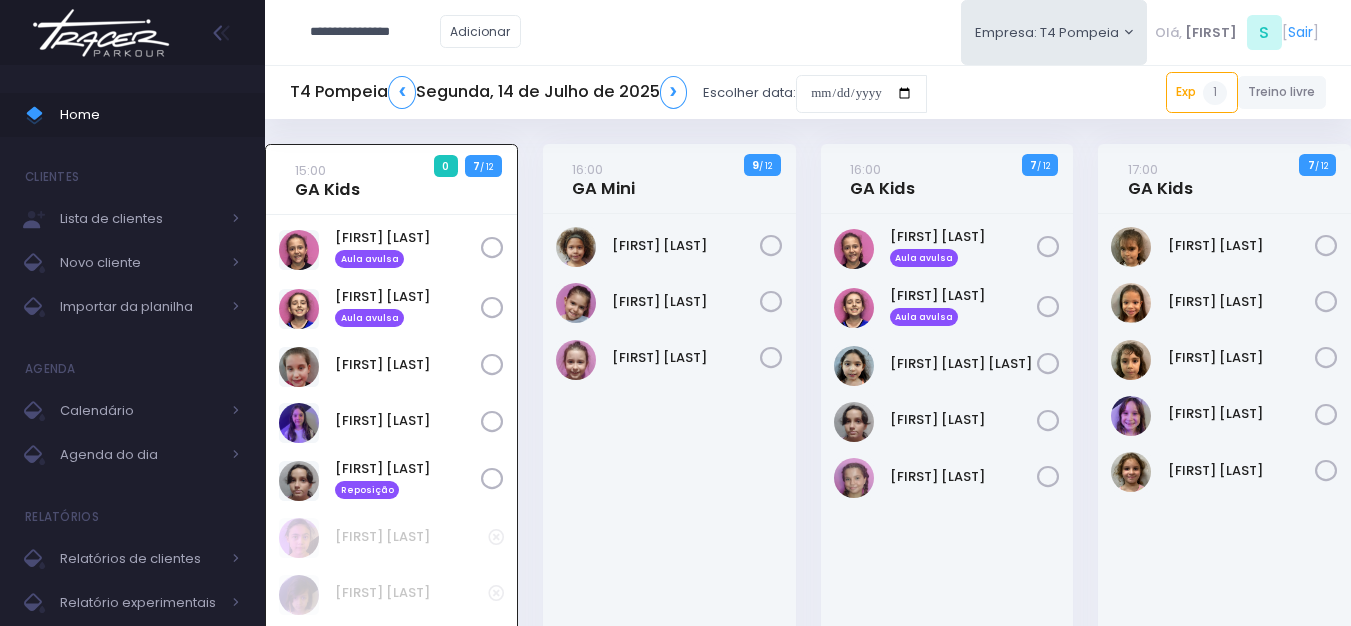type on "**********" 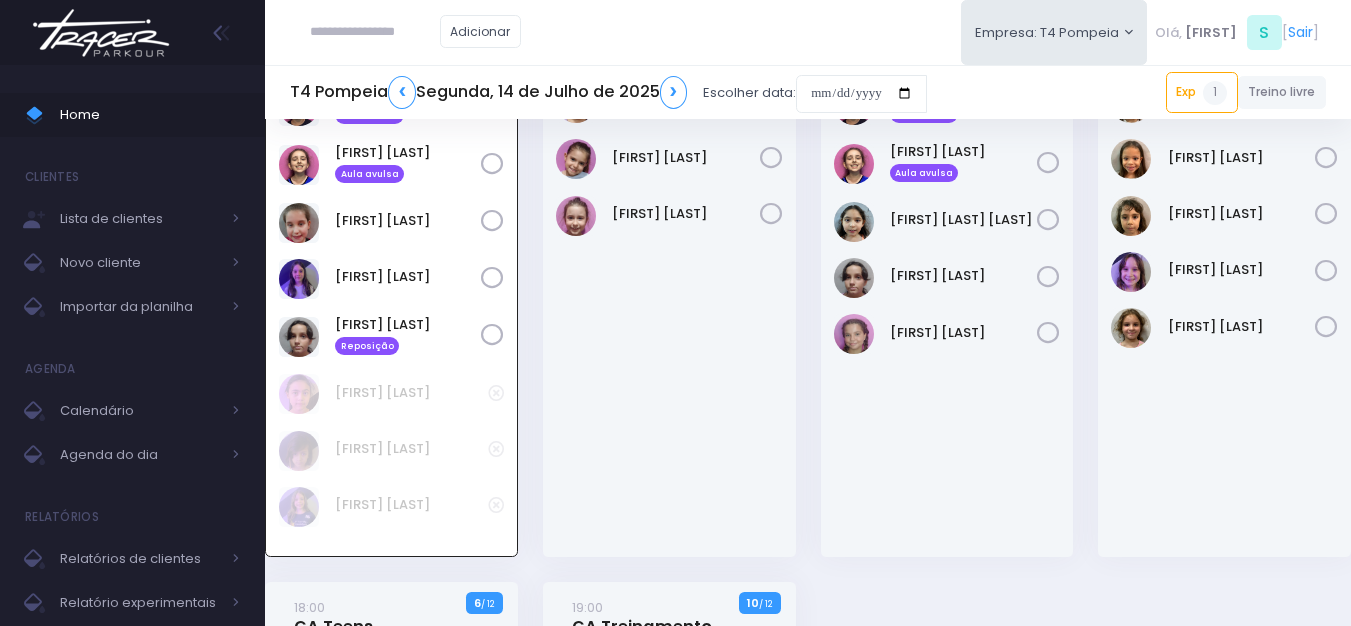 scroll, scrollTop: 144, scrollLeft: 0, axis: vertical 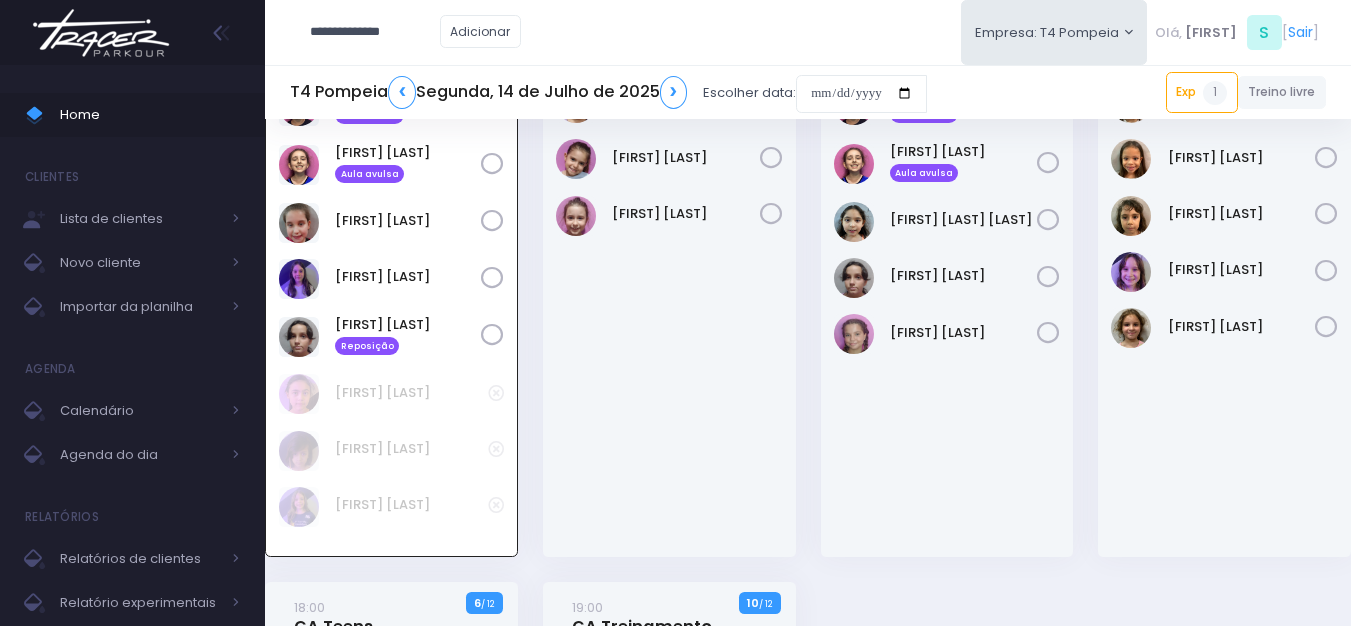 type on "**********" 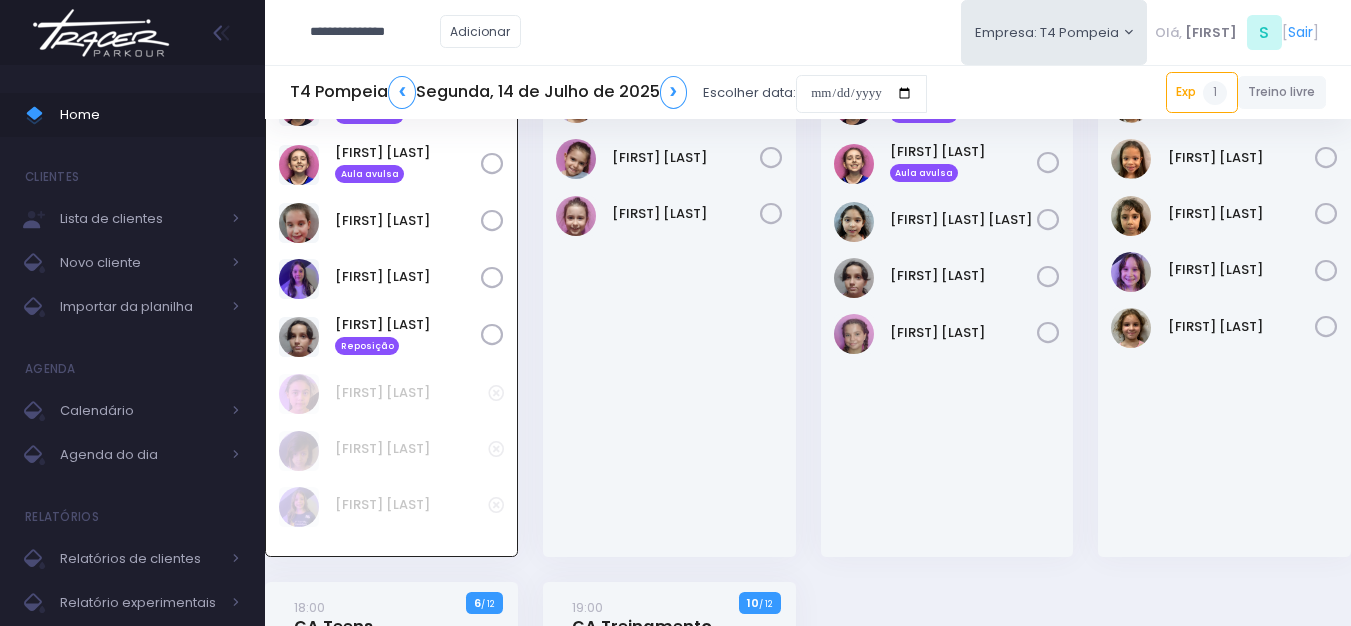 type on "**********" 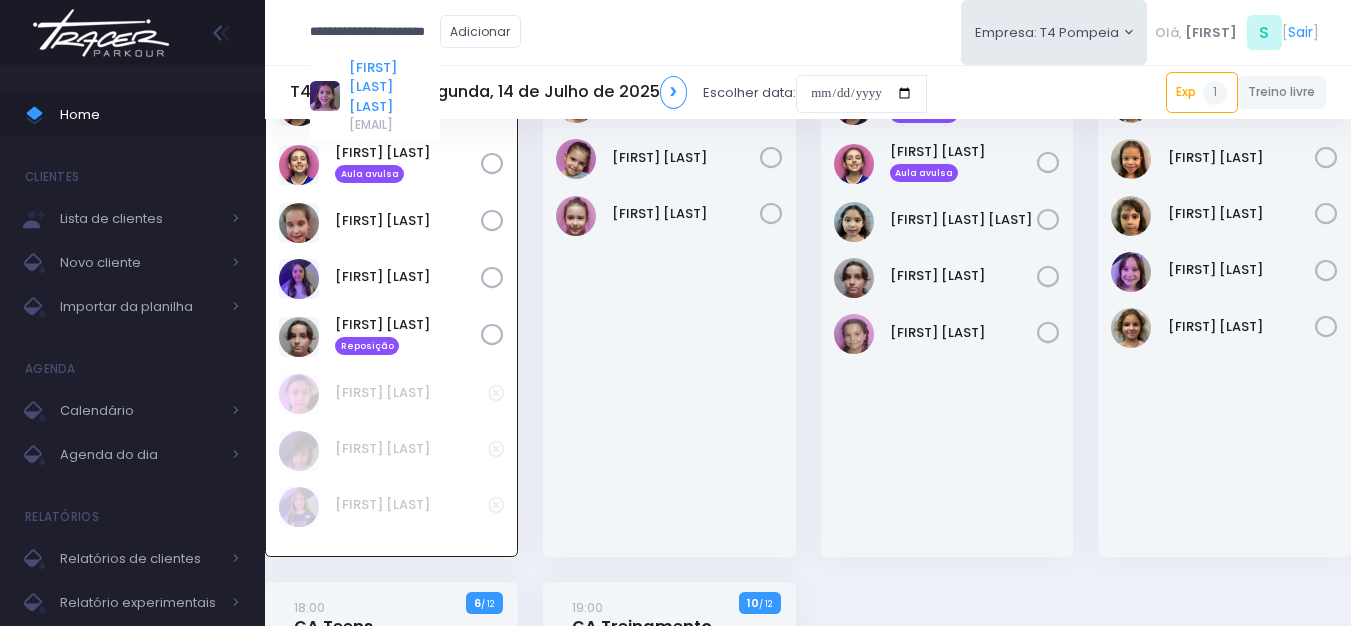 click on "[FIRST] [LAST] [LAST]" at bounding box center (394, 87) 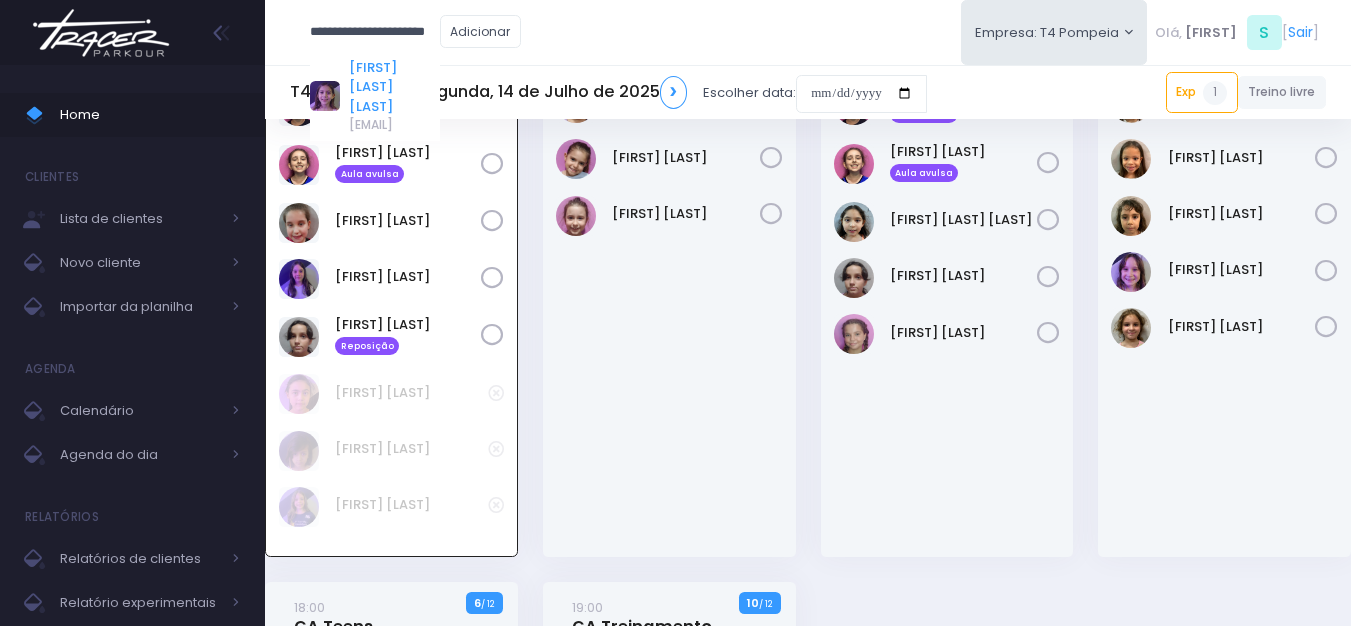scroll, scrollTop: 0, scrollLeft: 0, axis: both 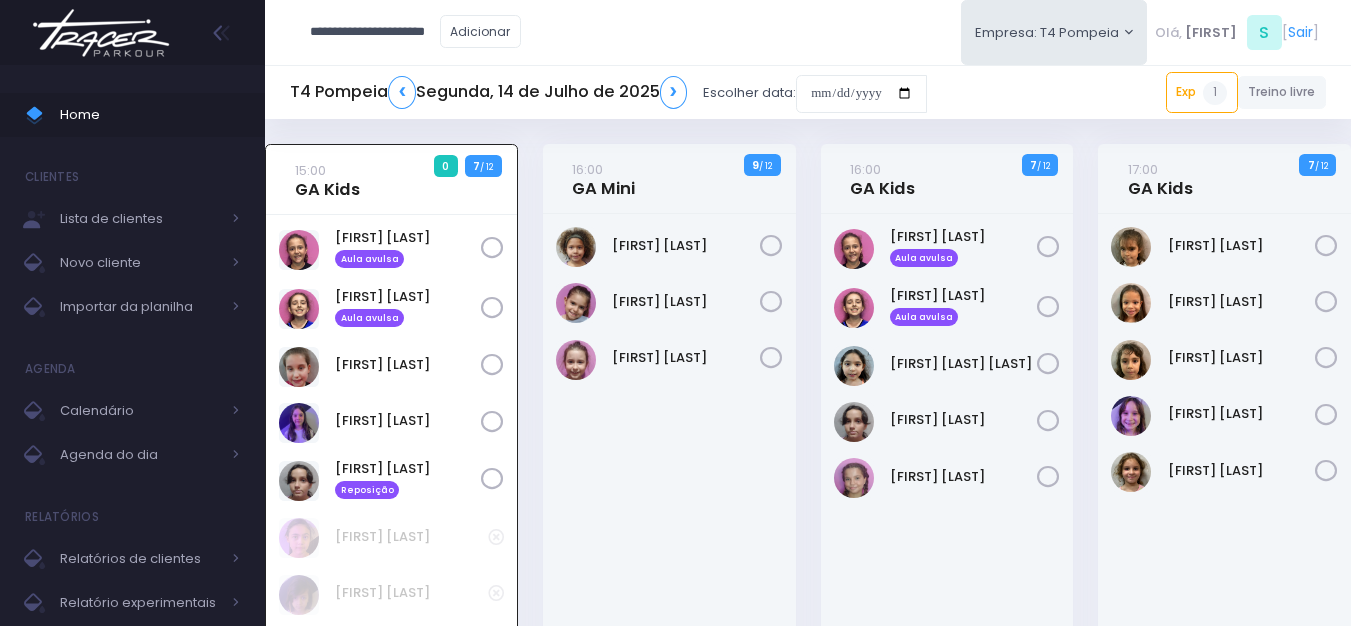 type on "**********" 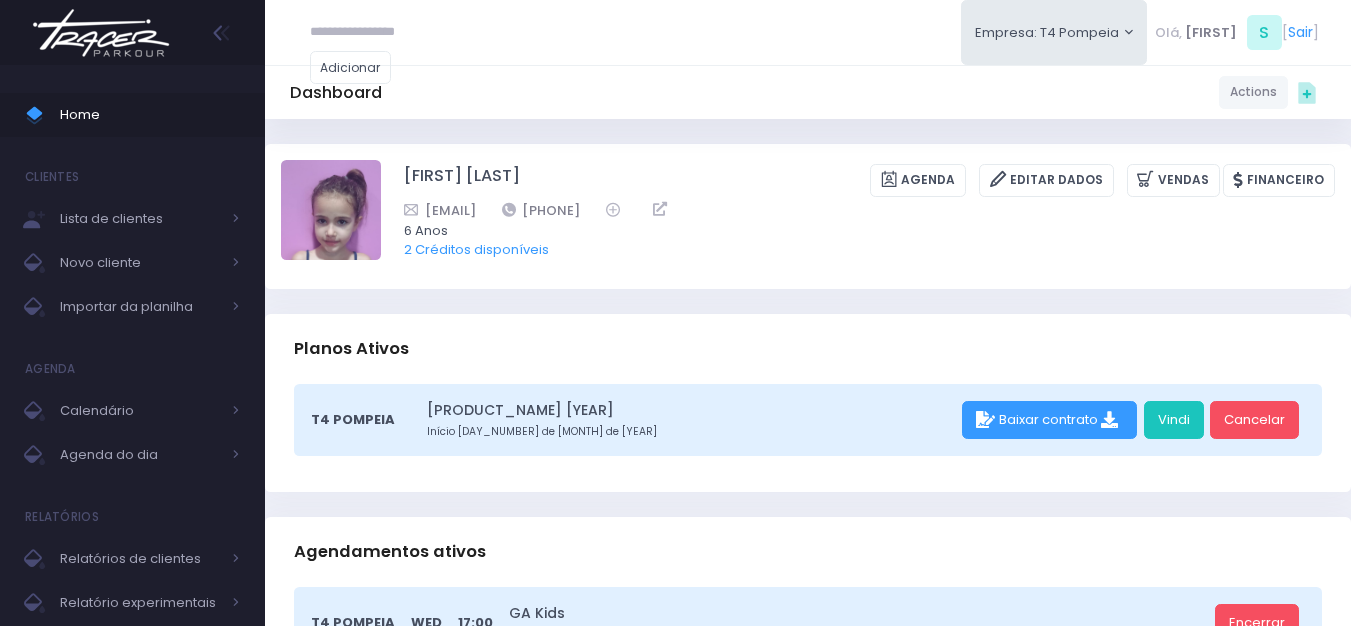 scroll, scrollTop: 0, scrollLeft: 0, axis: both 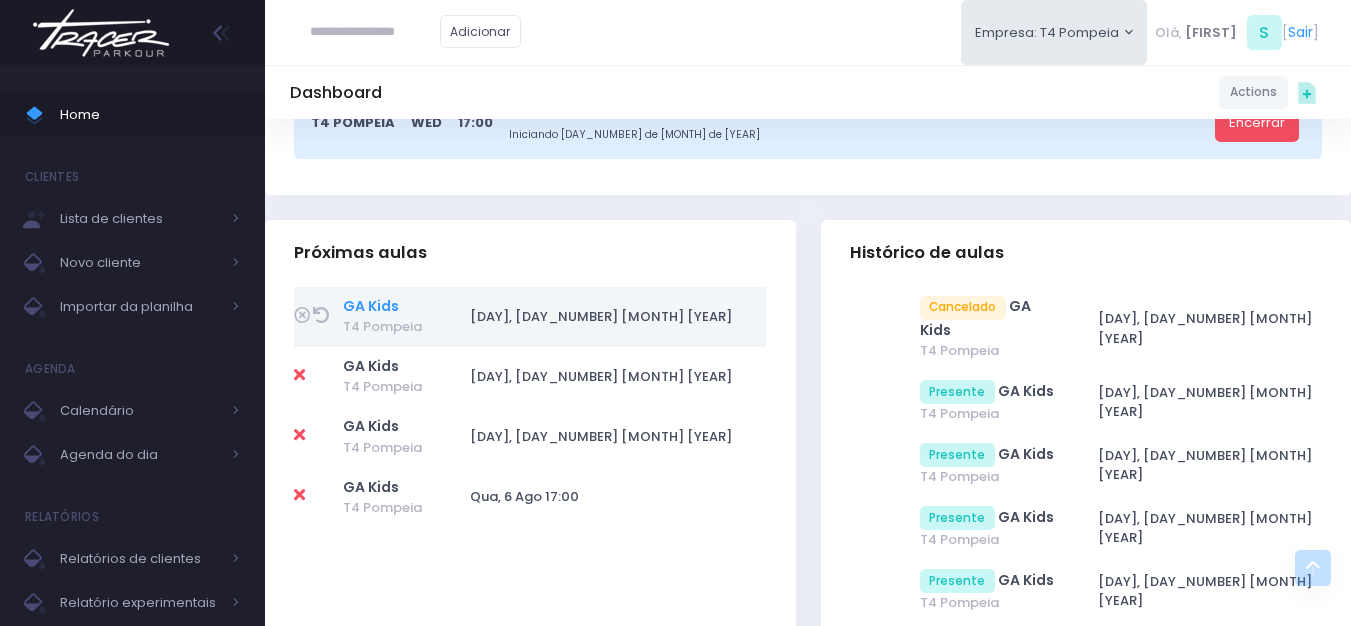 click on "GA Kids" at bounding box center [371, 306] 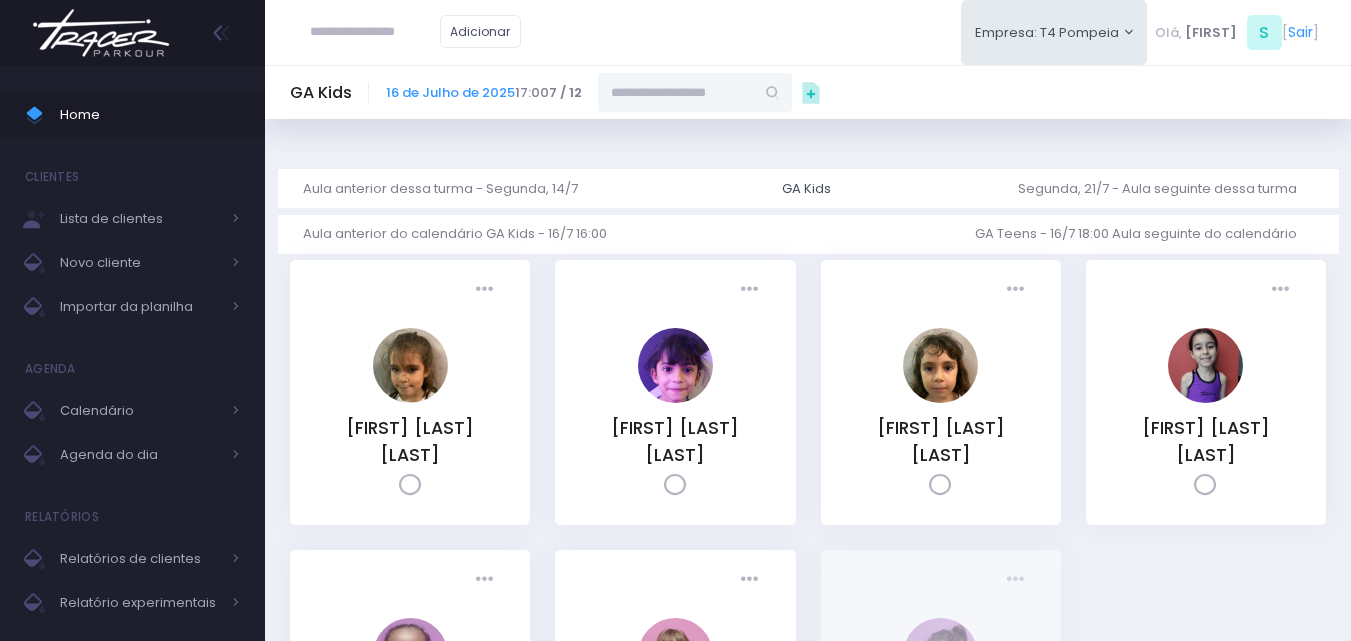 scroll, scrollTop: 0, scrollLeft: 0, axis: both 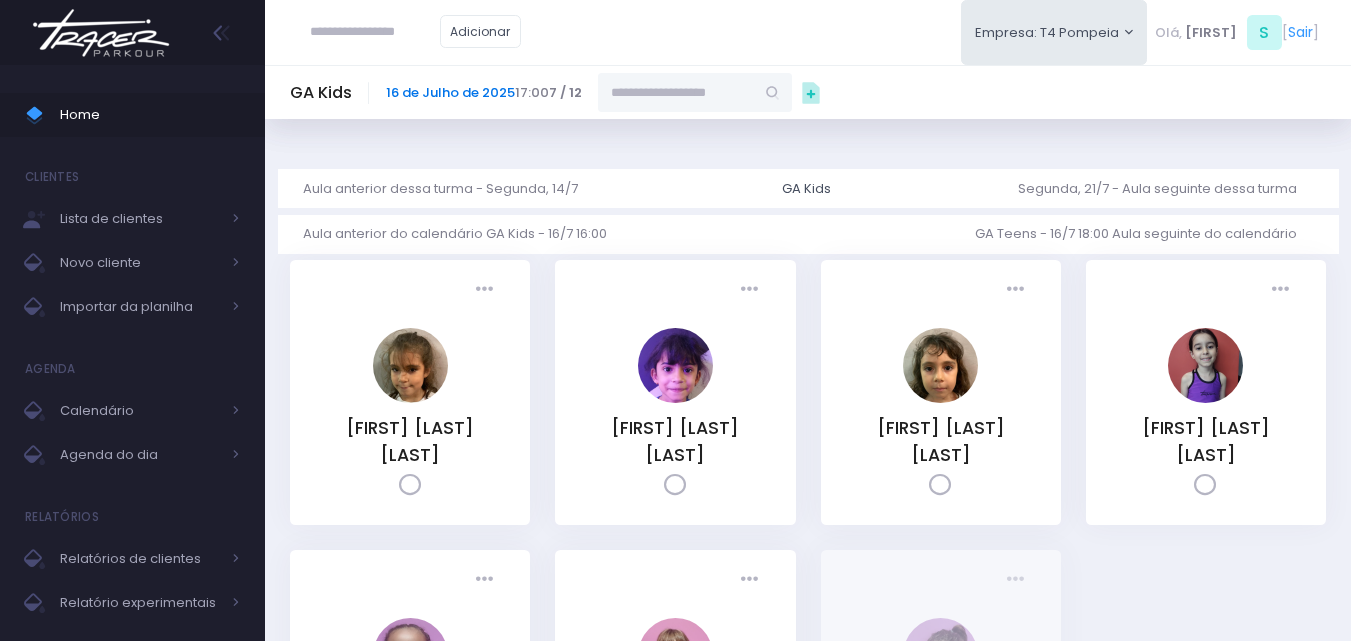 click on "16 de Julho de 2025" at bounding box center [450, 92] 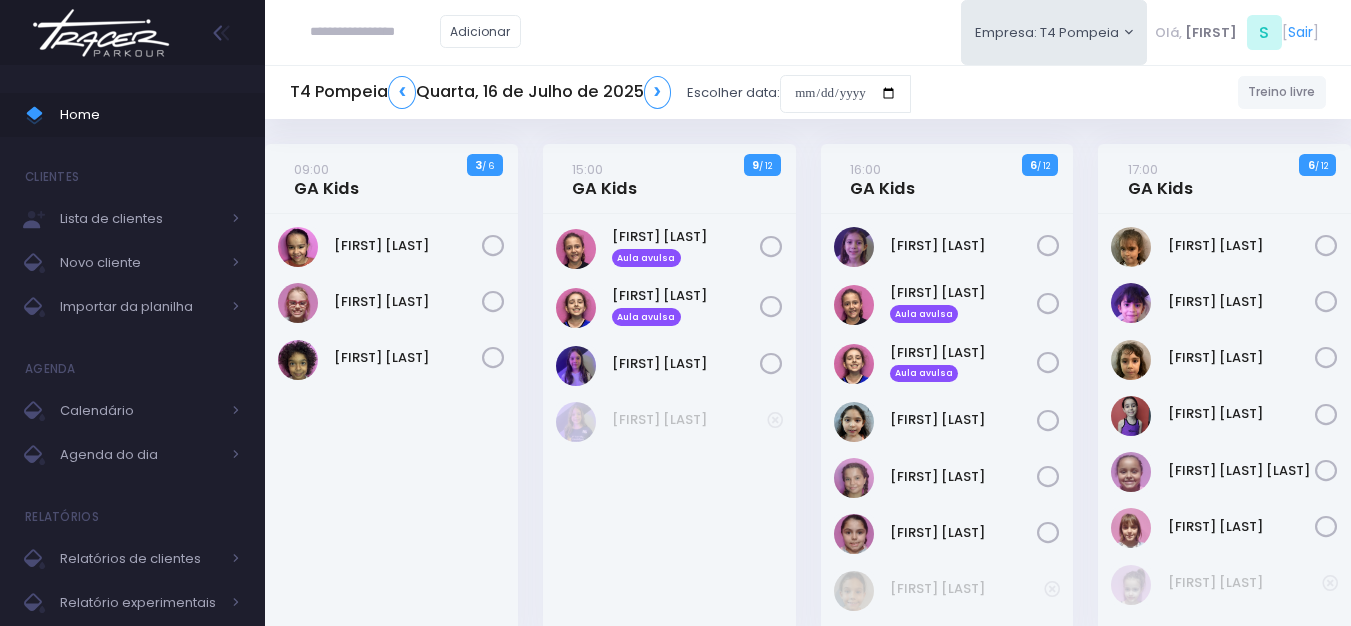 scroll, scrollTop: 0, scrollLeft: 0, axis: both 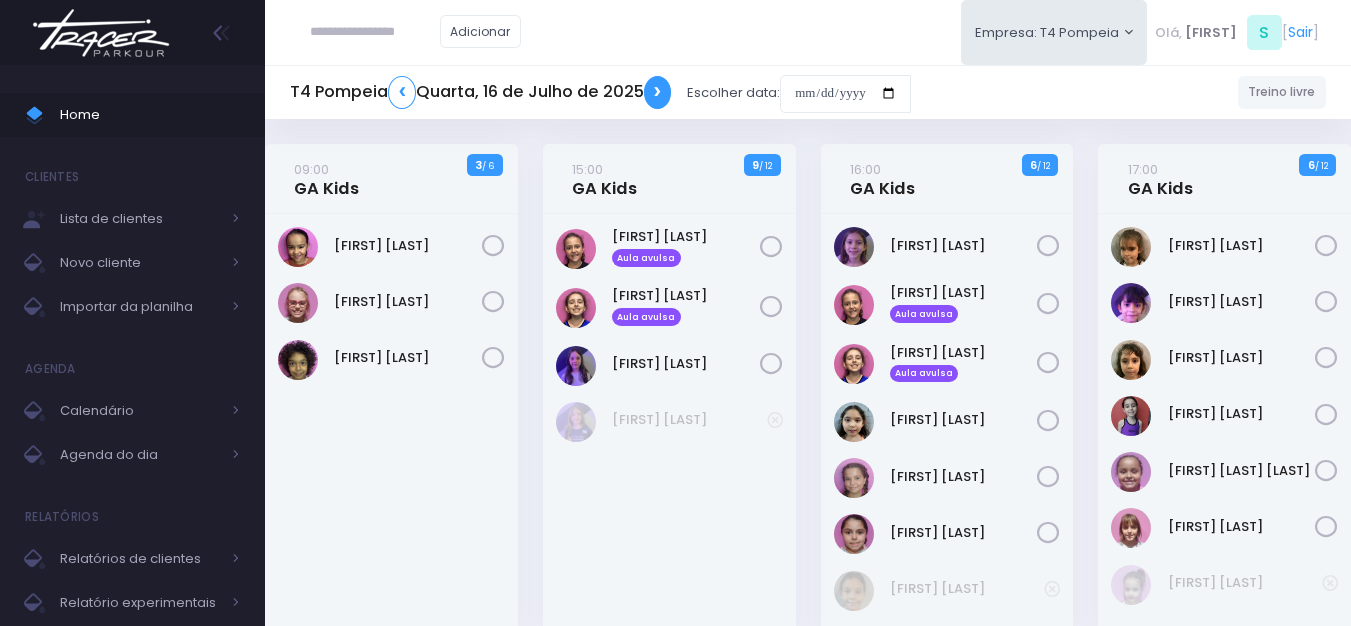 click on "❯" at bounding box center (658, 92) 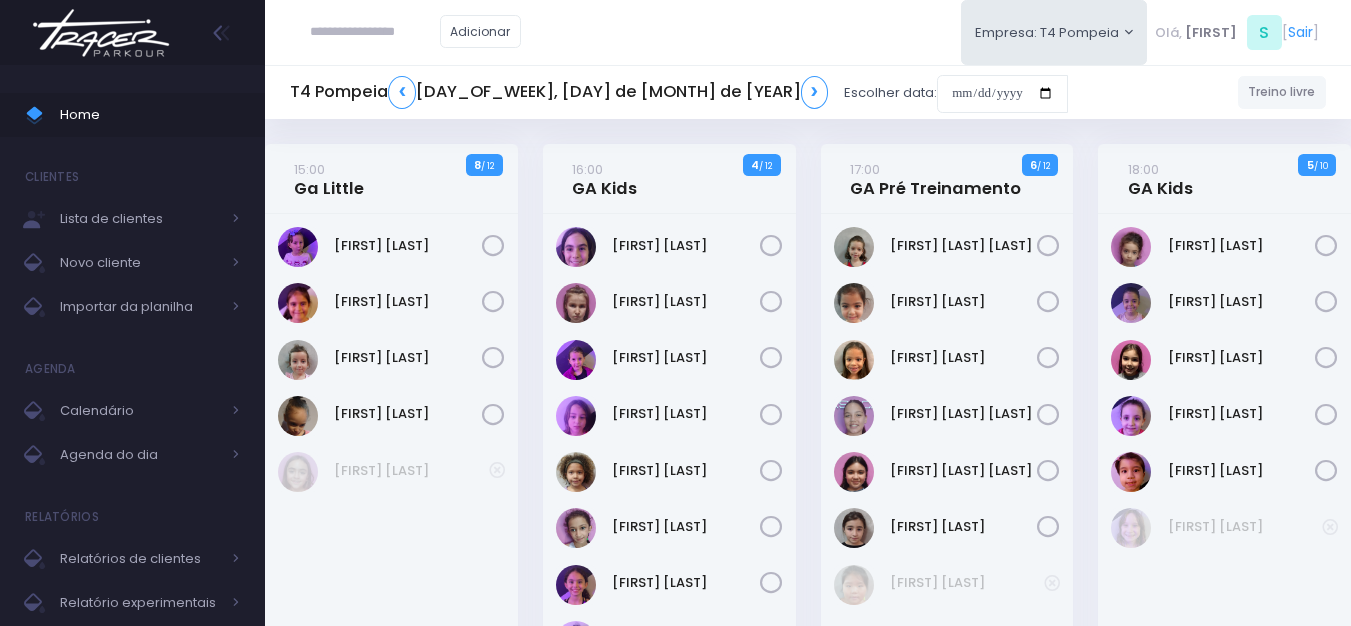 scroll, scrollTop: 0, scrollLeft: 0, axis: both 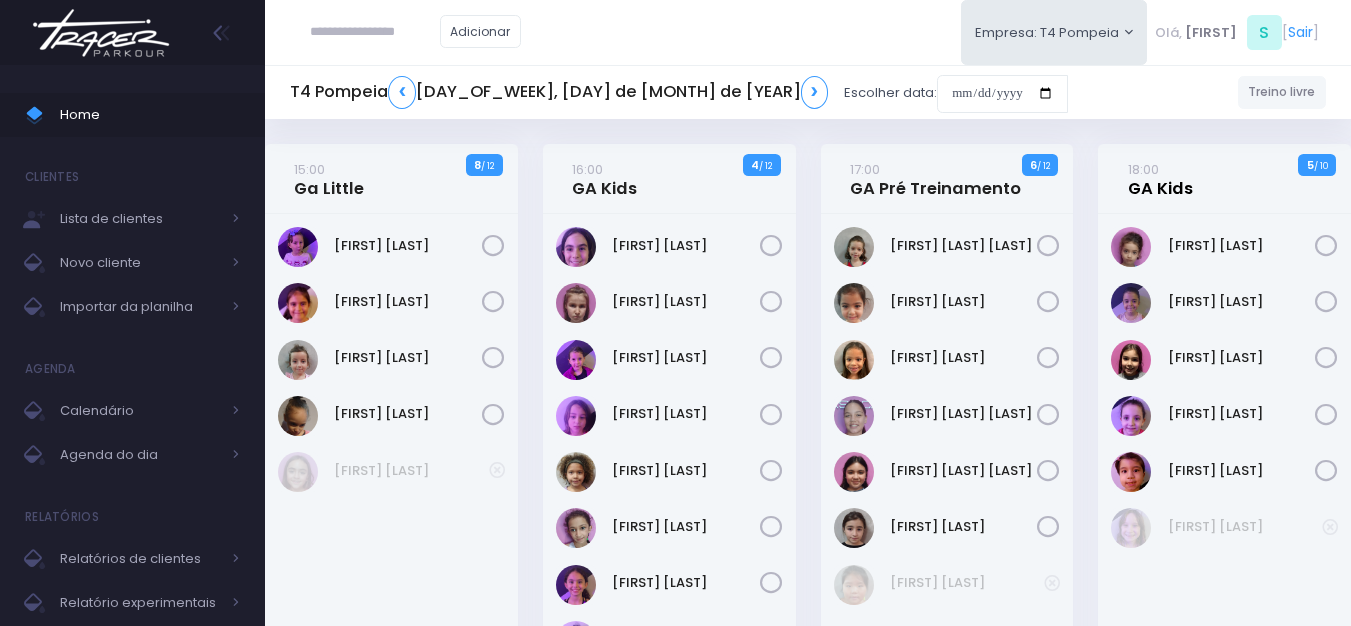 click on "18:00 GA Kids" at bounding box center [1160, 179] 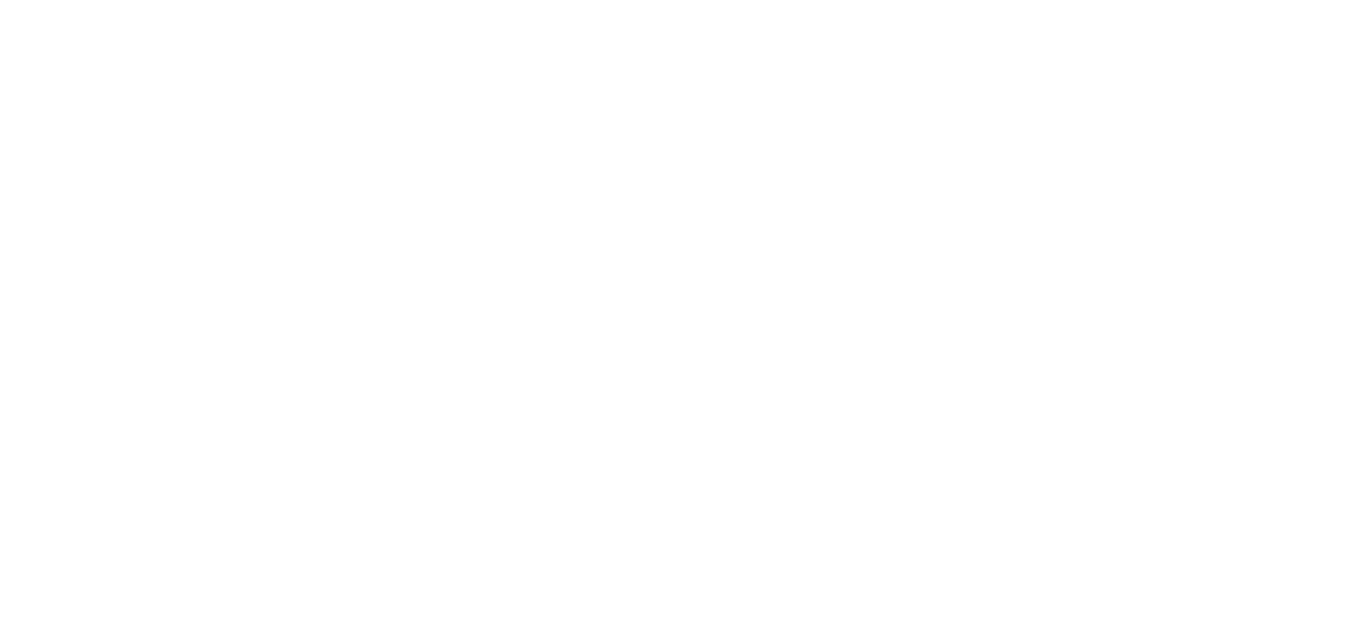 scroll, scrollTop: 0, scrollLeft: 0, axis: both 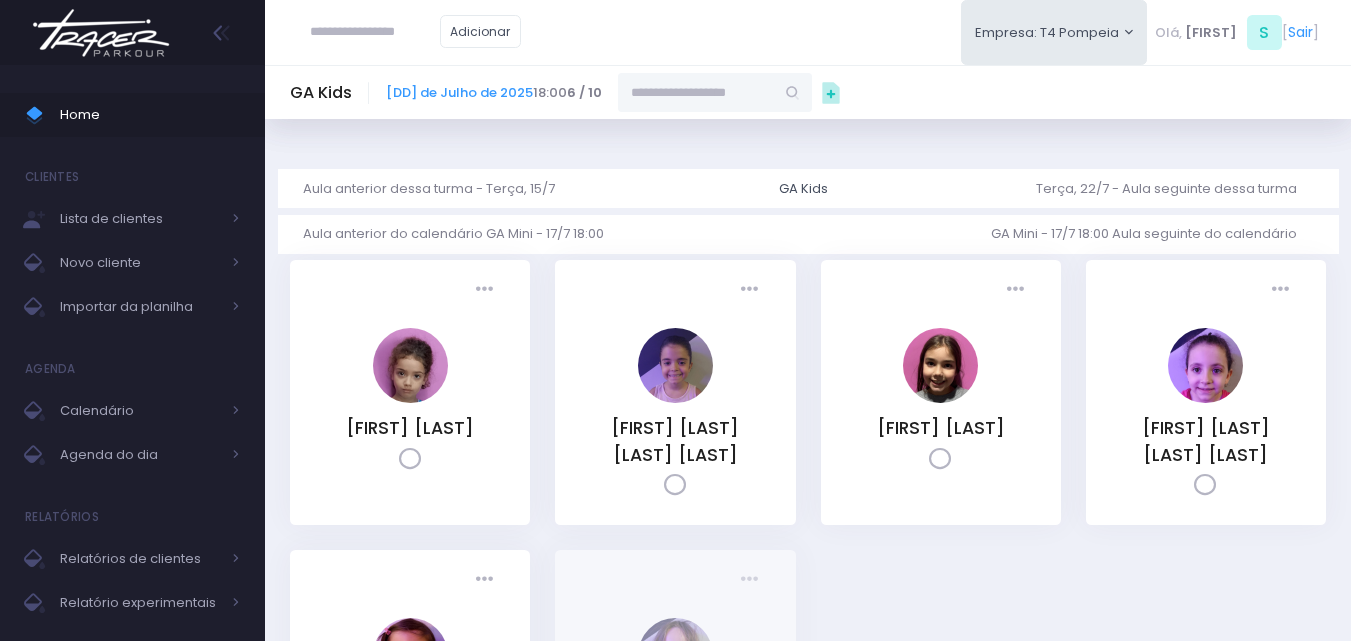 click at bounding box center [696, 92] 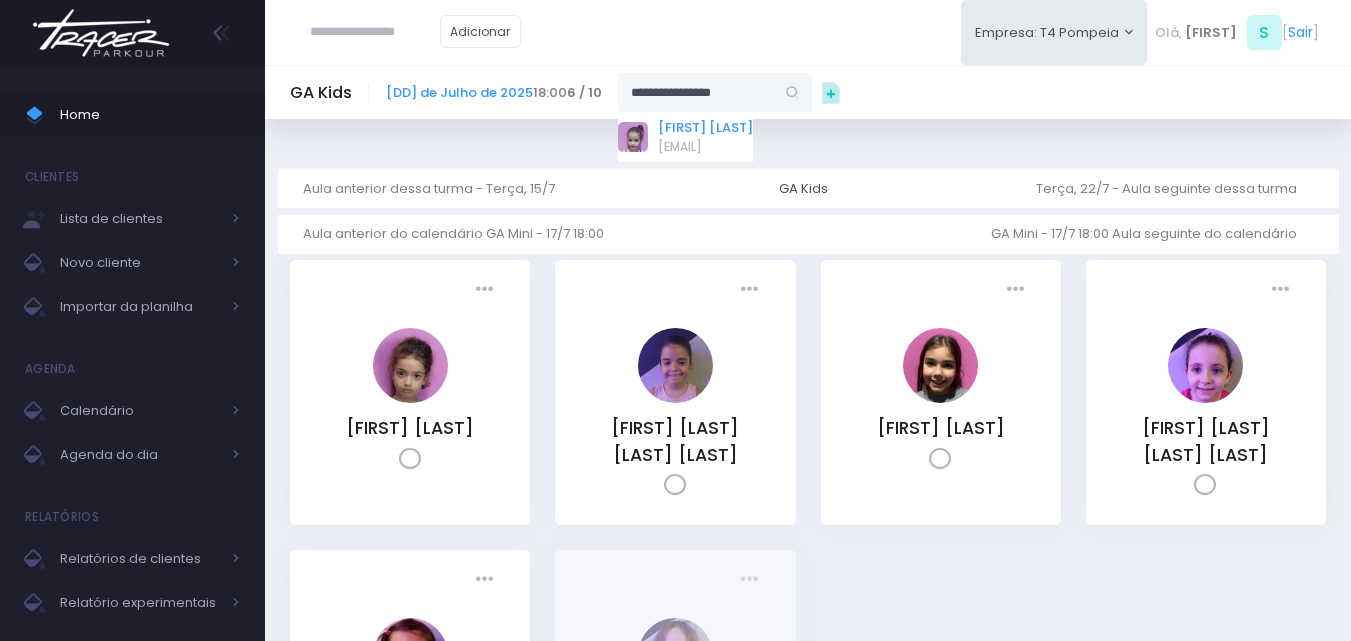 click on "[FIRST] [LAST]" at bounding box center (705, 128) 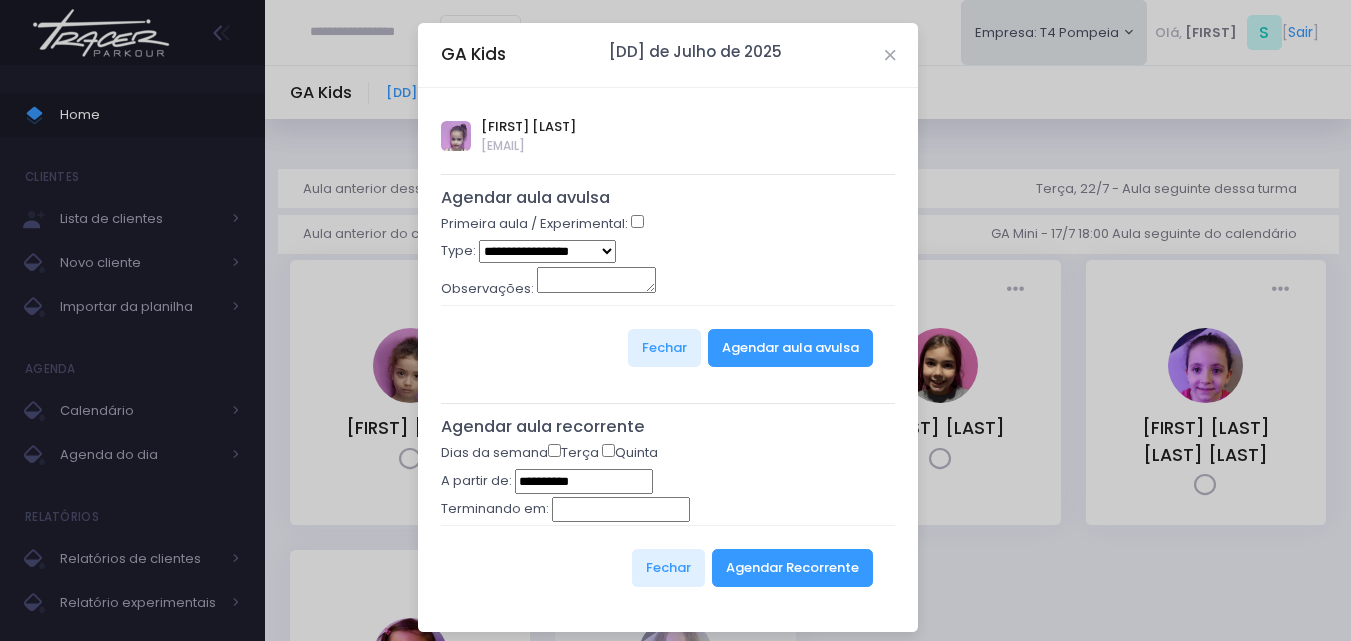 type on "**********" 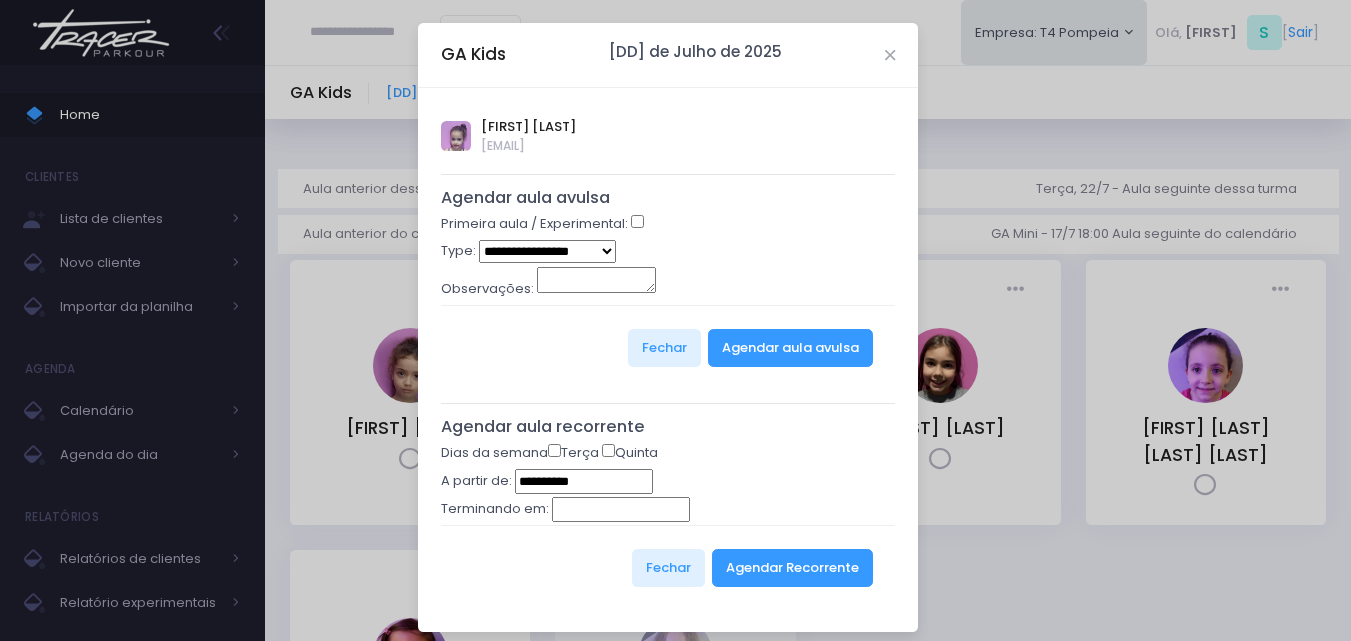 select on "*" 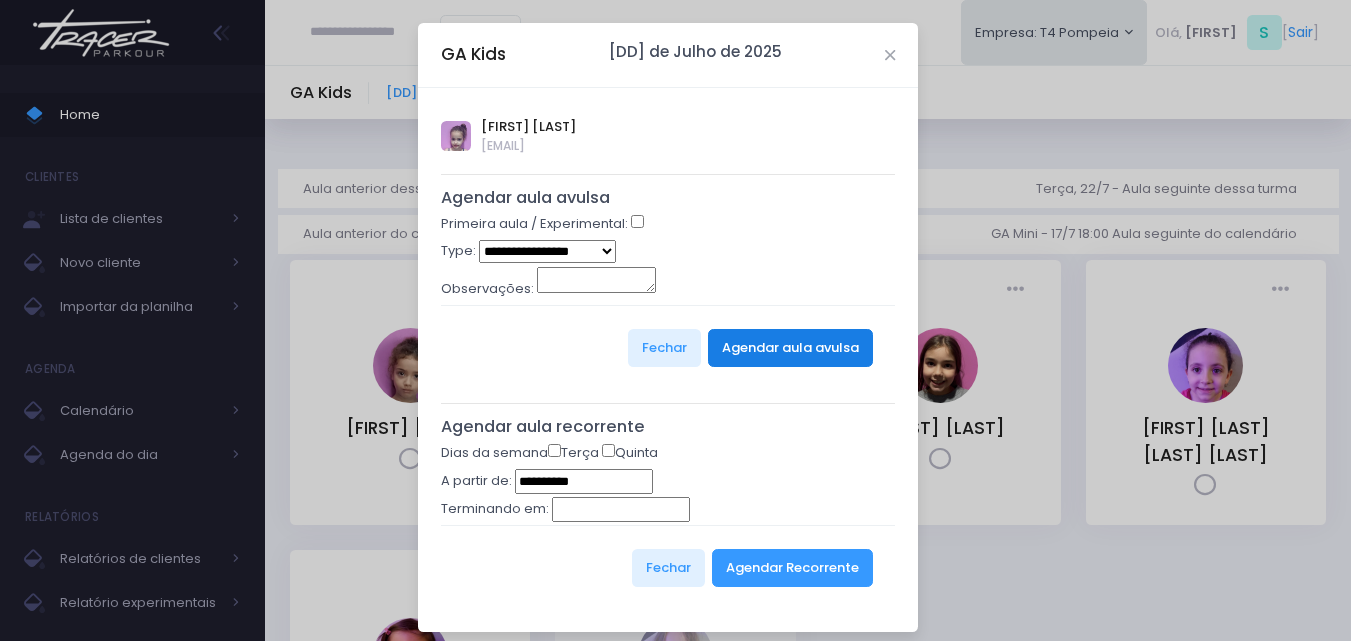 click on "Agendar aula avulsa" at bounding box center [790, 348] 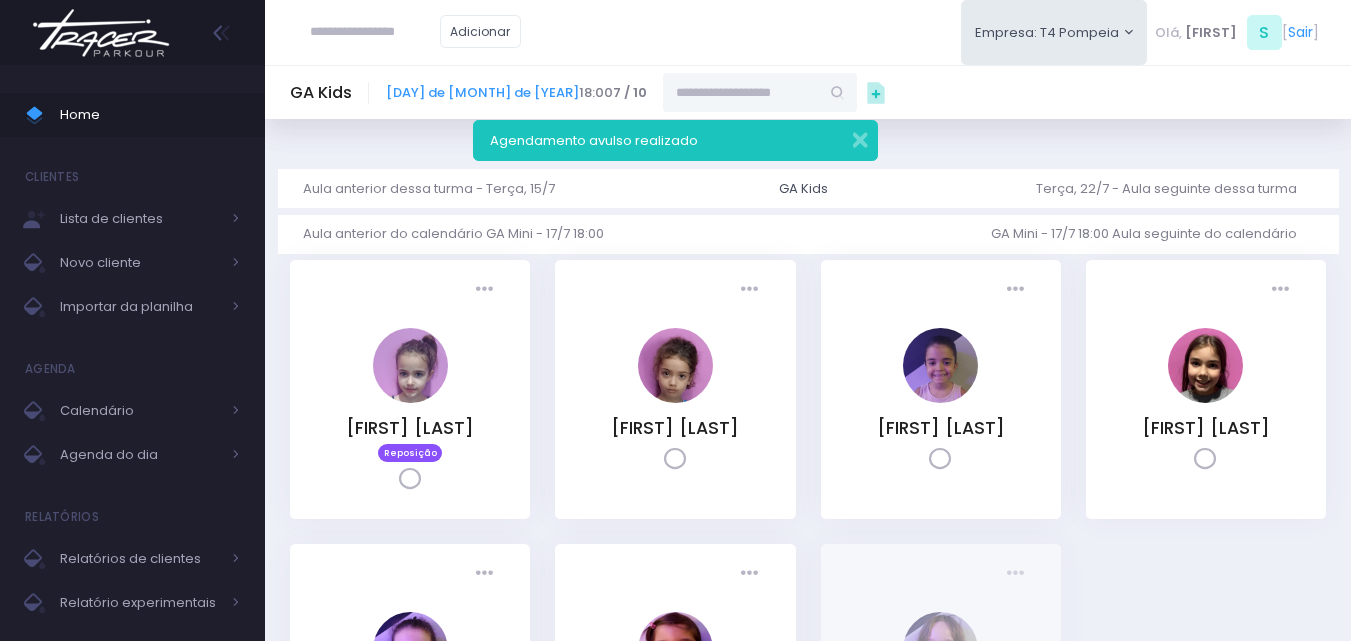 scroll, scrollTop: 0, scrollLeft: 0, axis: both 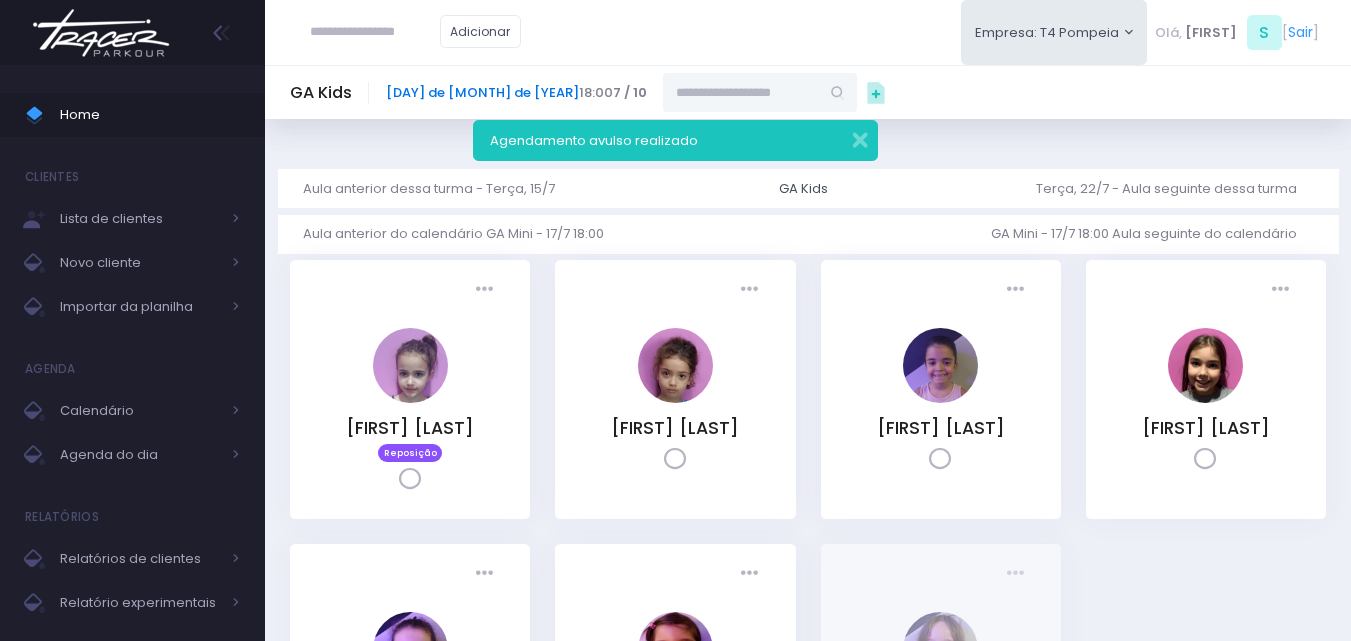 click on "17 de Julho de 2025" at bounding box center (482, 92) 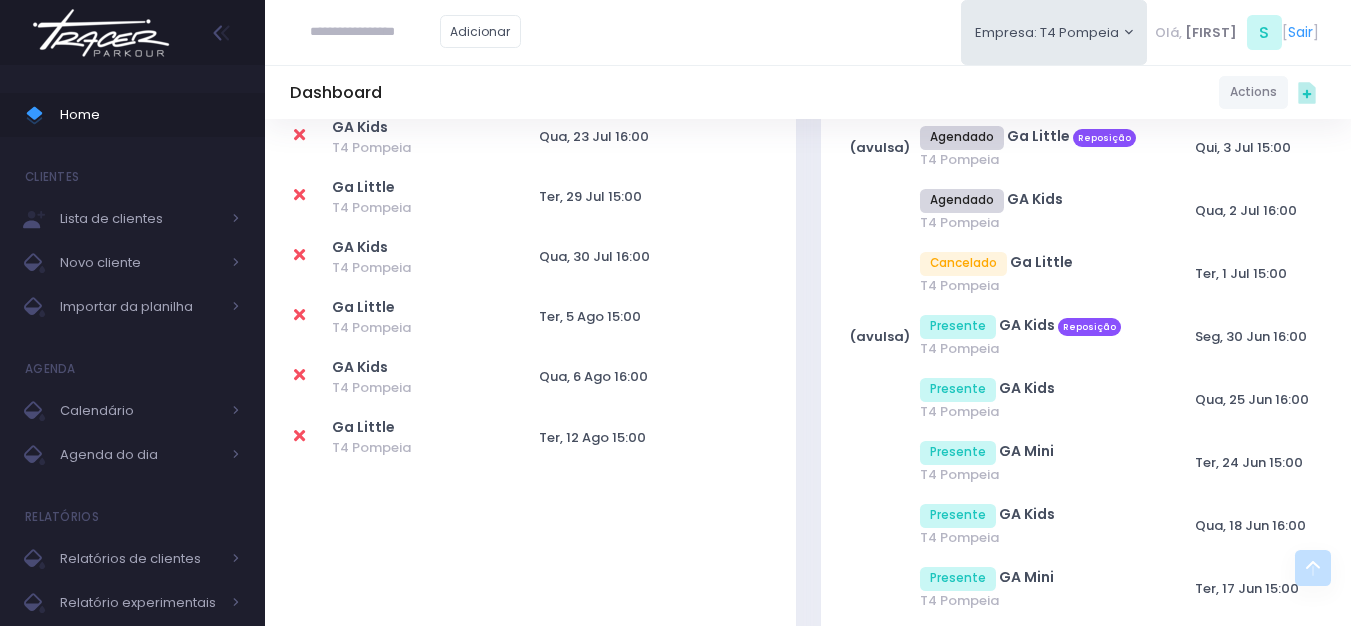 scroll, scrollTop: 800, scrollLeft: 0, axis: vertical 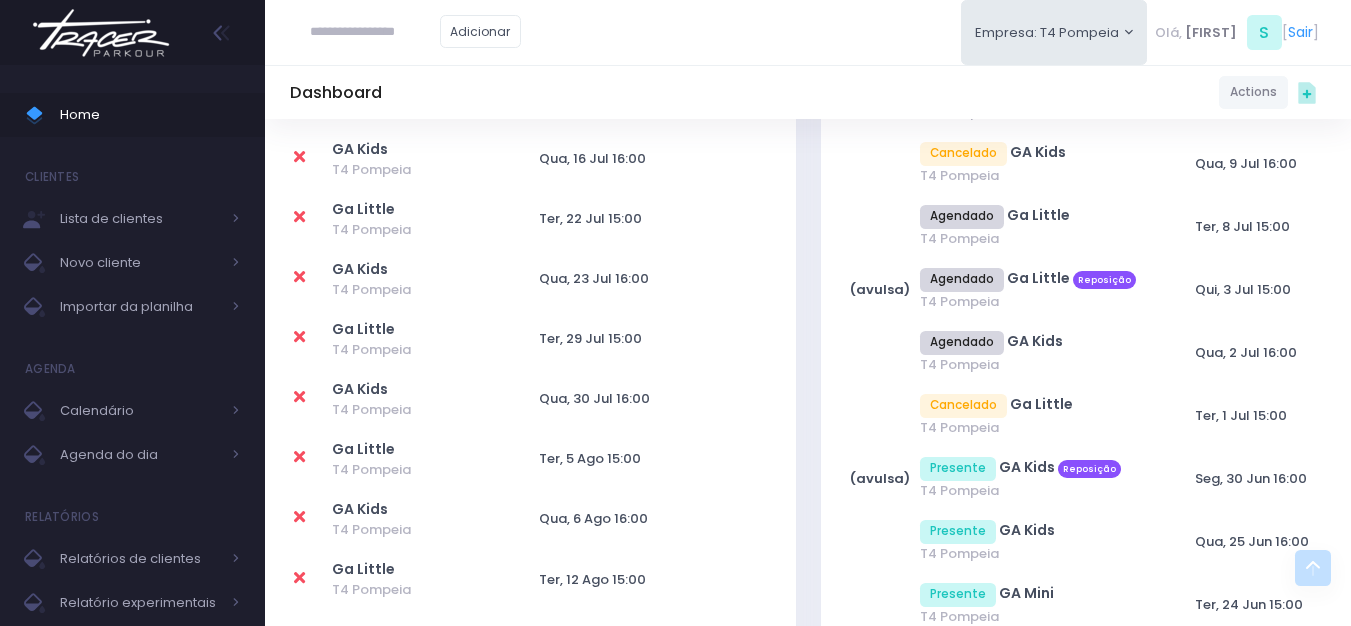 click on "Cancelado" at bounding box center [963, 154] 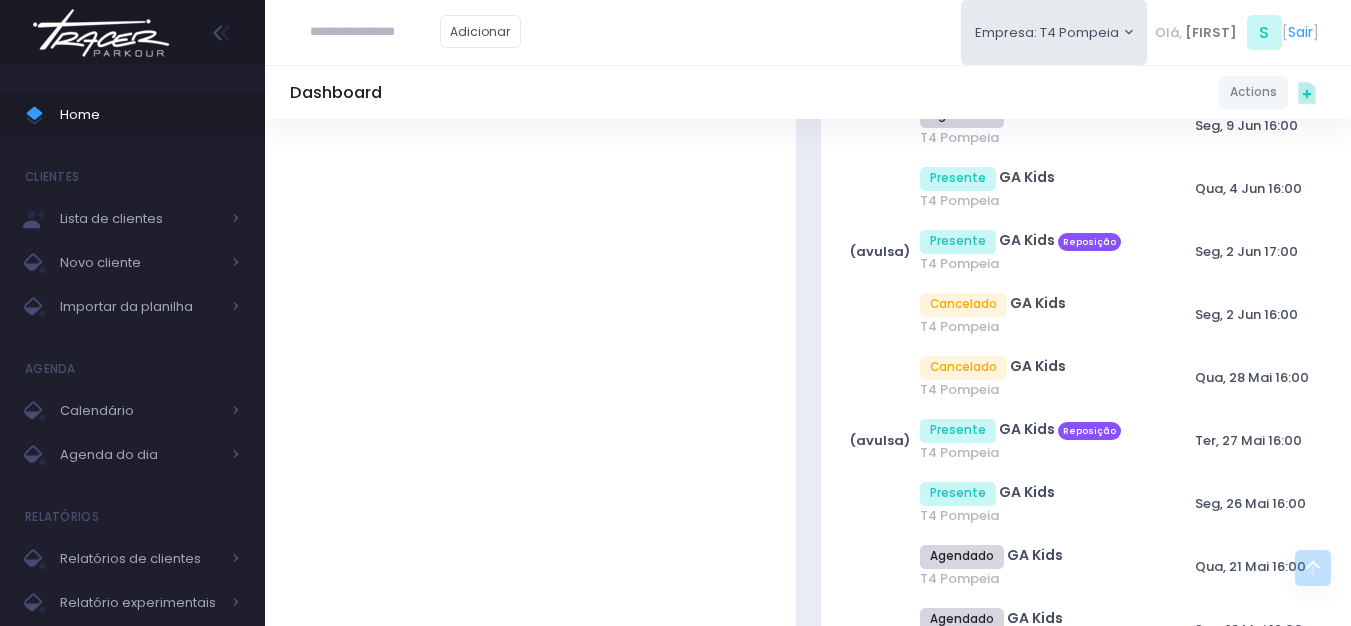 scroll, scrollTop: 1800, scrollLeft: 0, axis: vertical 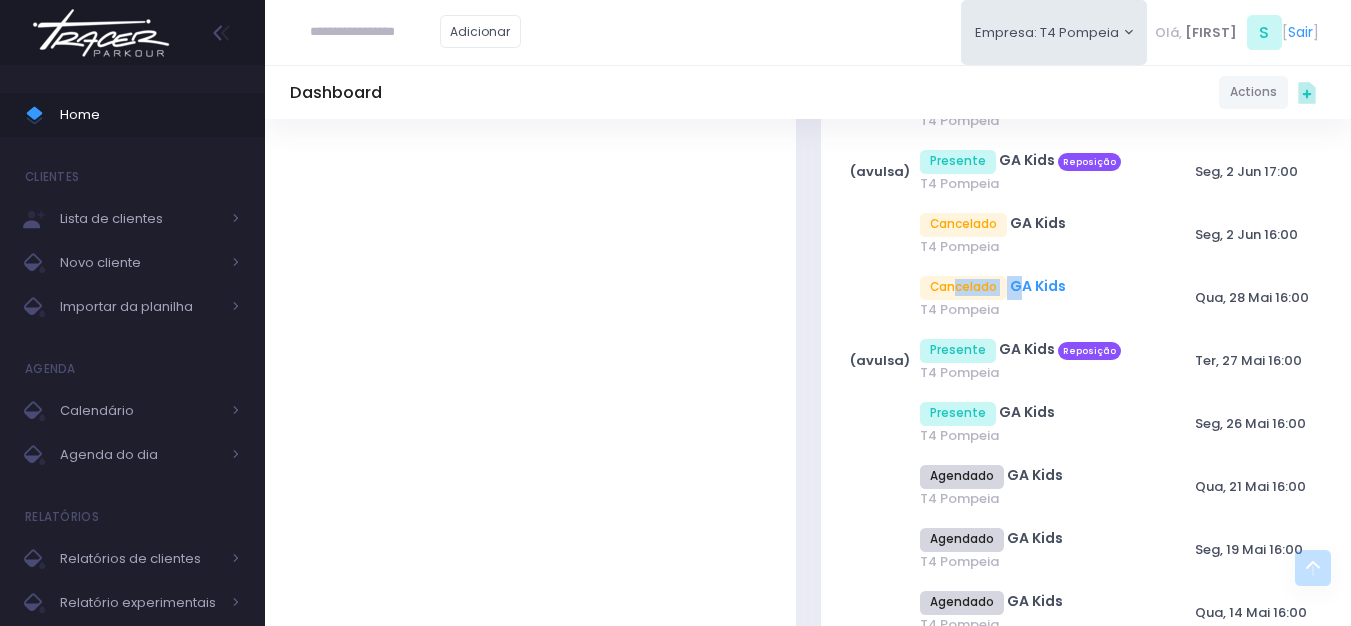 drag, startPoint x: 944, startPoint y: 296, endPoint x: 1018, endPoint y: 293, distance: 74.06078 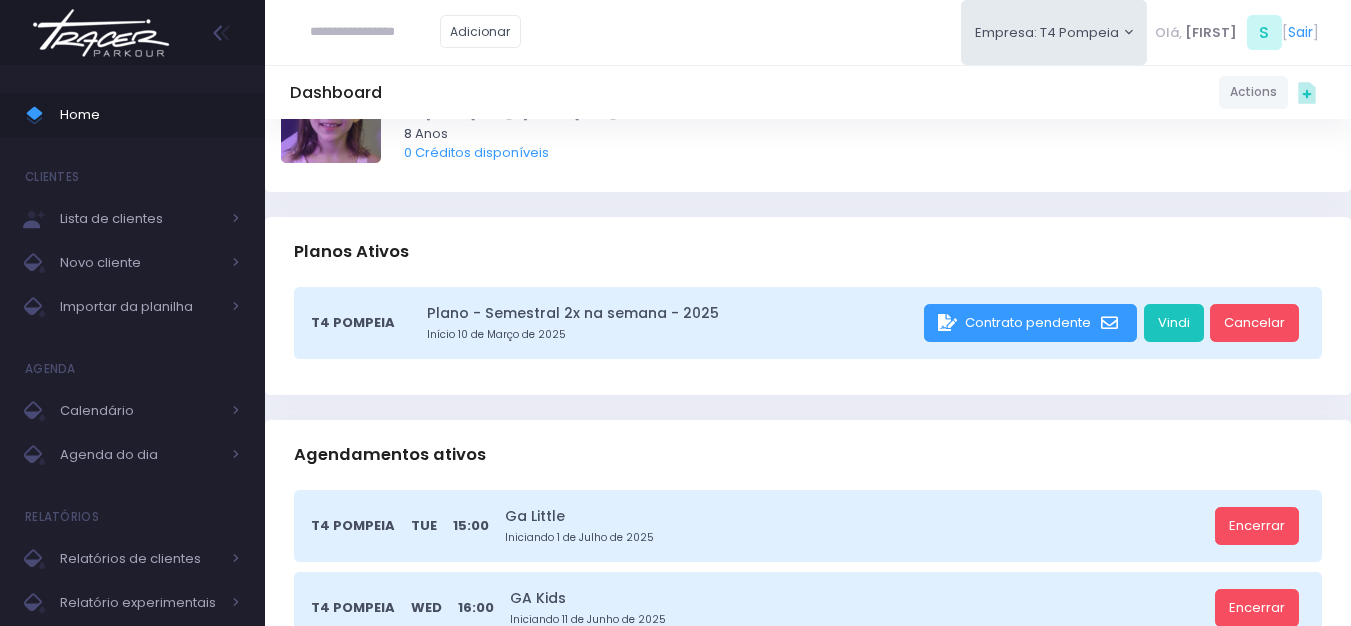 scroll, scrollTop: 0, scrollLeft: 0, axis: both 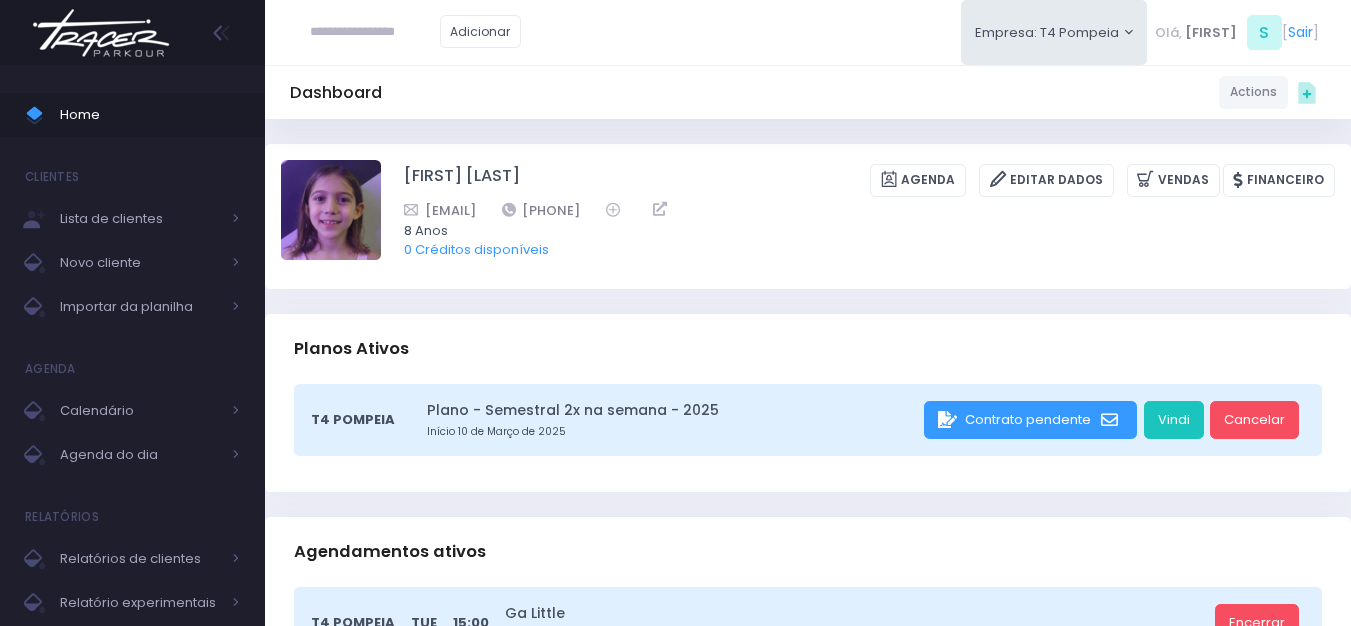 click at bounding box center (101, 33) 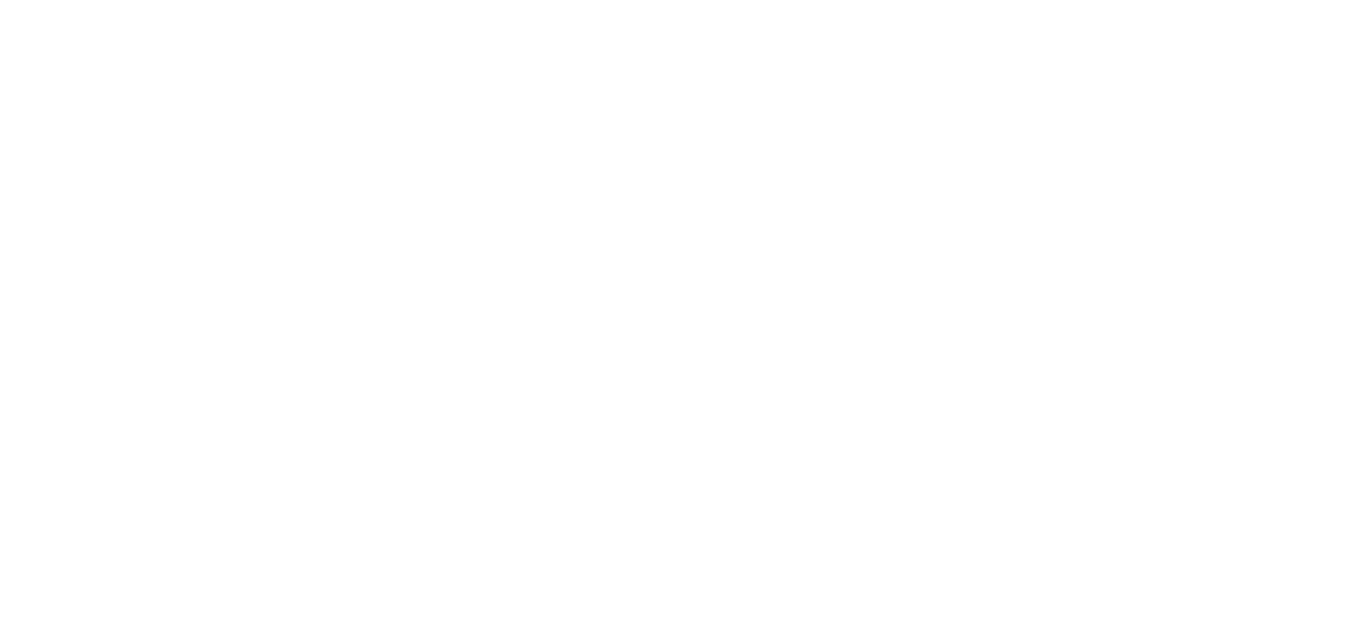 scroll, scrollTop: 0, scrollLeft: 0, axis: both 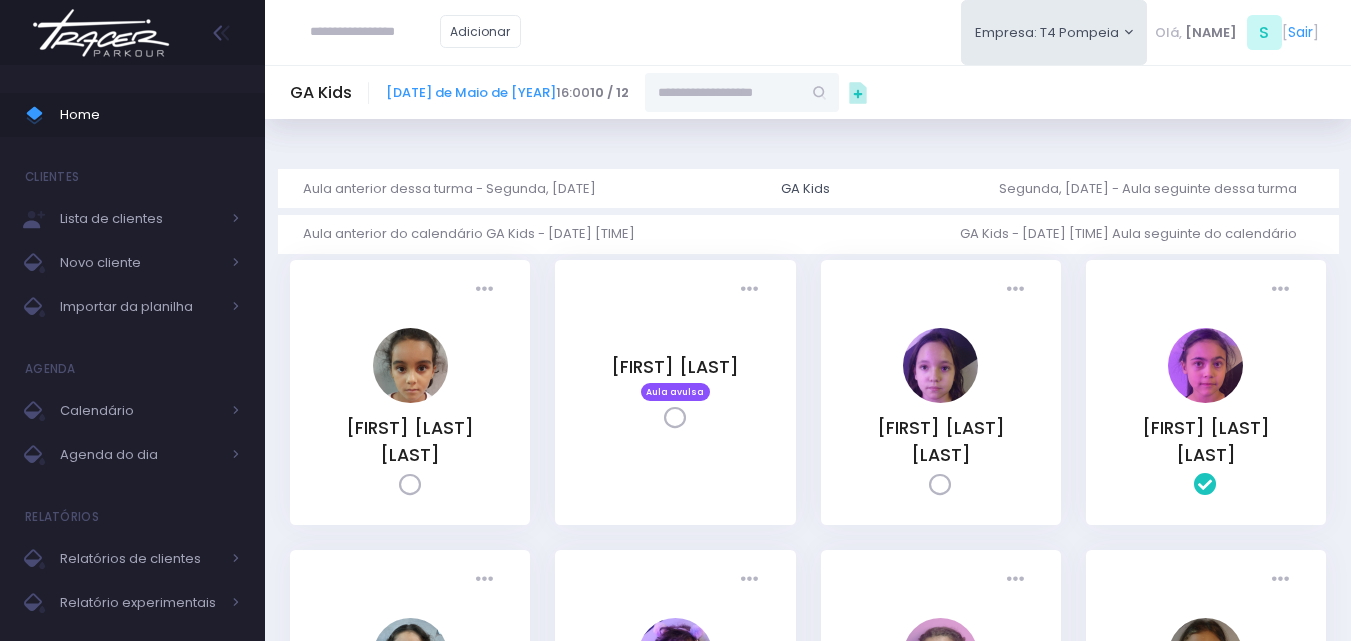 click on "Presença:
Agendado
Presente
Falta
Cancelado" at bounding box center [1206, 289] 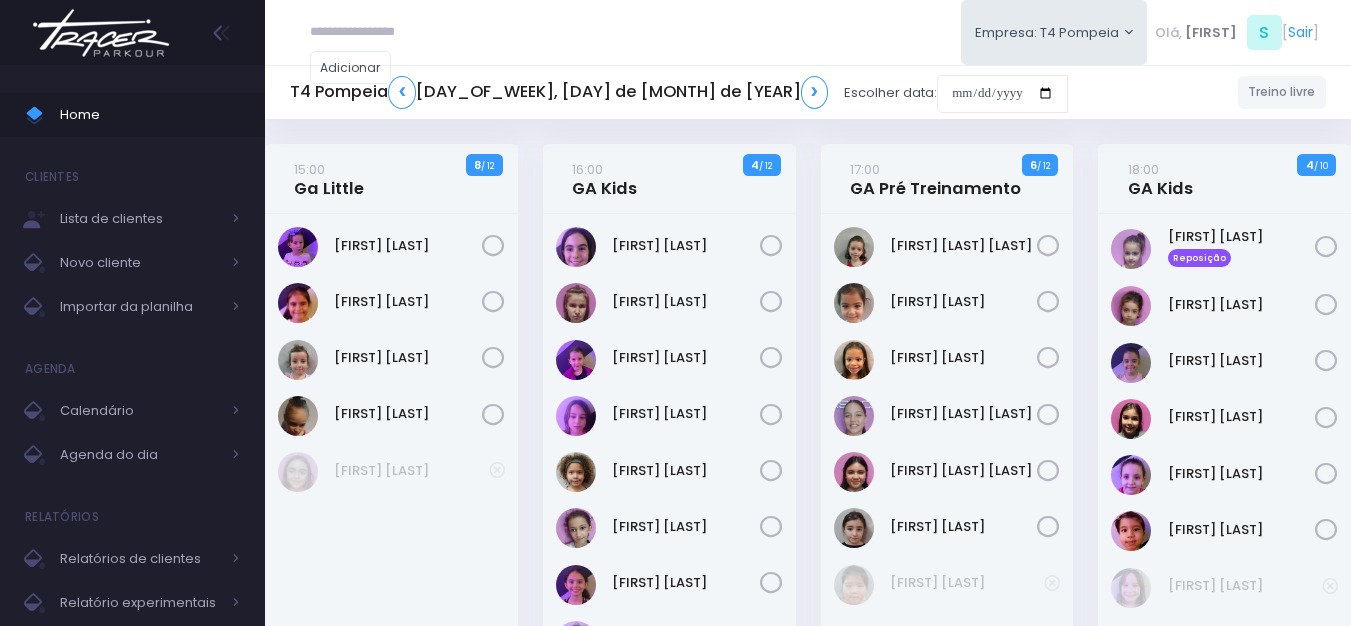 scroll, scrollTop: 0, scrollLeft: 0, axis: both 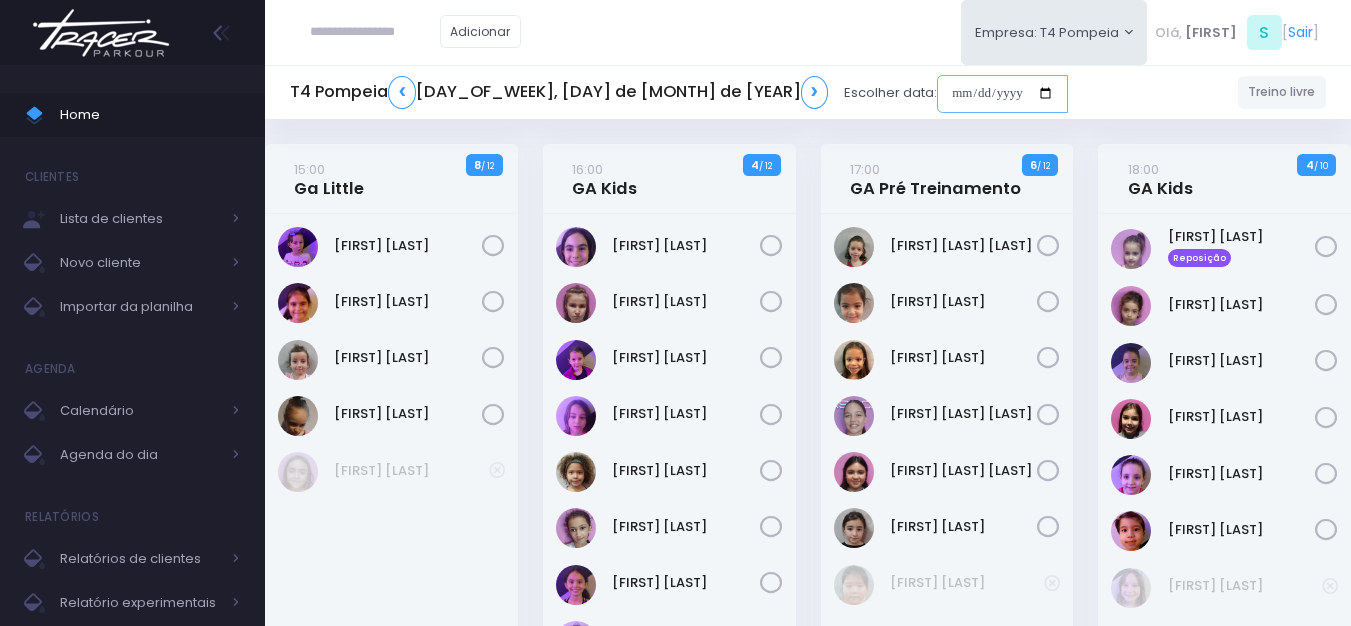 click at bounding box center [1002, 94] 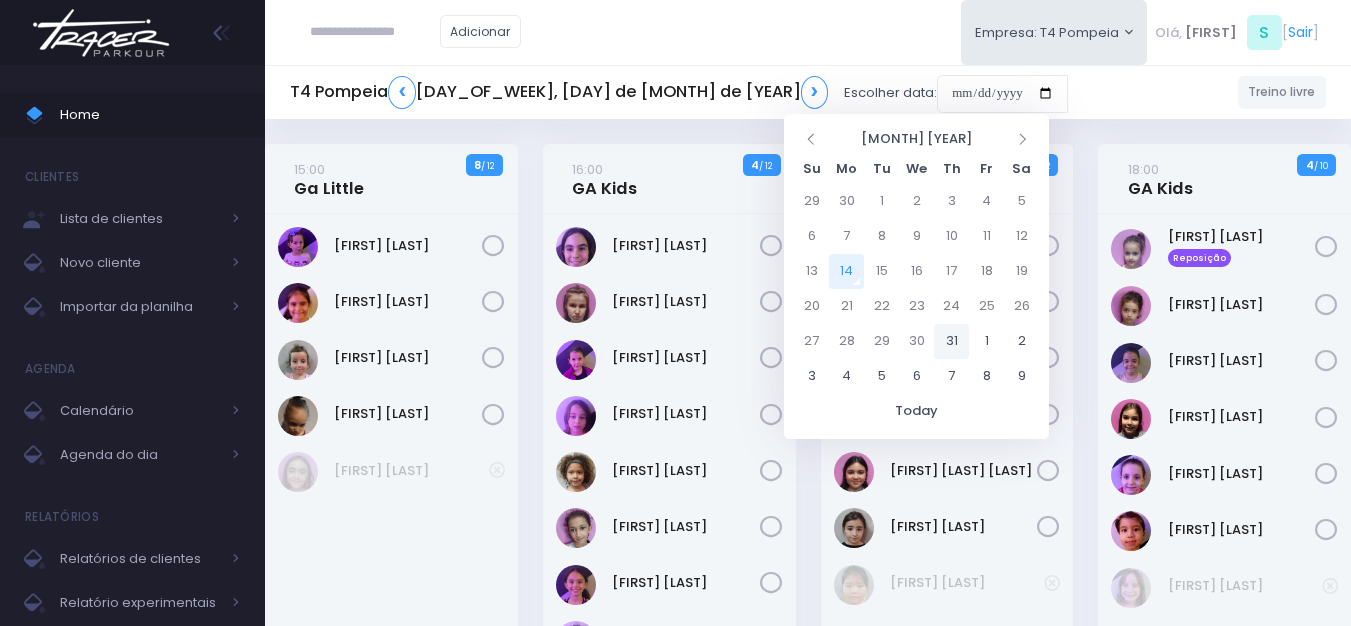 click on "31" at bounding box center [951, 341] 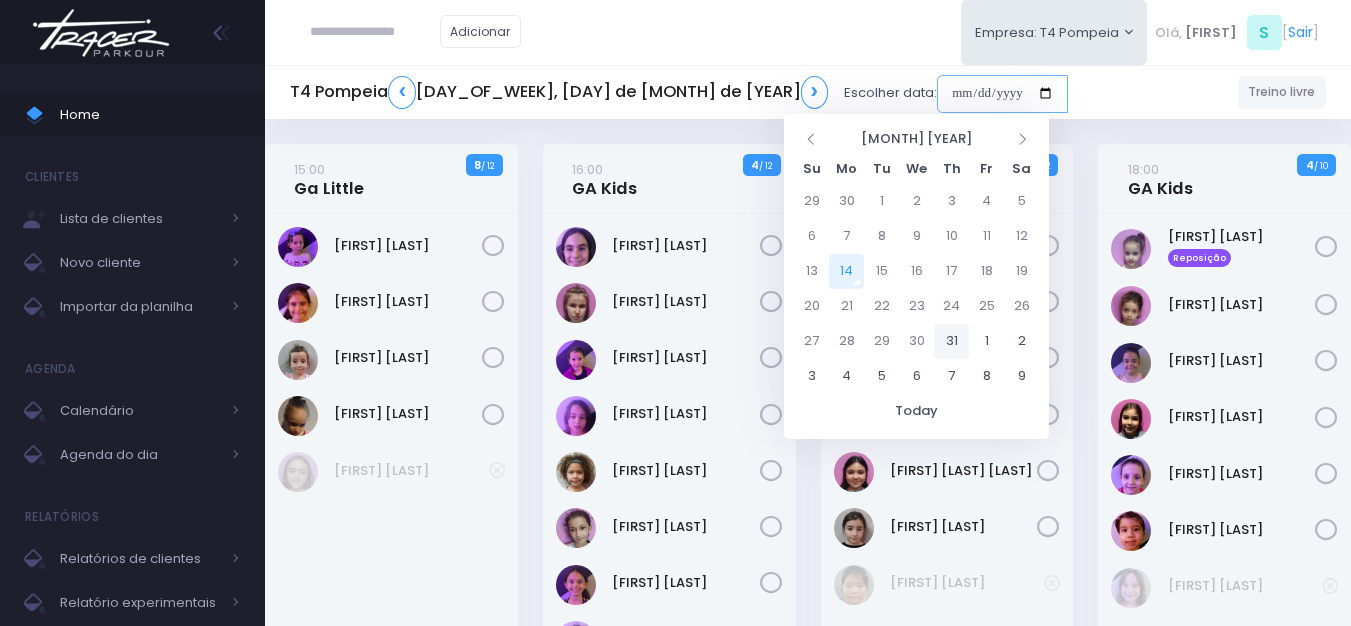 type on "**********" 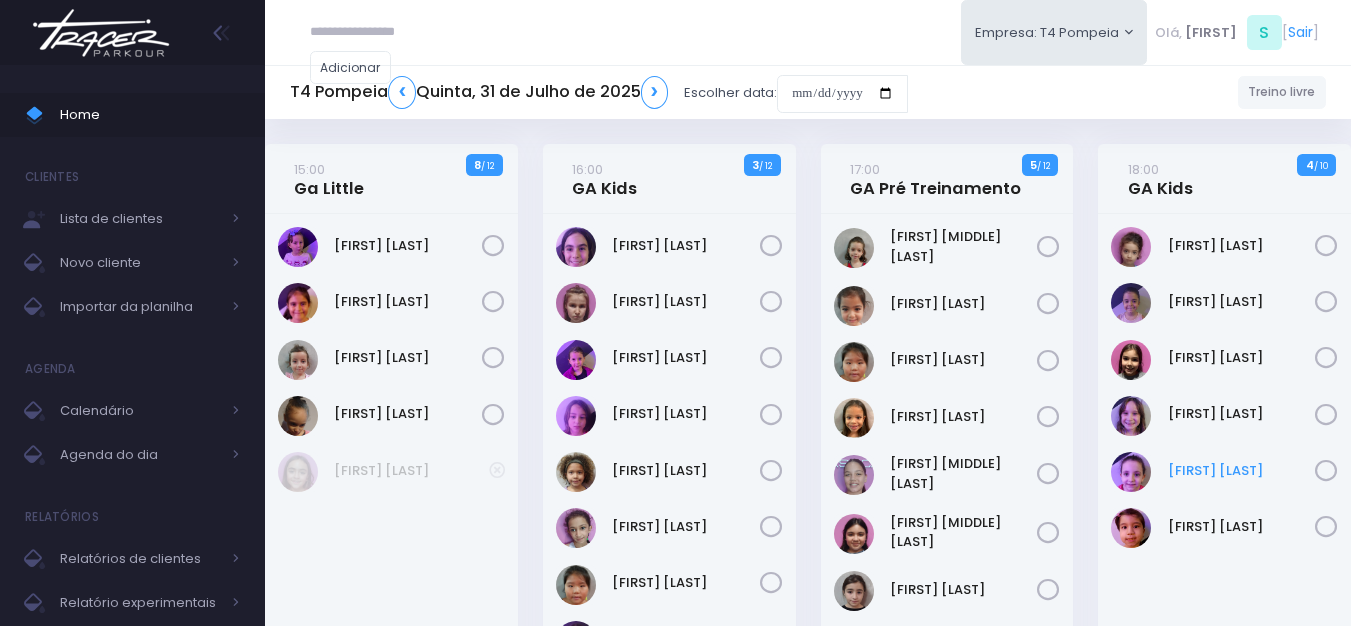 scroll, scrollTop: 0, scrollLeft: 0, axis: both 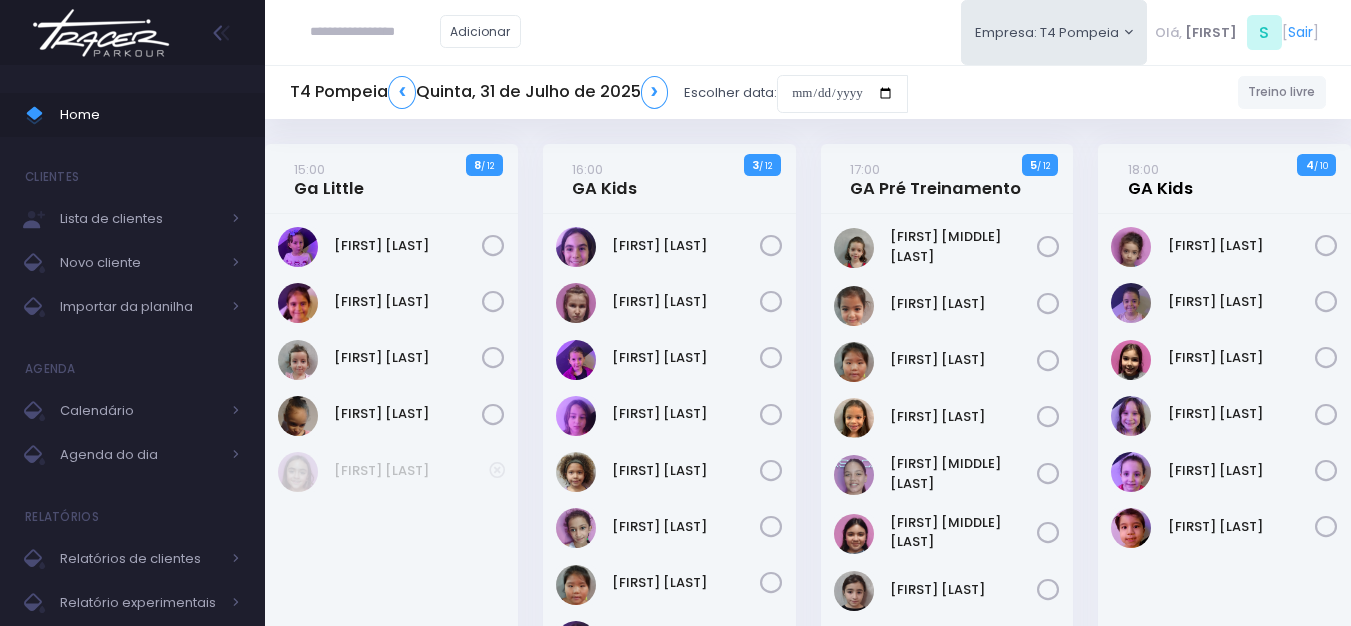 click on "18:00 GA Kids" at bounding box center (1160, 179) 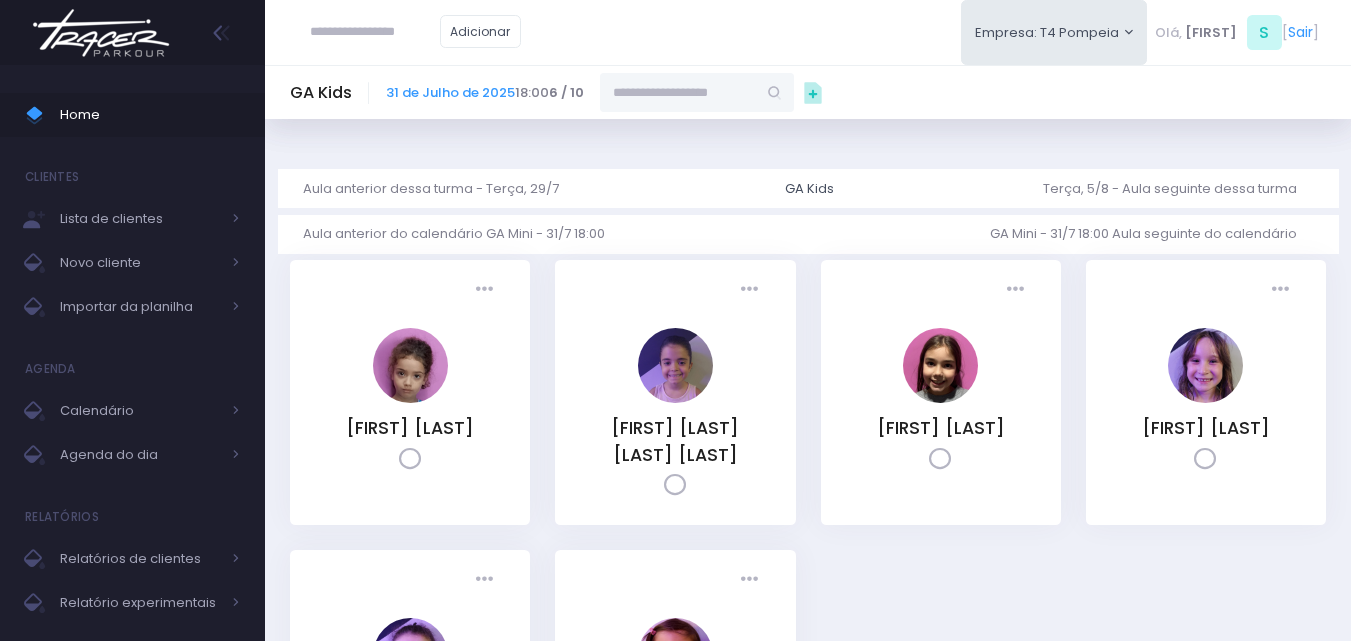 scroll, scrollTop: 0, scrollLeft: 0, axis: both 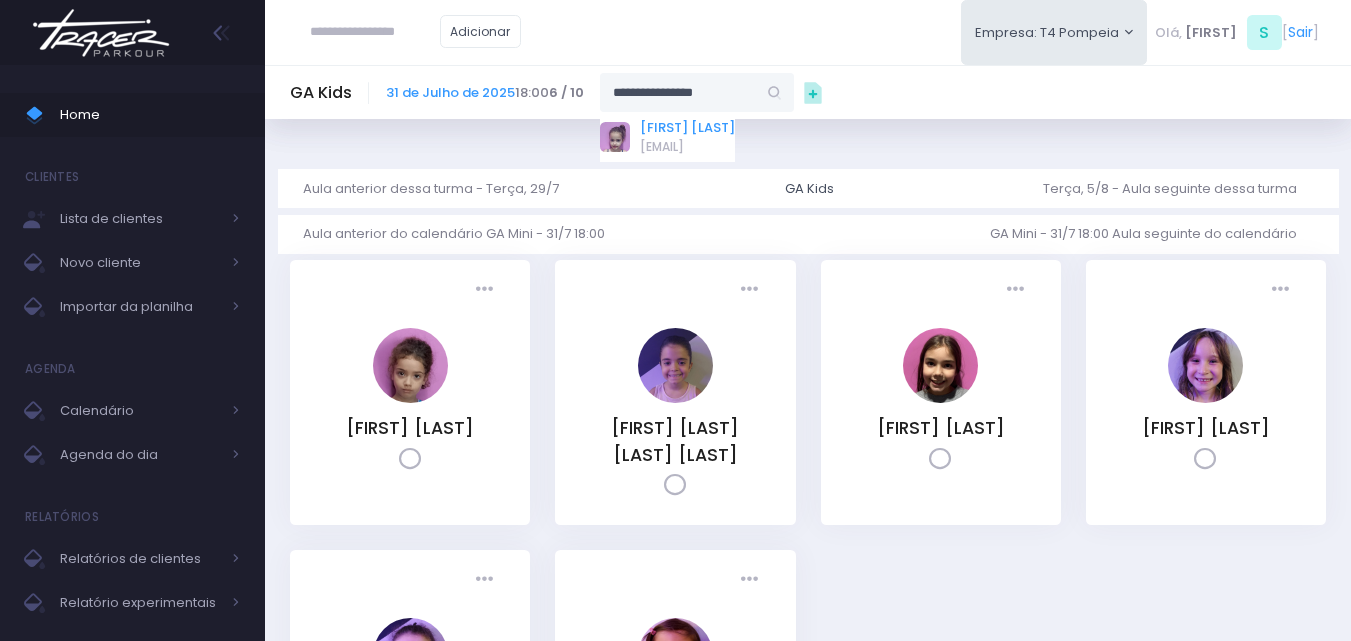 click on "Catarina Miranda" at bounding box center (687, 128) 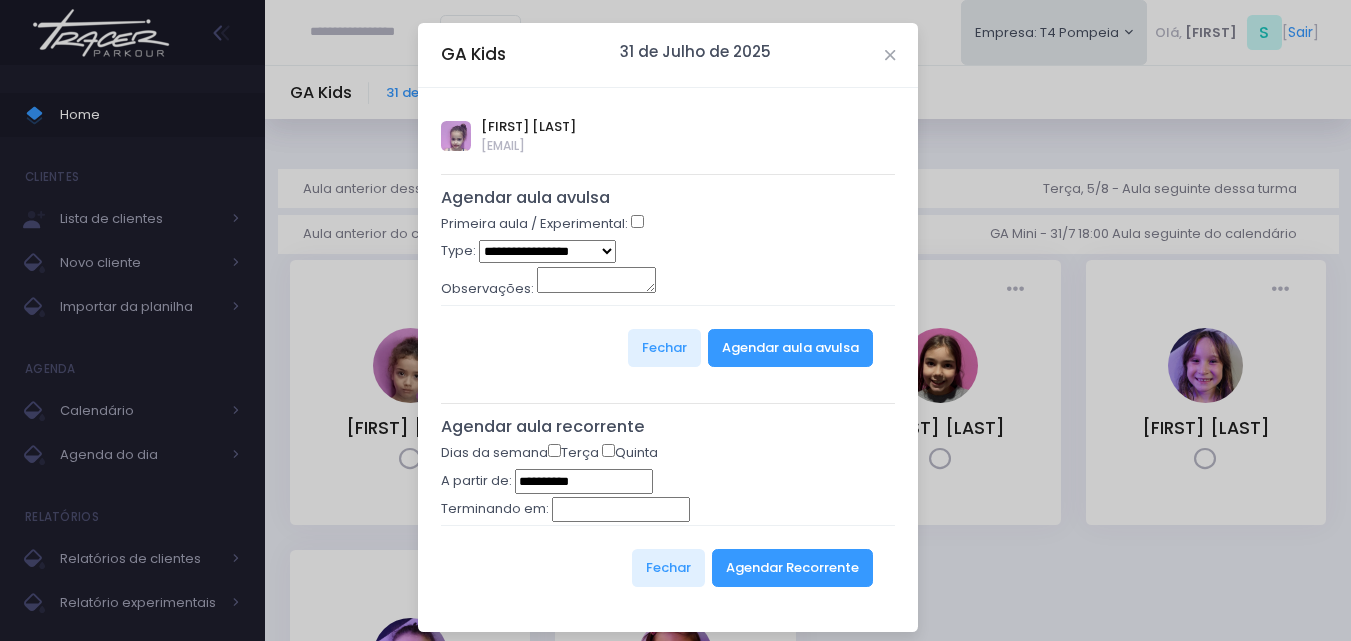 type on "**********" 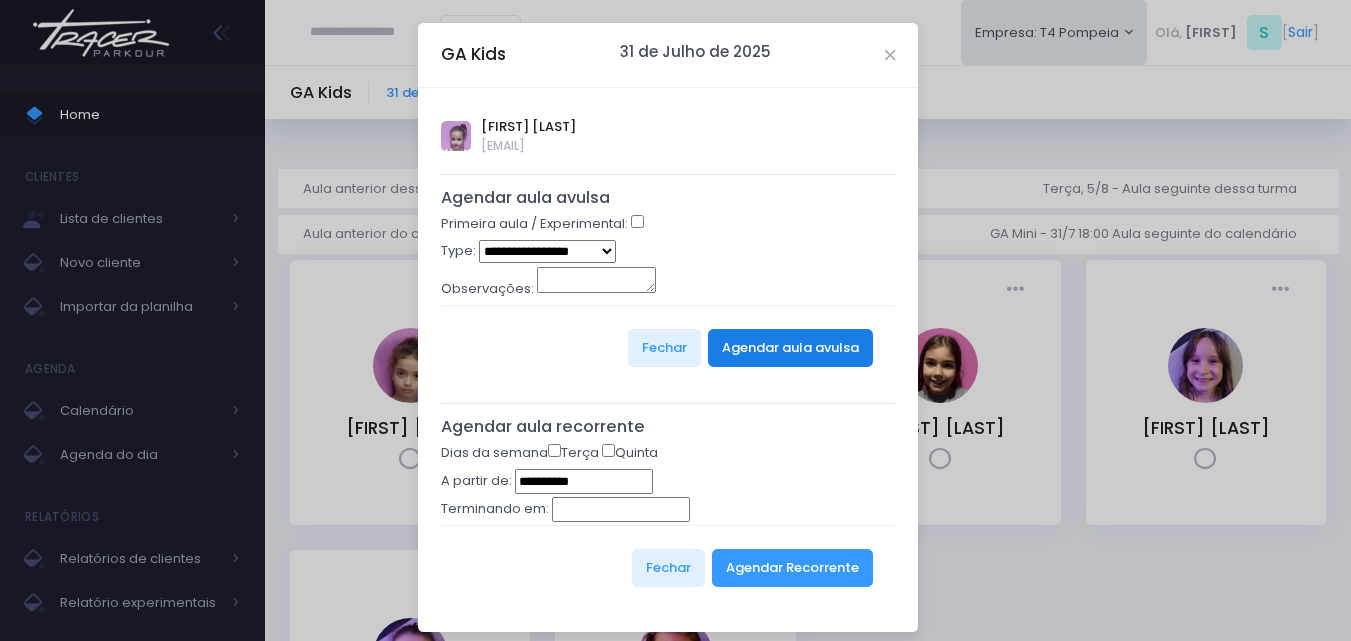 click on "Agendar aula avulsa" at bounding box center [790, 348] 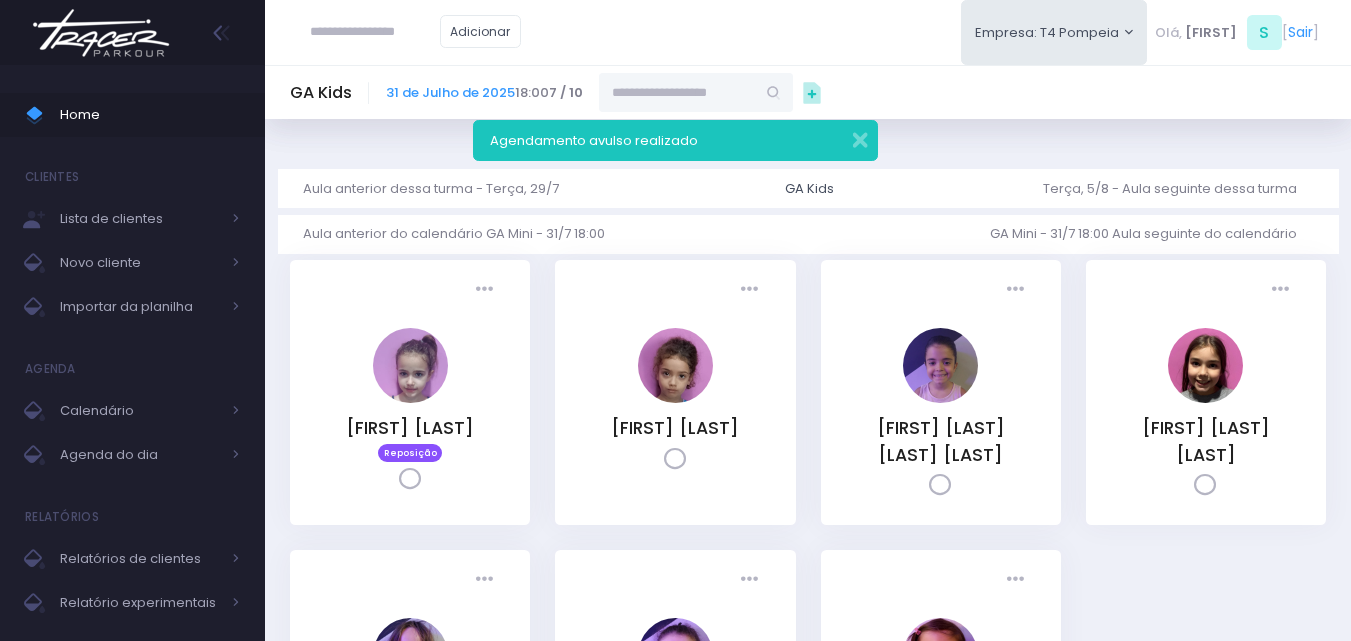 scroll, scrollTop: 0, scrollLeft: 0, axis: both 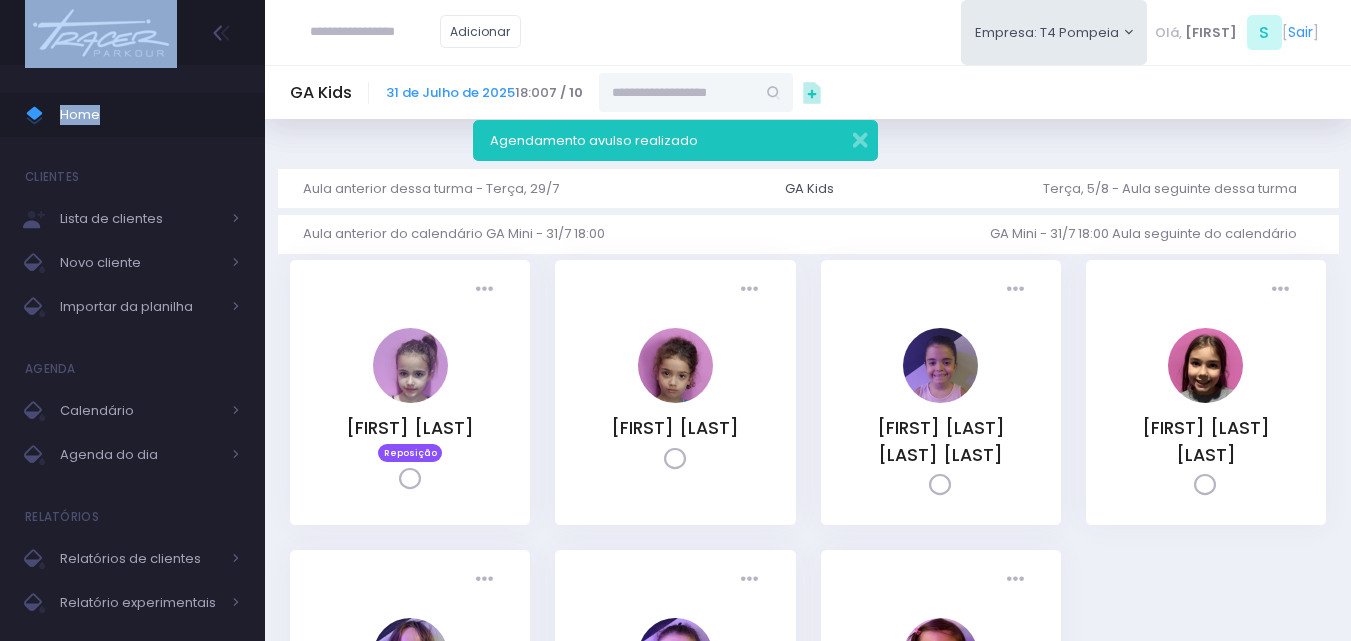 click at bounding box center [101, 33] 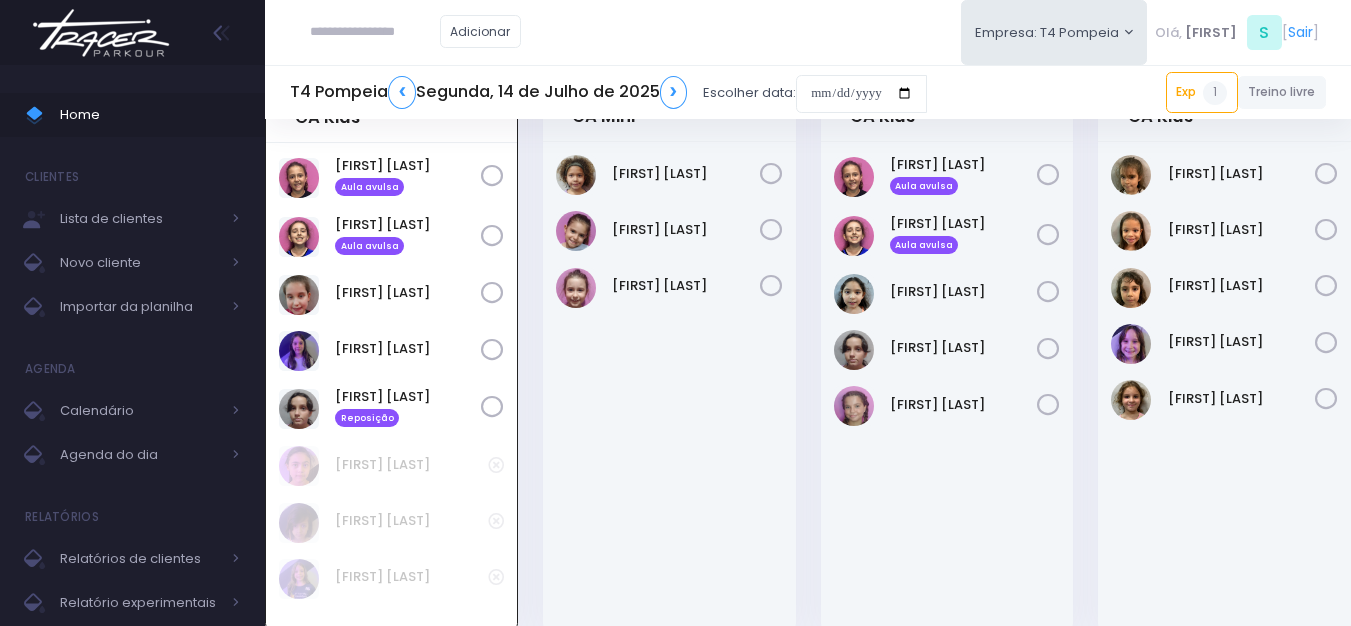 scroll, scrollTop: 0, scrollLeft: 0, axis: both 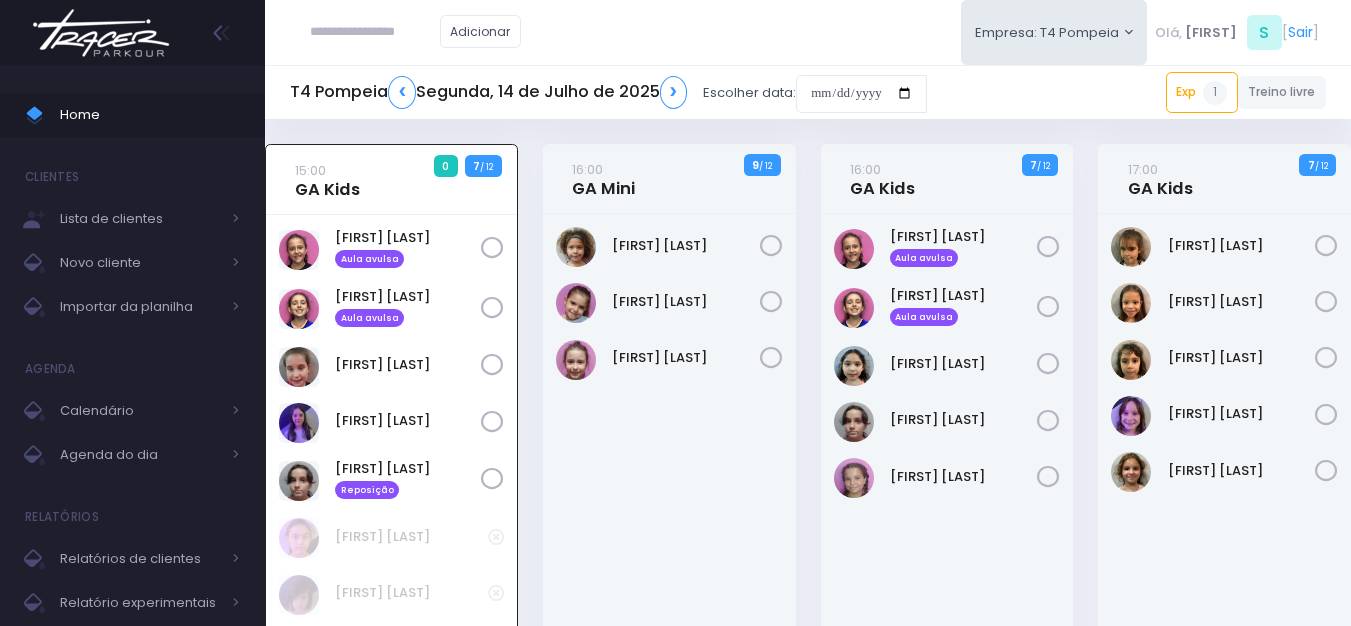 click at bounding box center (375, 32) 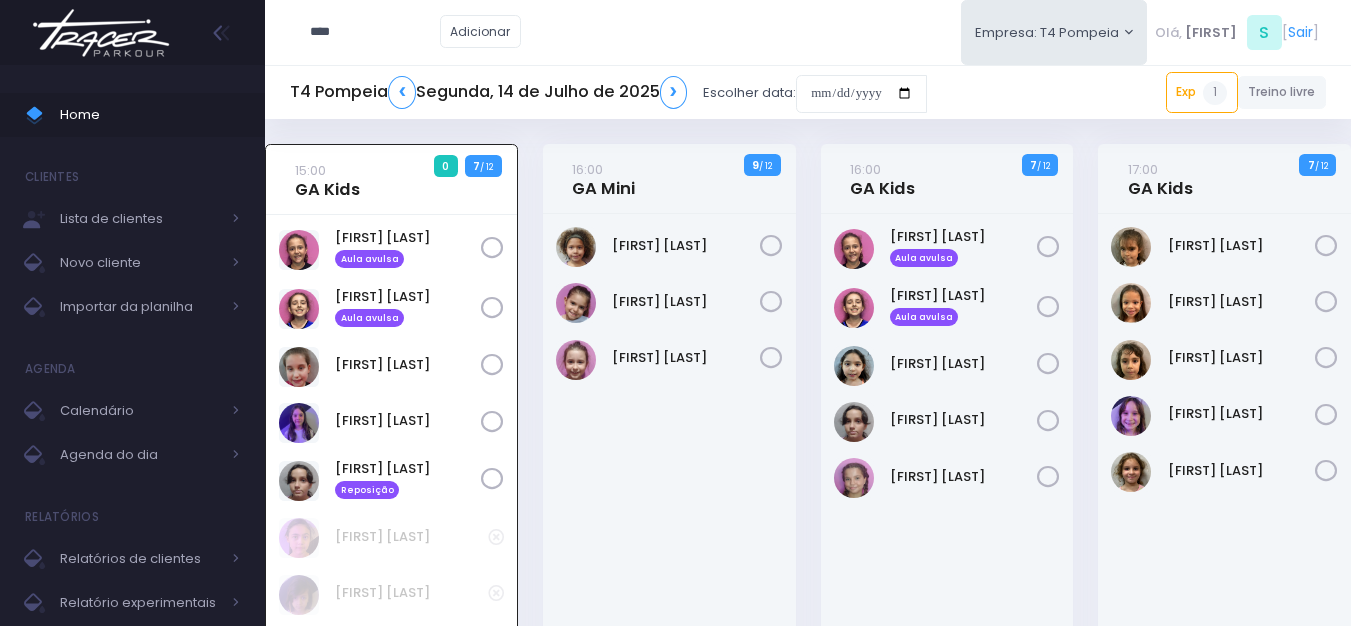 type on "*****" 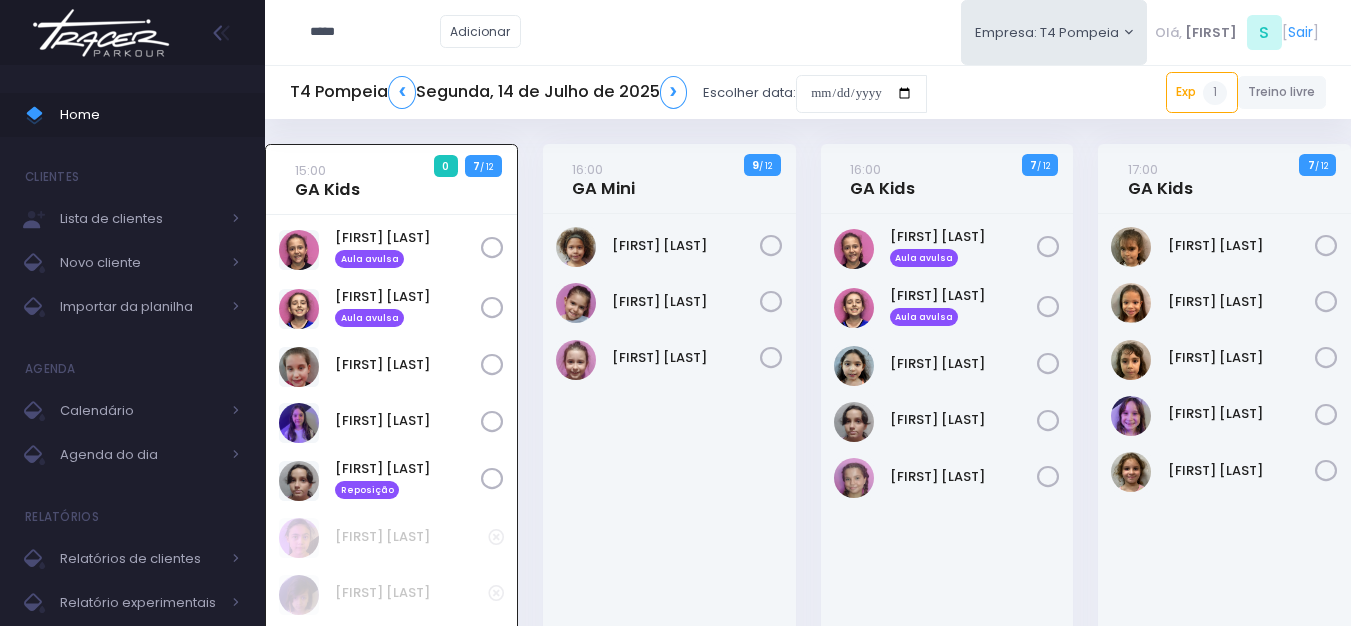 type on "**********" 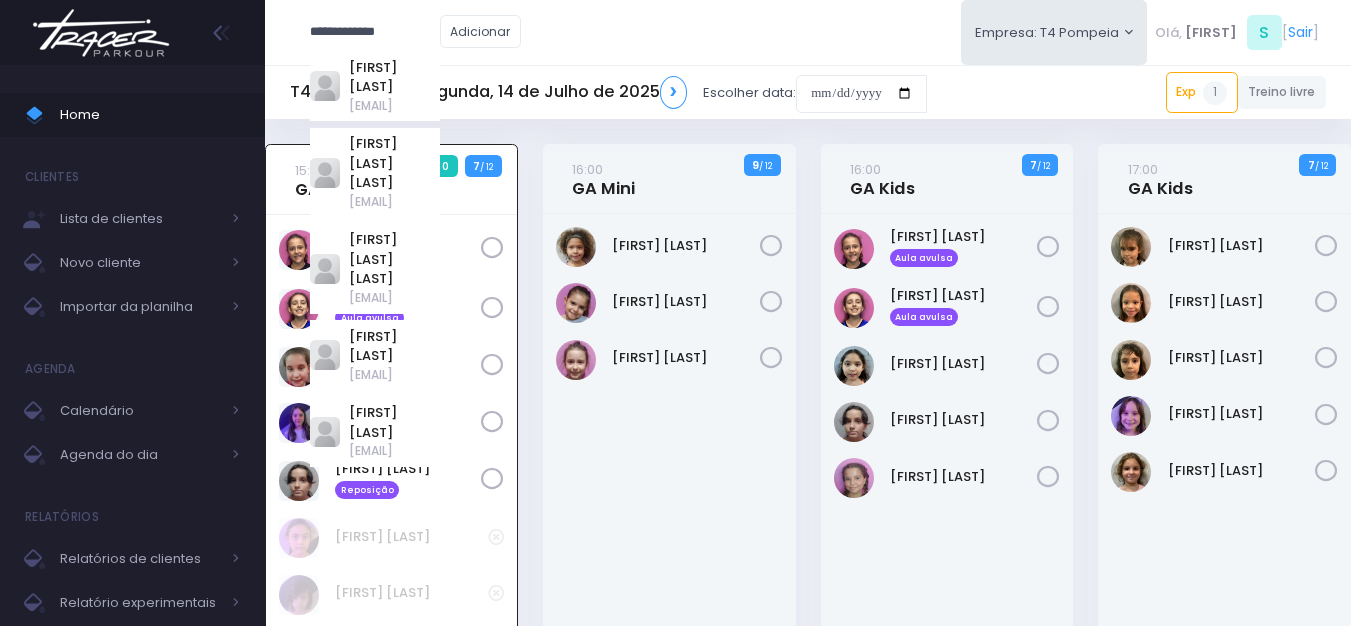 type 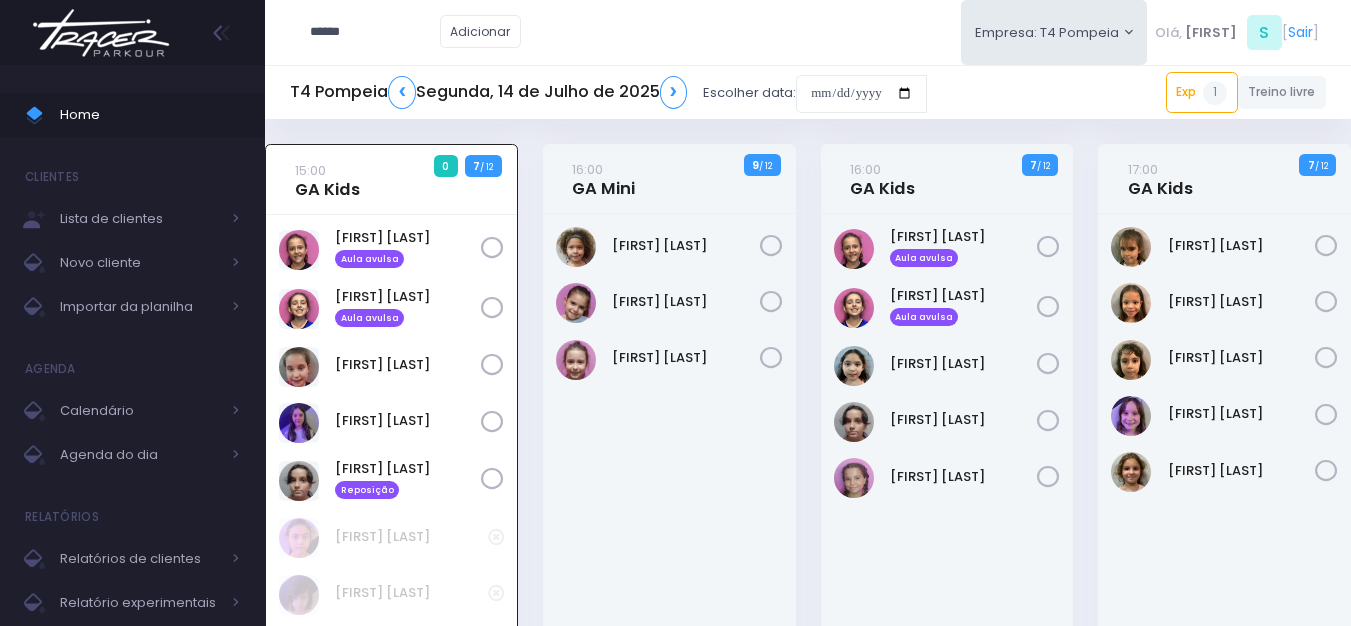type on "**********" 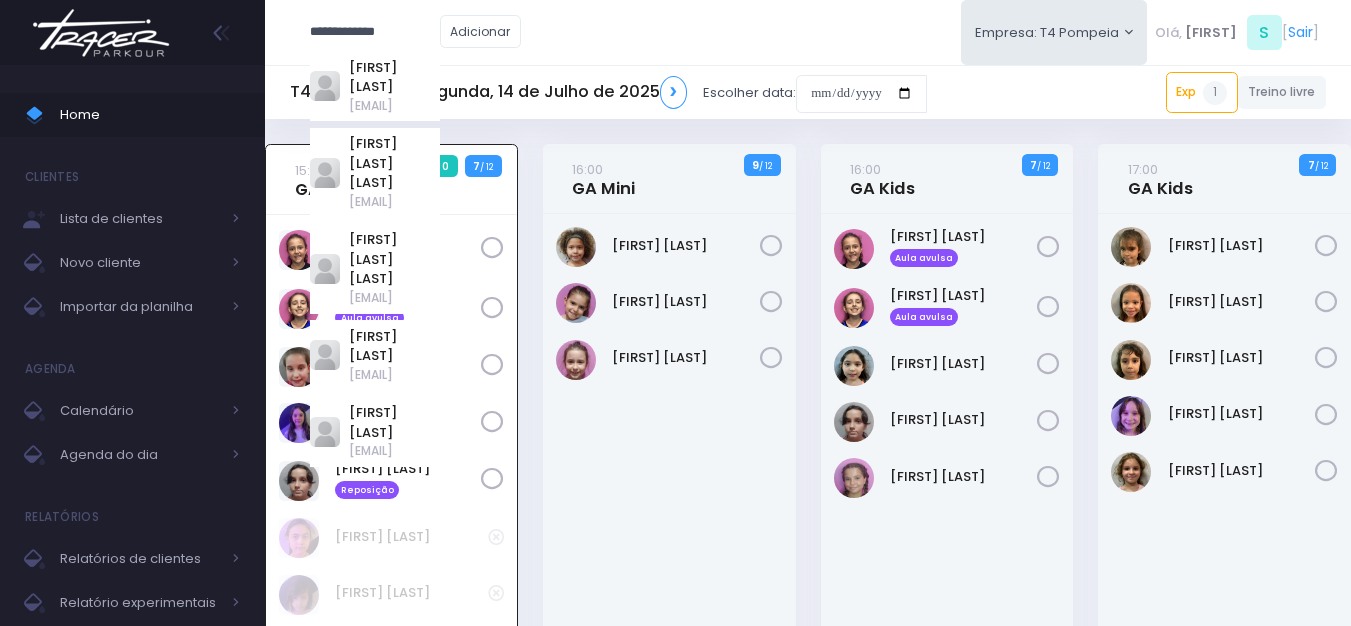 type on "*****" 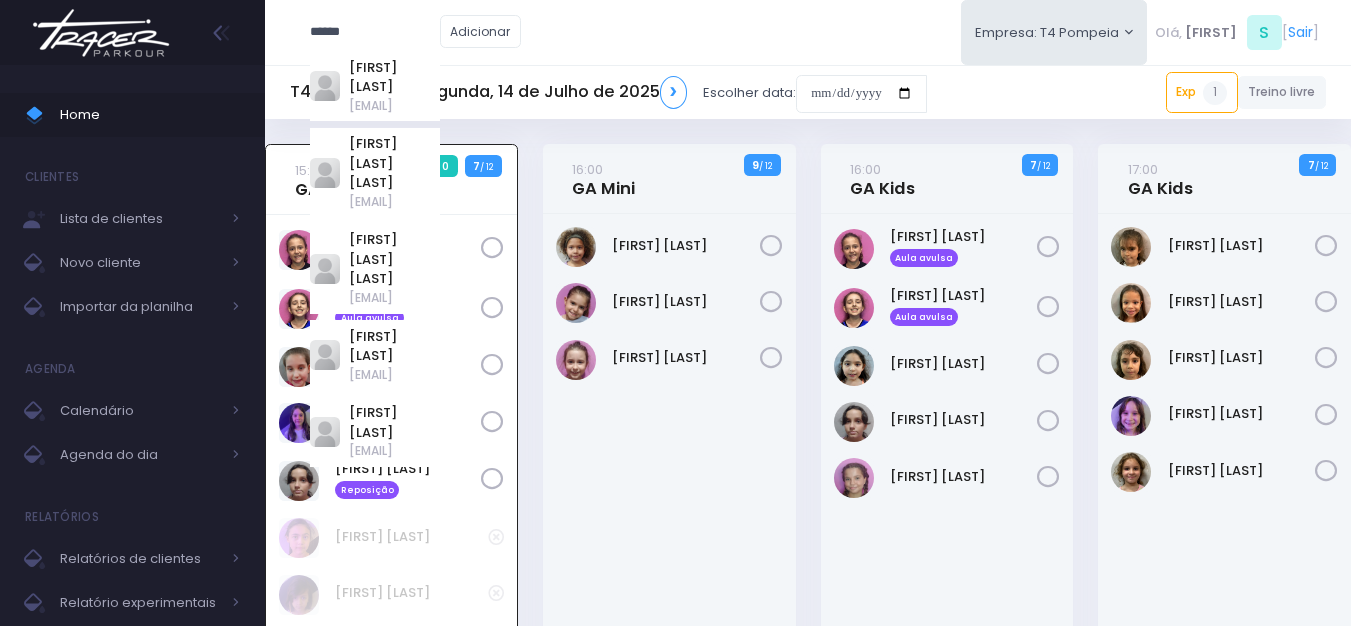 click on "[FIRST] [LAST]" at bounding box center [669, 457] 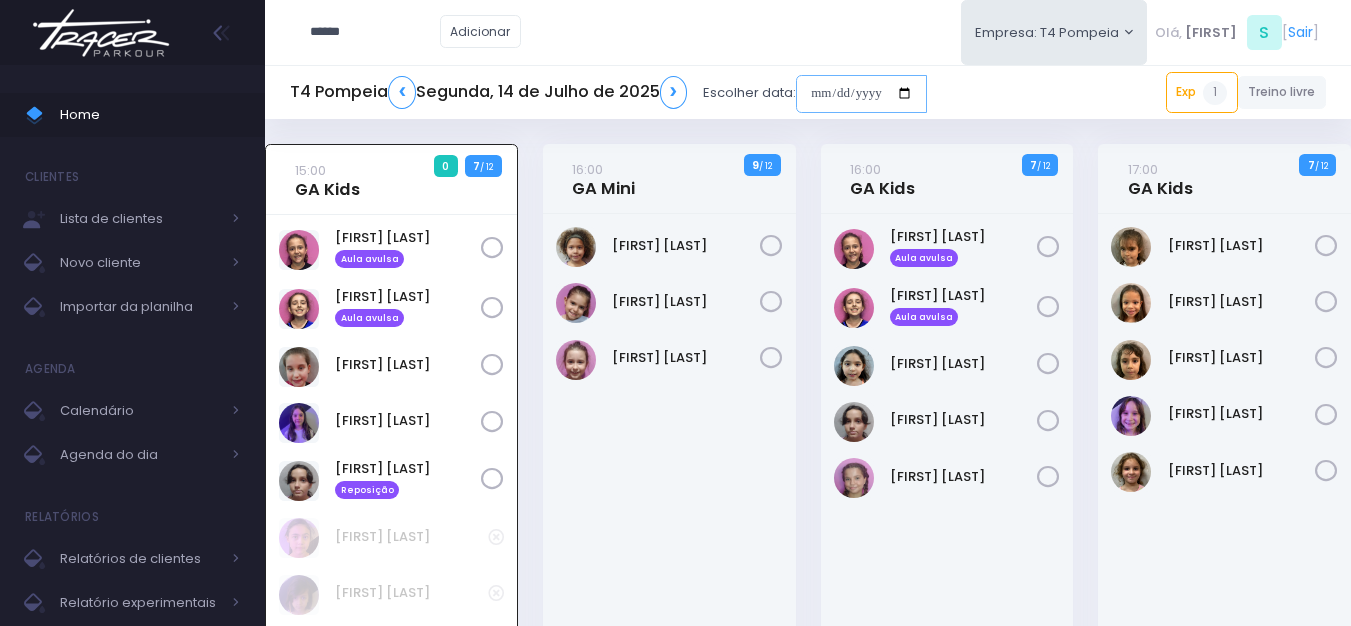 click at bounding box center (861, 94) 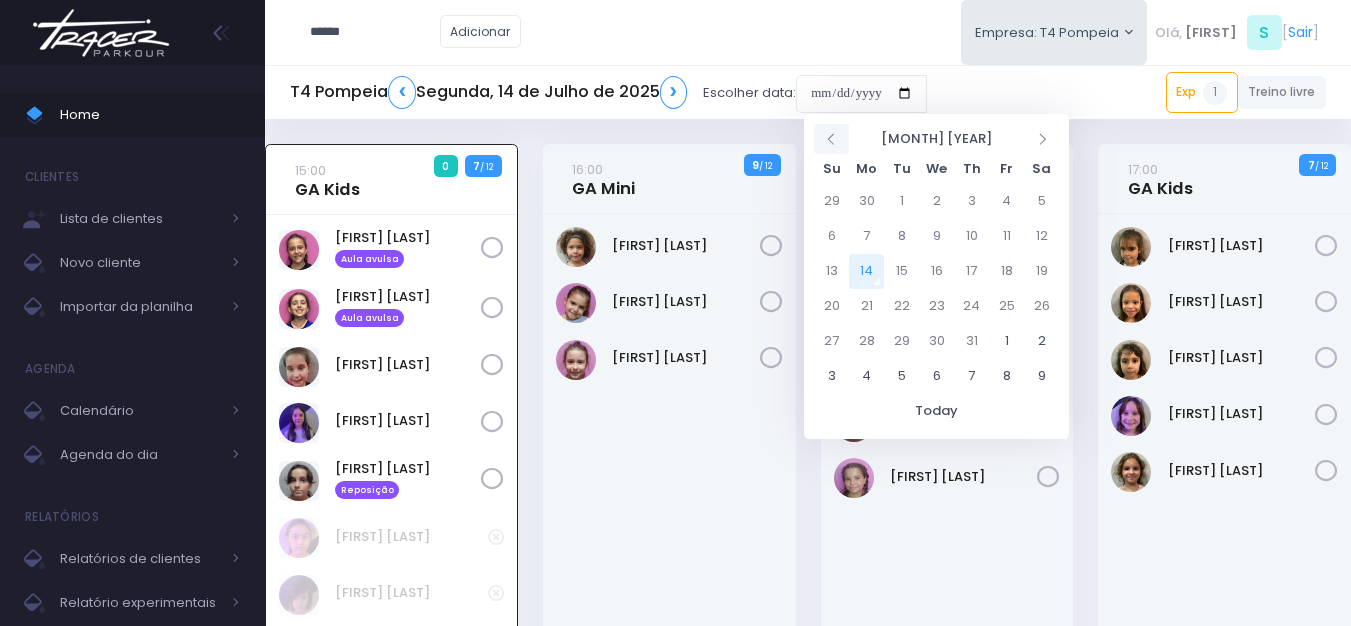 click at bounding box center (832, 138) 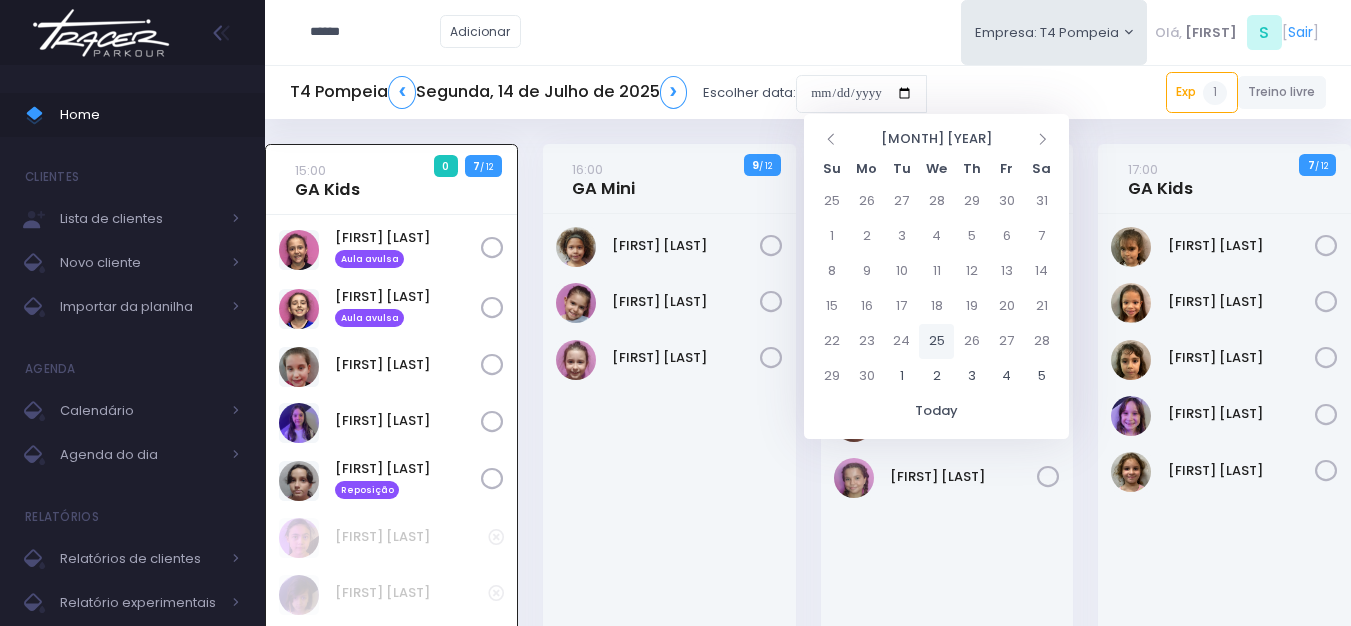 click on "25" at bounding box center [936, 341] 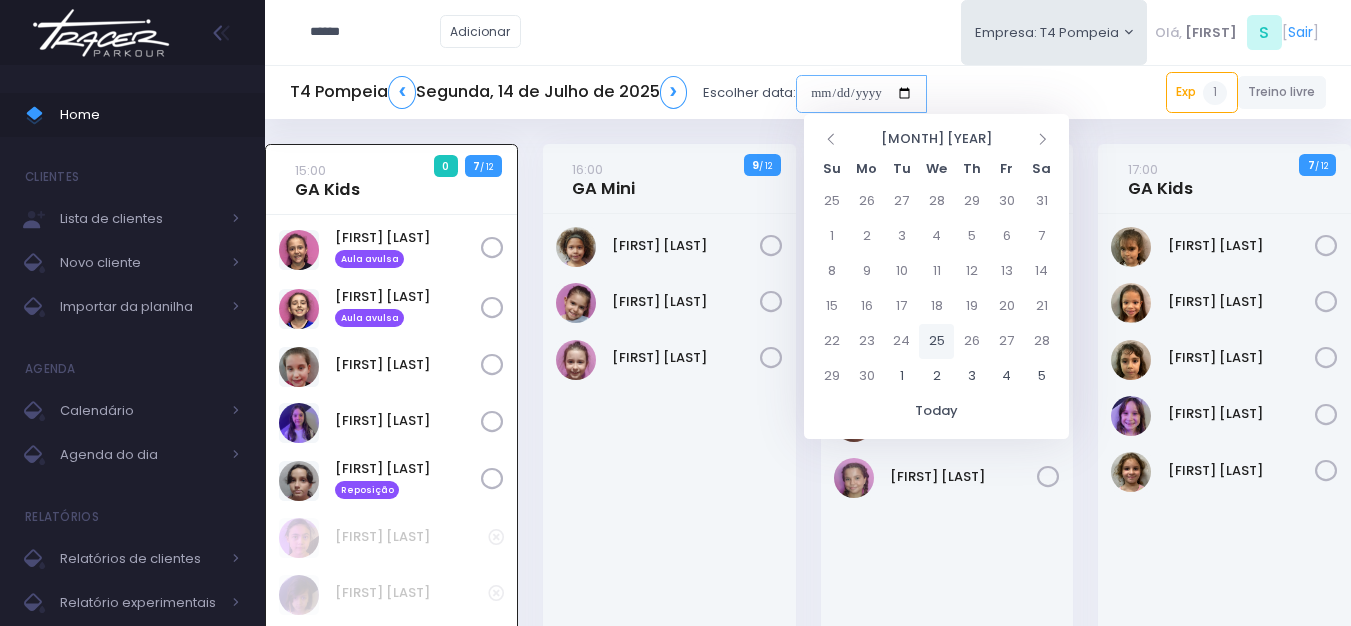 type on "**********" 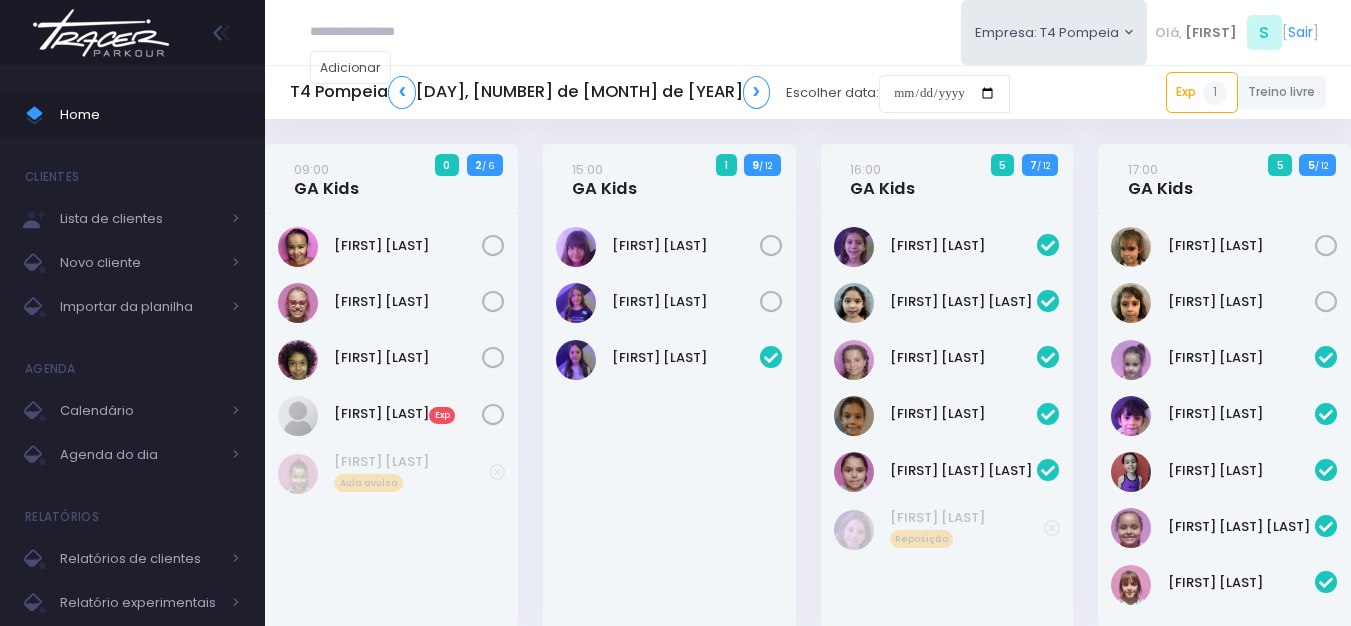 scroll, scrollTop: 0, scrollLeft: 0, axis: both 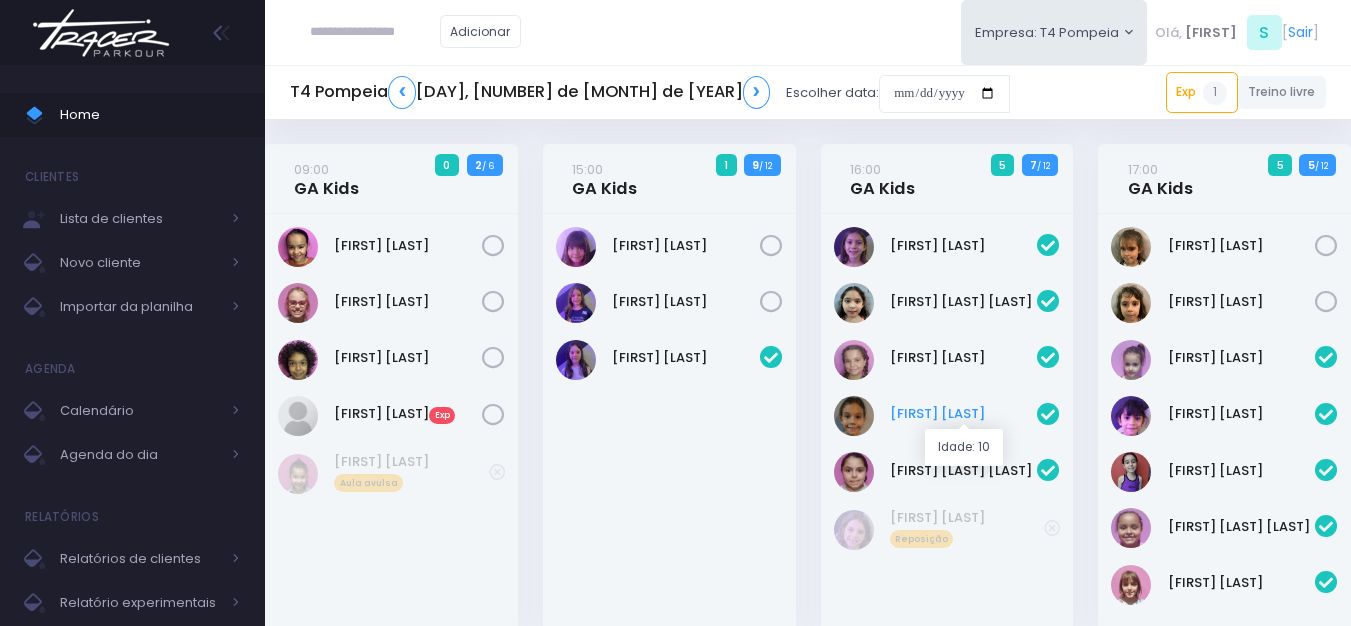 click on "[FIRST] [LAST]" at bounding box center (964, 414) 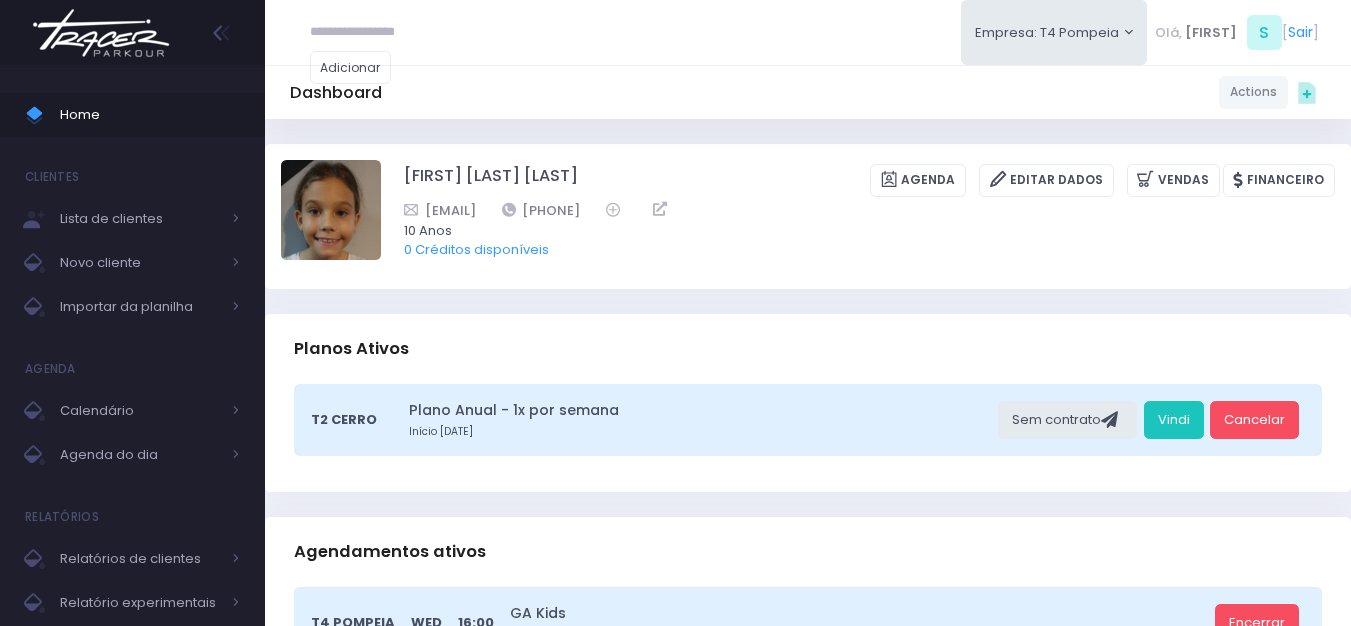 scroll, scrollTop: 0, scrollLeft: 0, axis: both 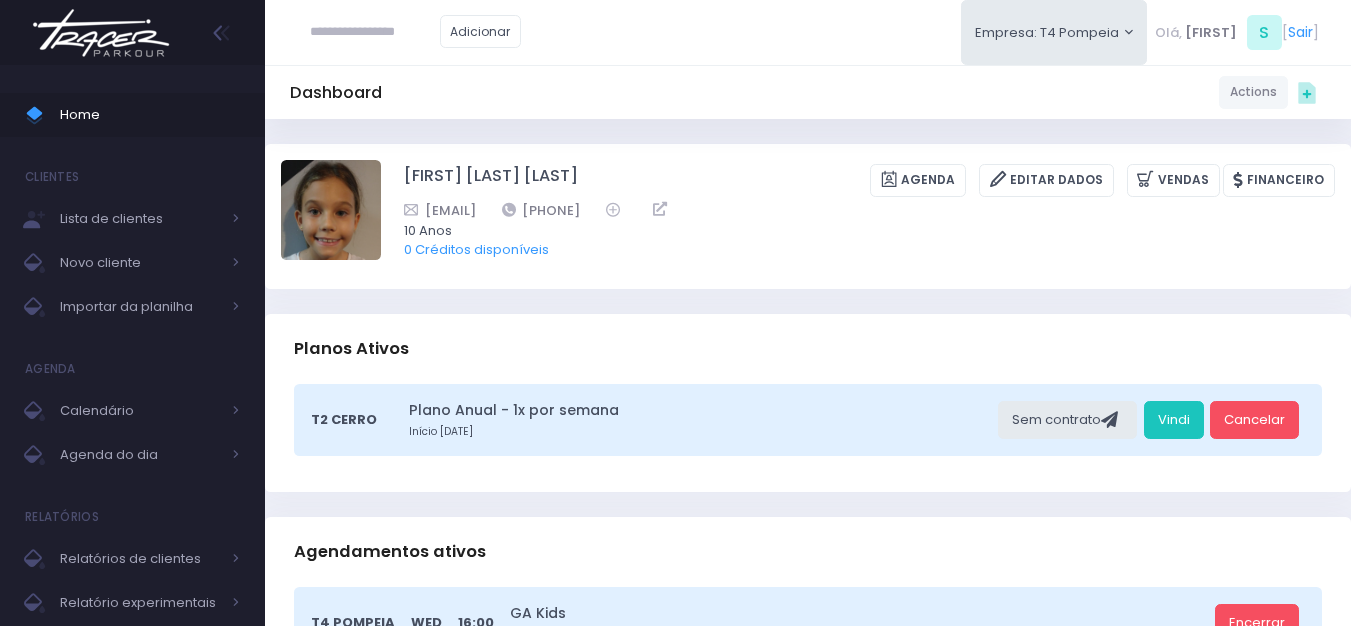 click at bounding box center [375, 32] 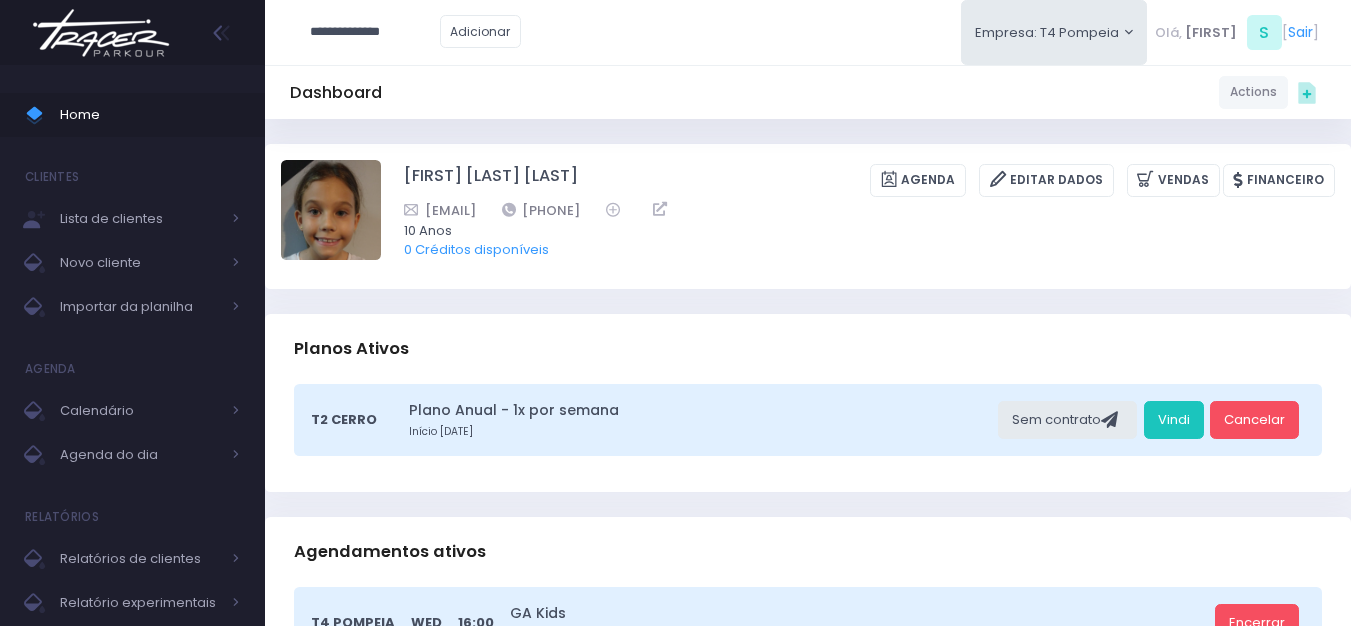 type on "**********" 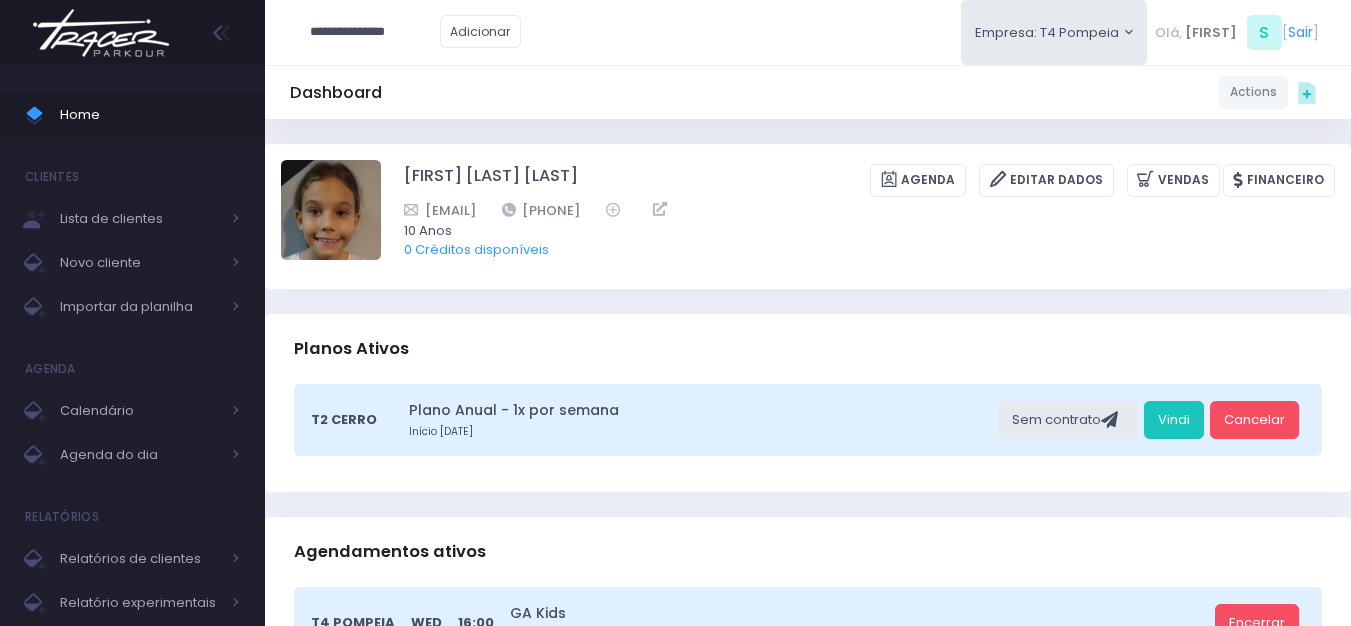 type on "**********" 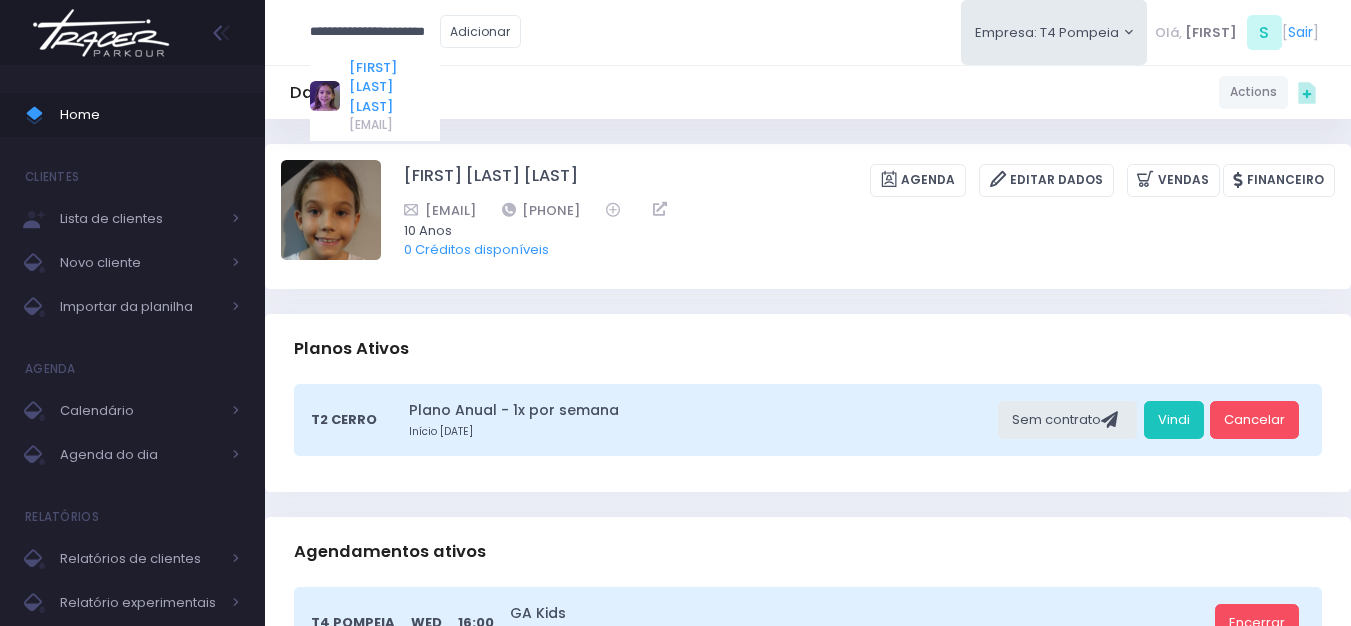 click on "Antonella Zappa Marques" at bounding box center (394, 87) 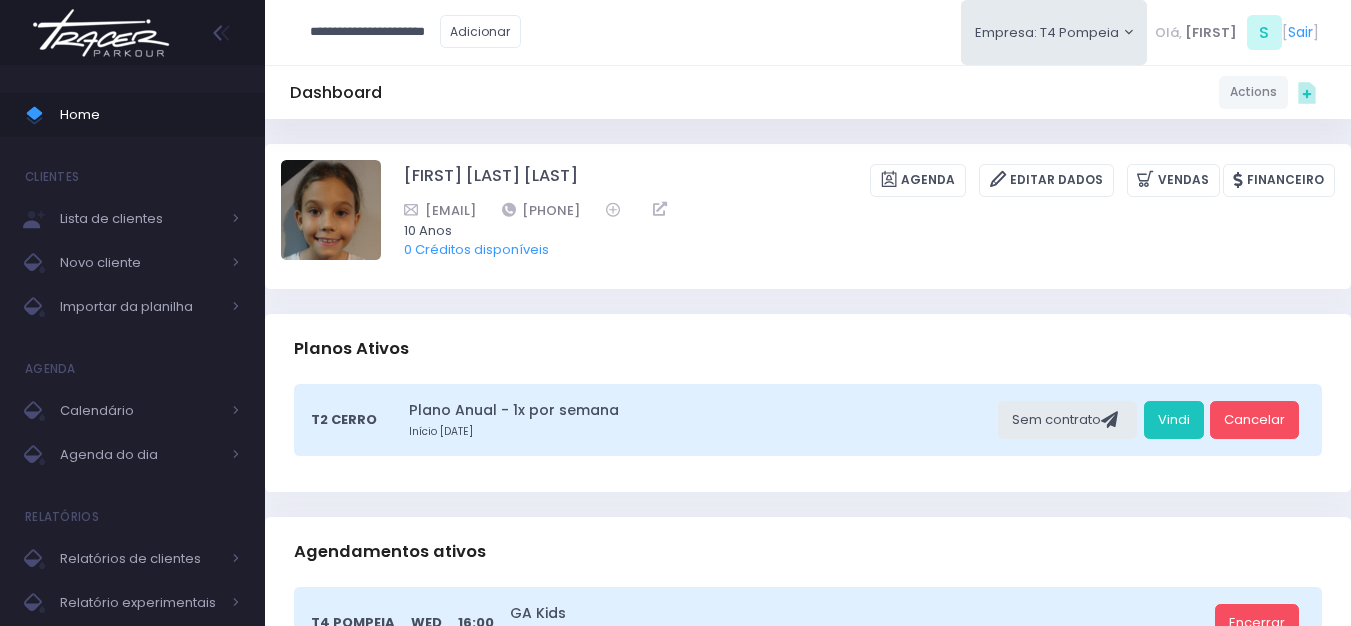 type on "**********" 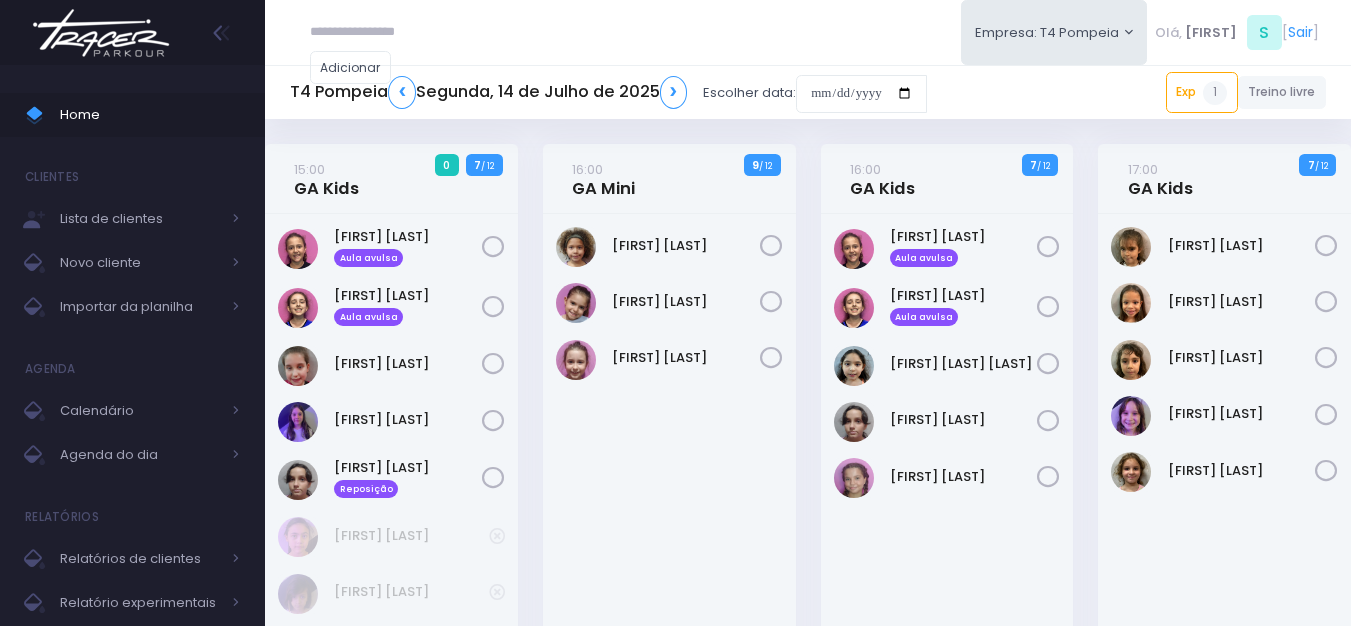 scroll, scrollTop: 0, scrollLeft: 0, axis: both 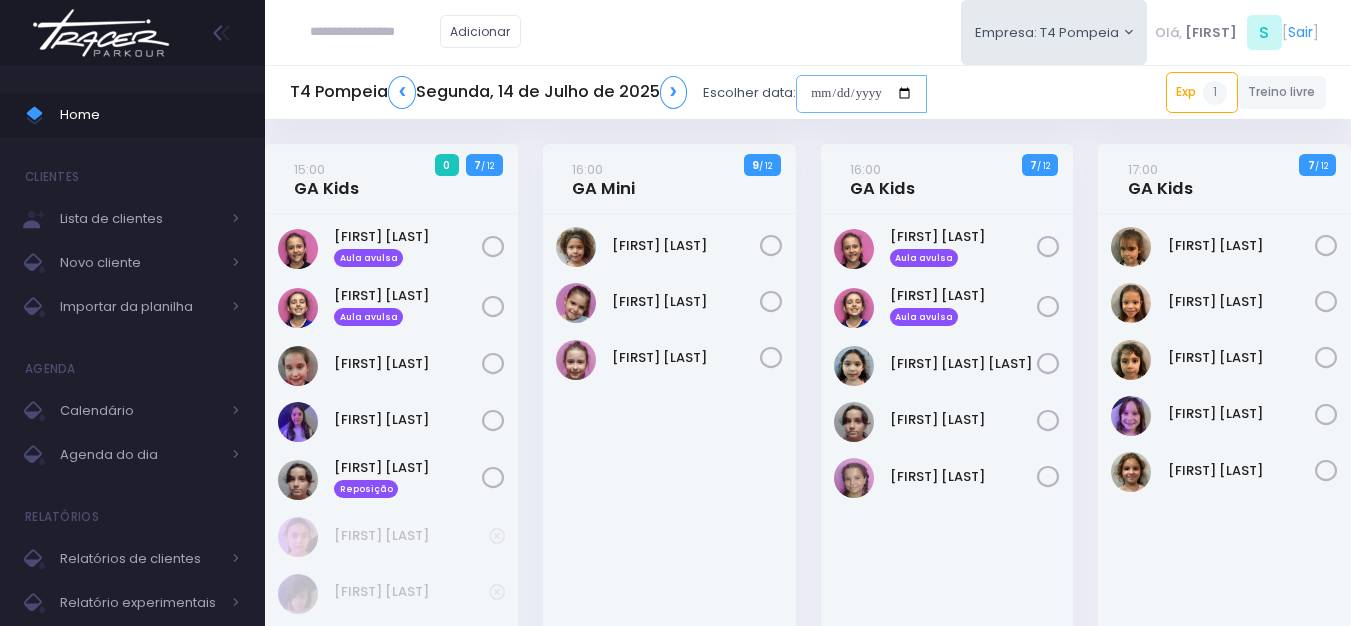 click at bounding box center (861, 94) 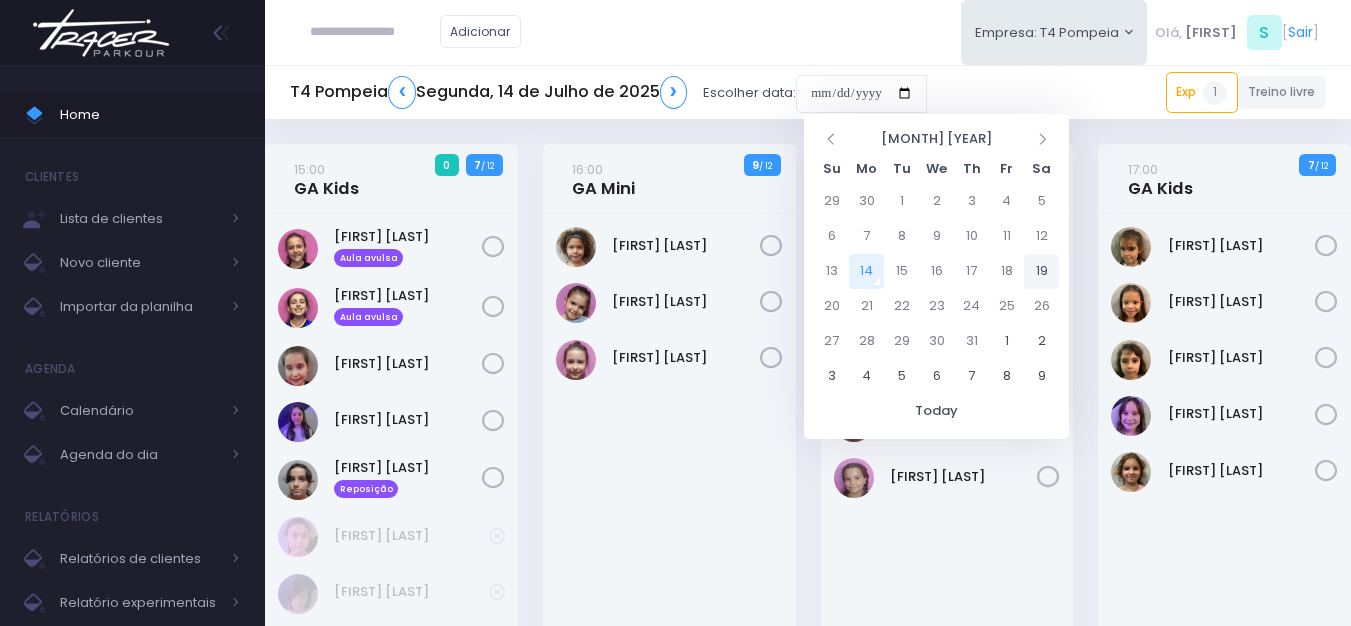 click on "19" at bounding box center (1041, 271) 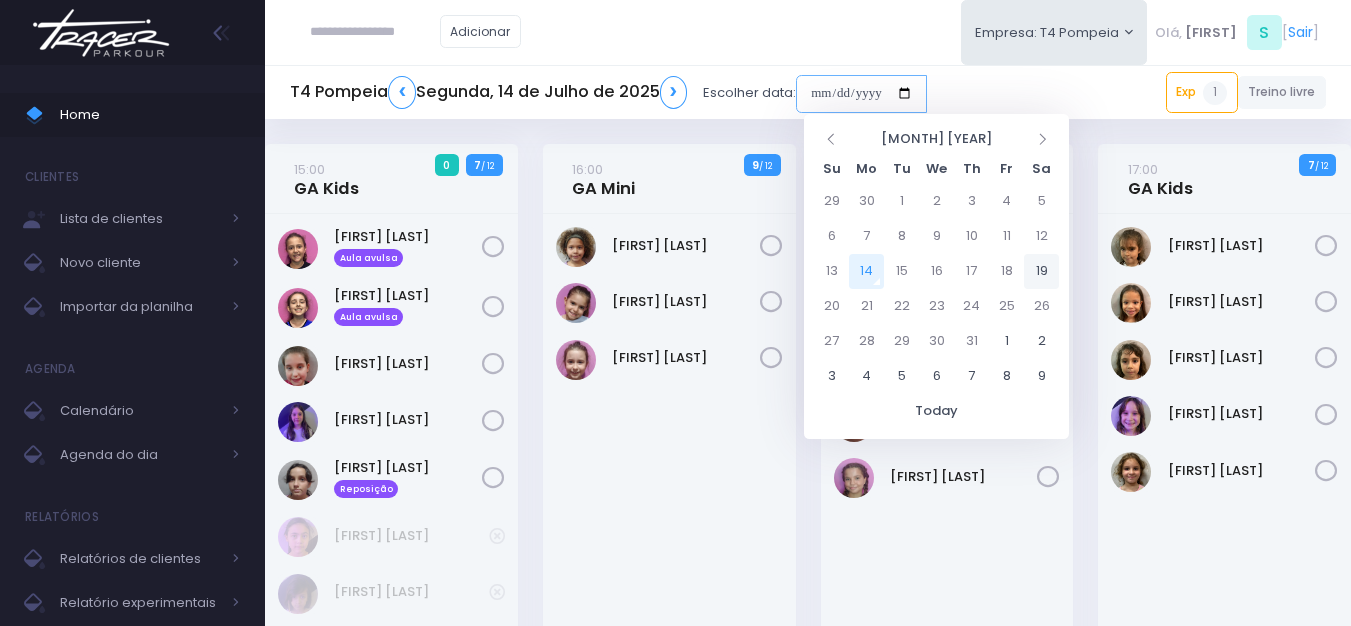 type on "**********" 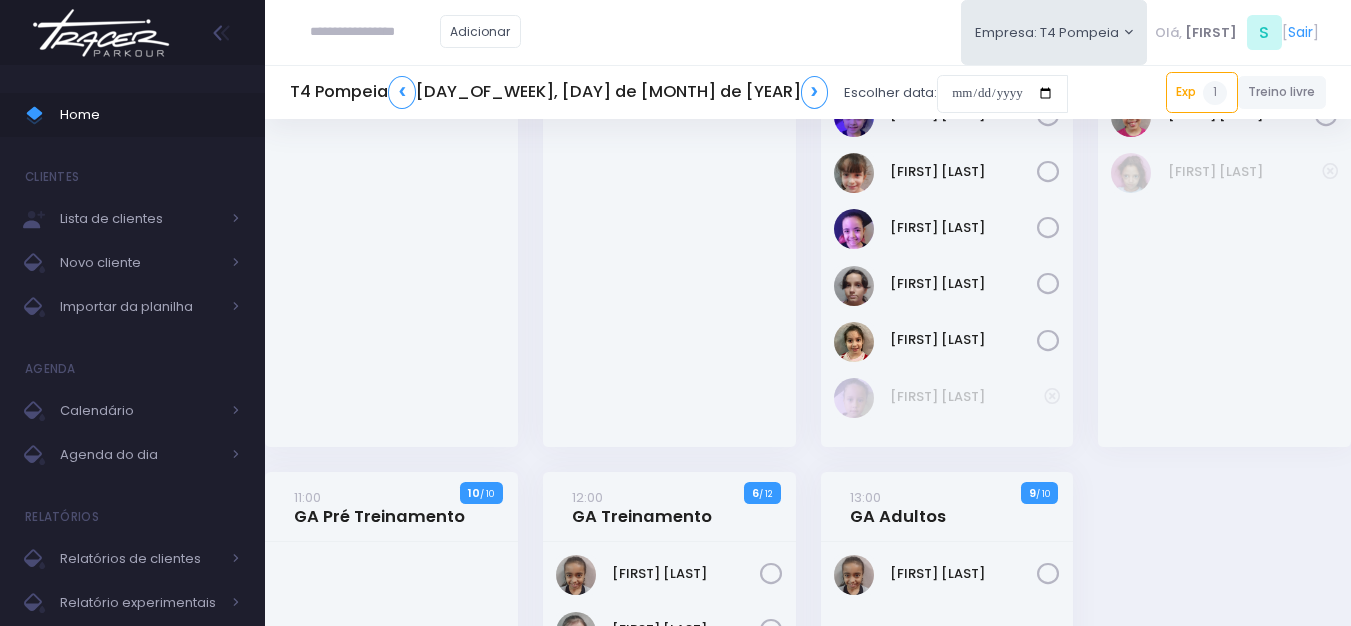 scroll, scrollTop: 300, scrollLeft: 0, axis: vertical 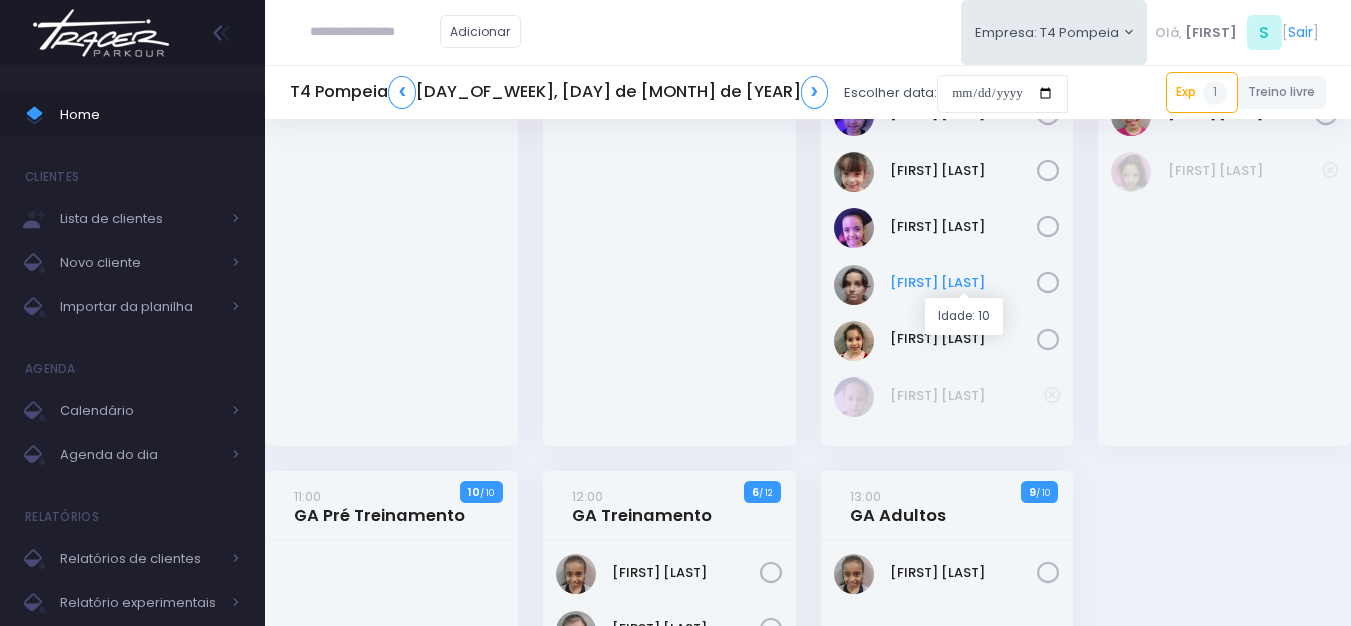 click on "[FIRST] [LAST]" at bounding box center [964, 283] 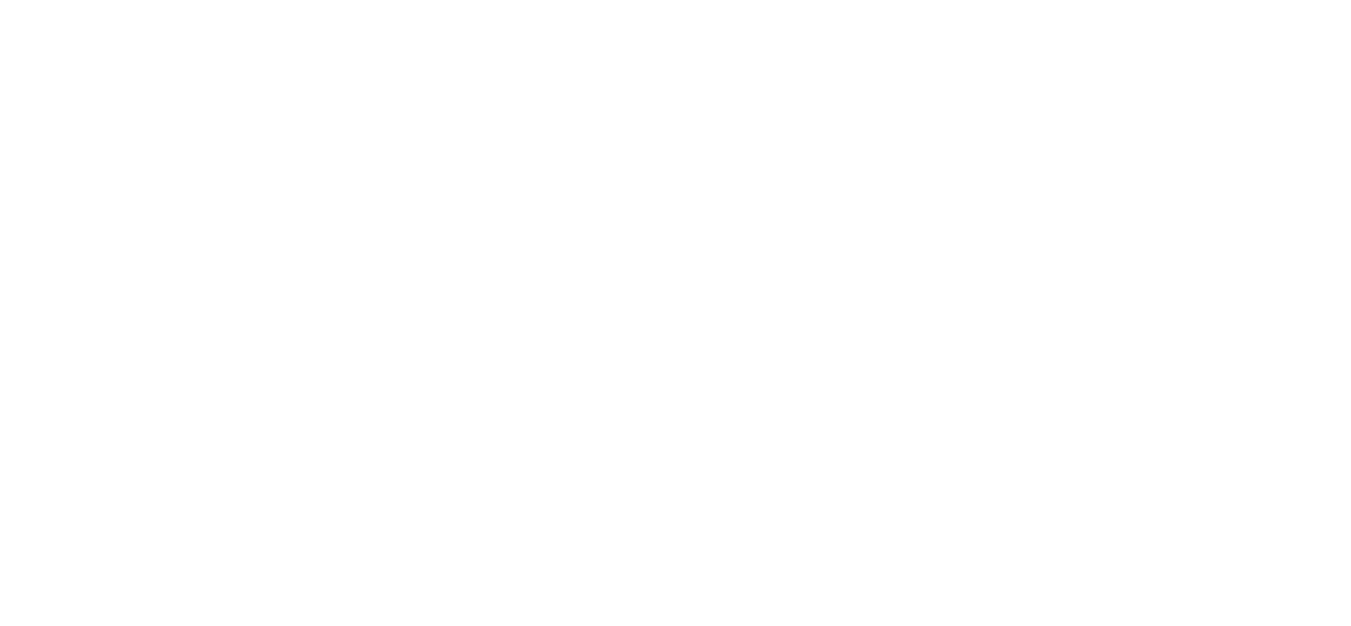 scroll, scrollTop: 0, scrollLeft: 0, axis: both 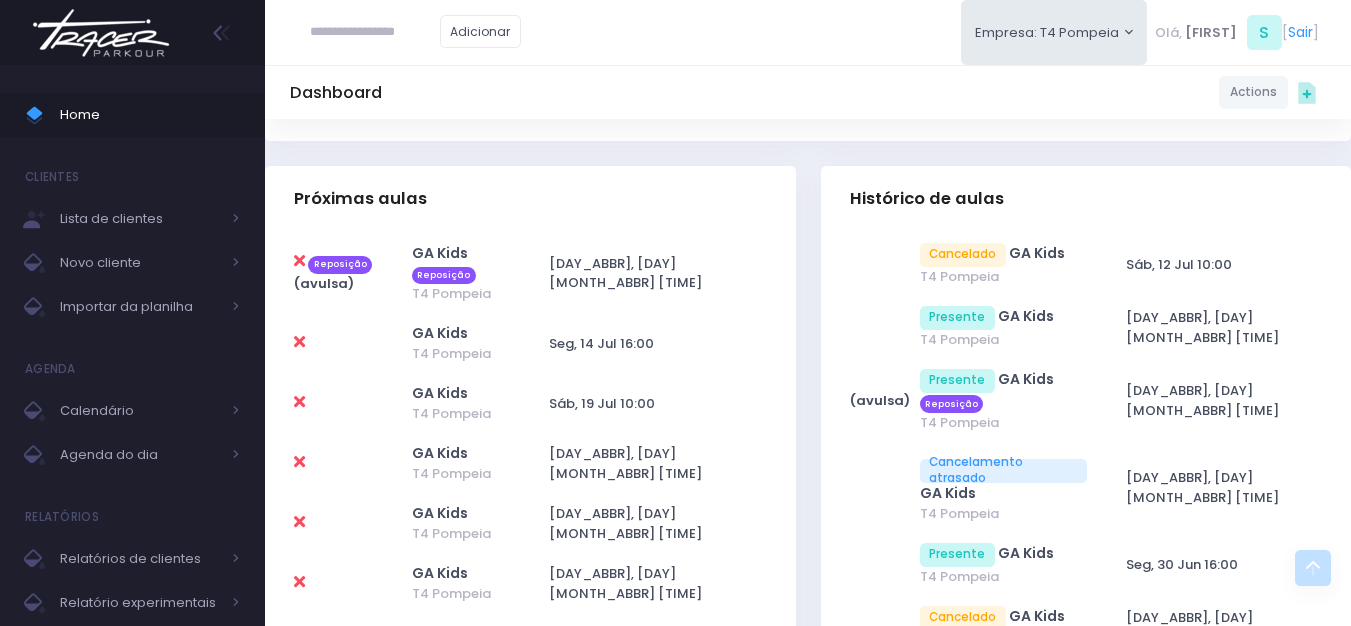 click at bounding box center (299, 402) 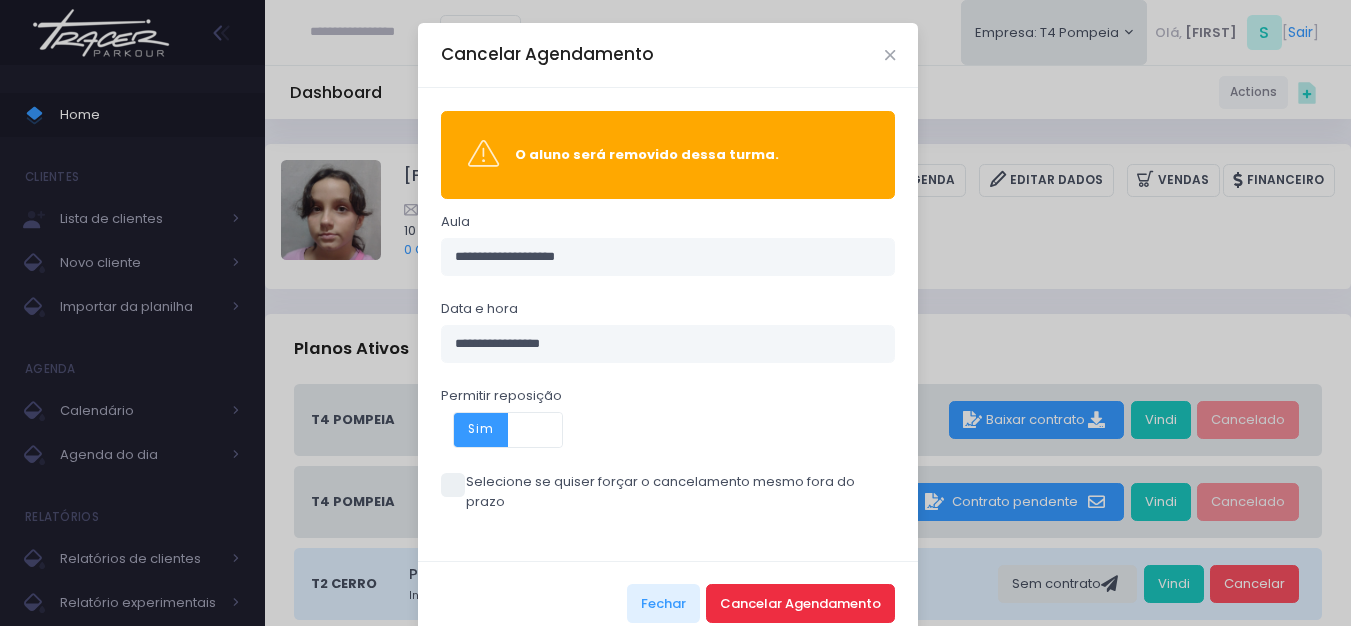 click on "Cancelar Agendamento" at bounding box center [800, 603] 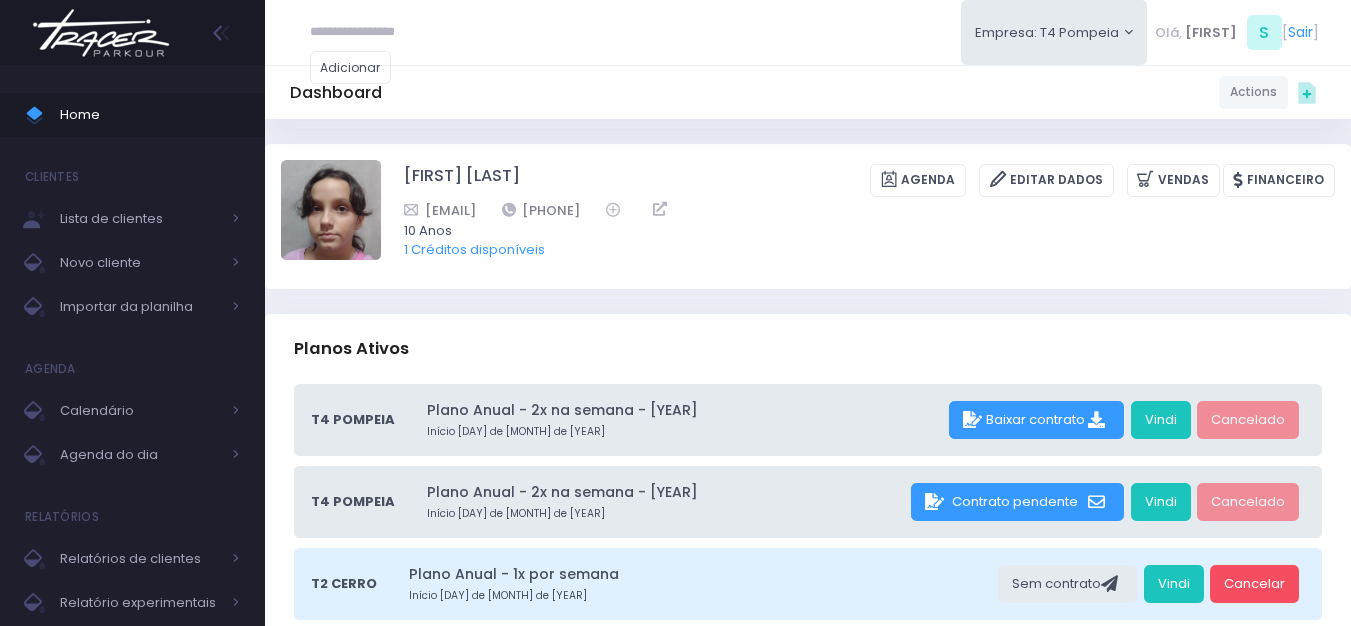 scroll, scrollTop: 0, scrollLeft: 0, axis: both 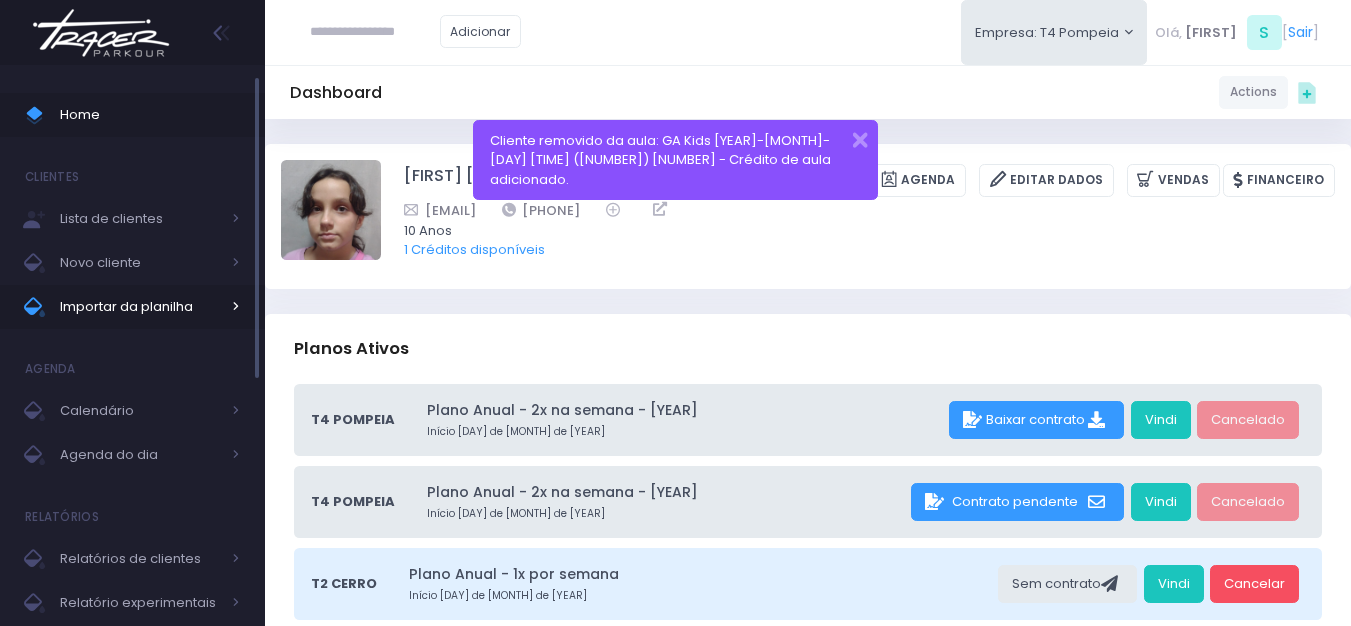 drag, startPoint x: 176, startPoint y: 54, endPoint x: 205, endPoint y: 295, distance: 242.73854 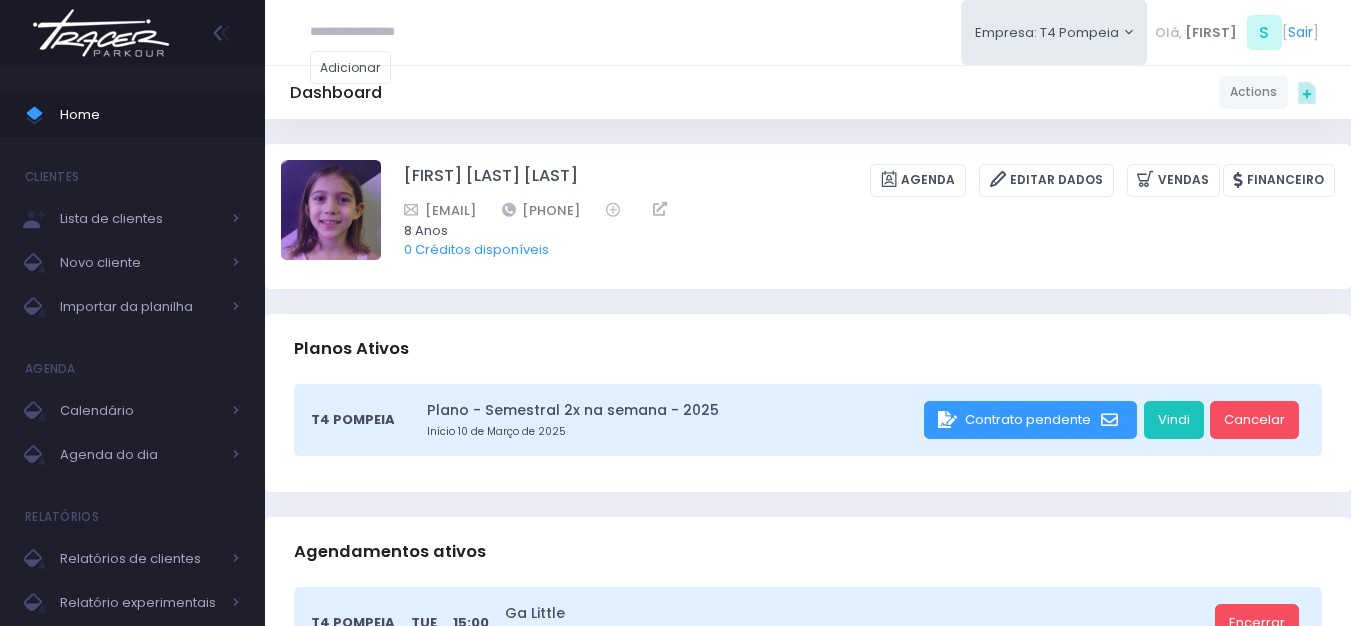 scroll, scrollTop: 0, scrollLeft: 0, axis: both 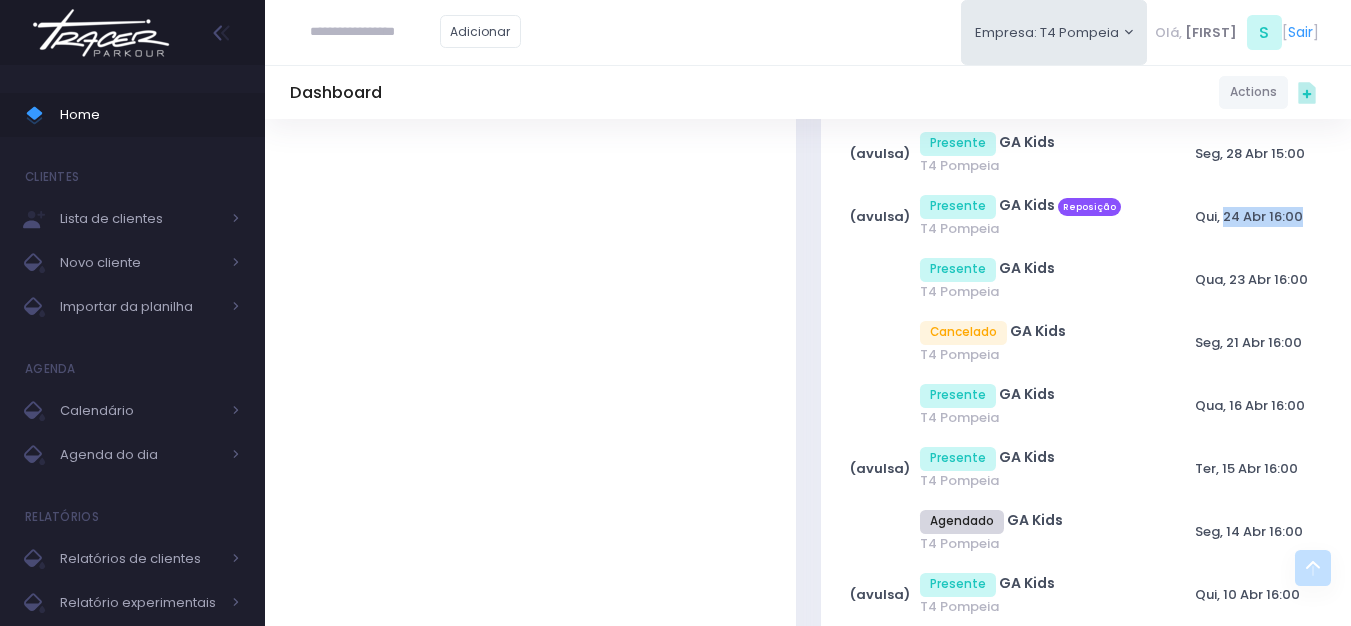 drag, startPoint x: 1223, startPoint y: 211, endPoint x: 1307, endPoint y: 218, distance: 84.29116 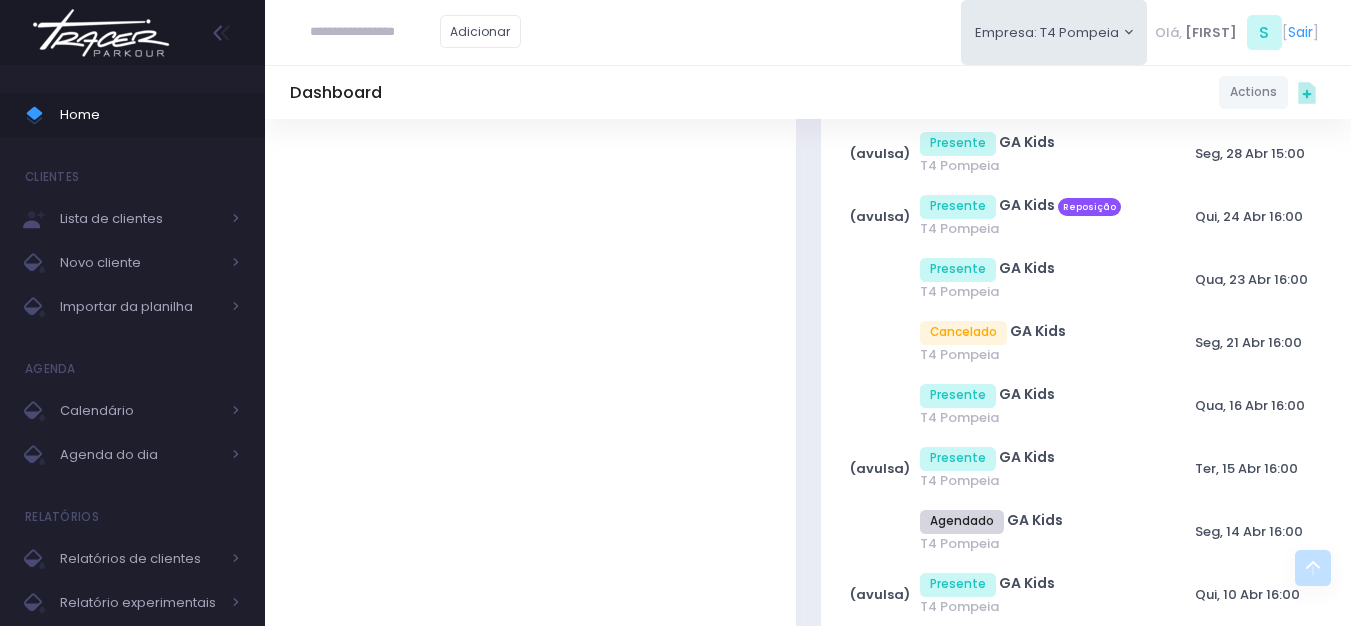 drag, startPoint x: 1086, startPoint y: 213, endPoint x: 1113, endPoint y: 211, distance: 27.073973 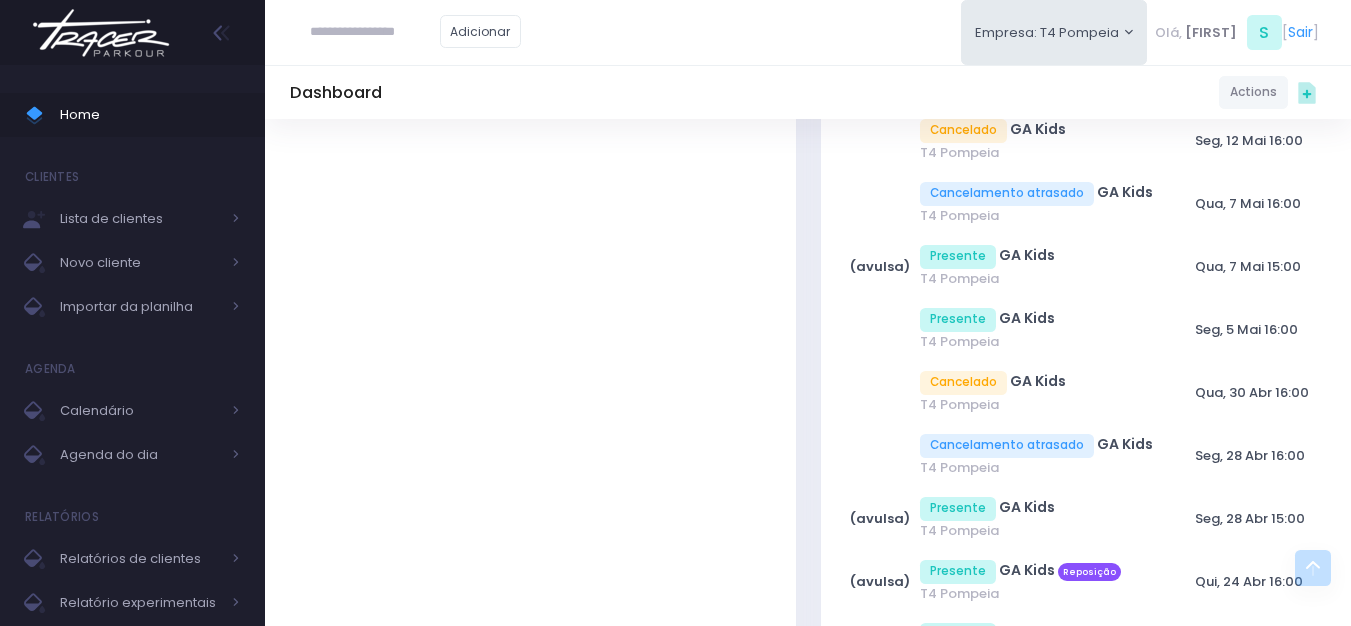 scroll, scrollTop: 2300, scrollLeft: 0, axis: vertical 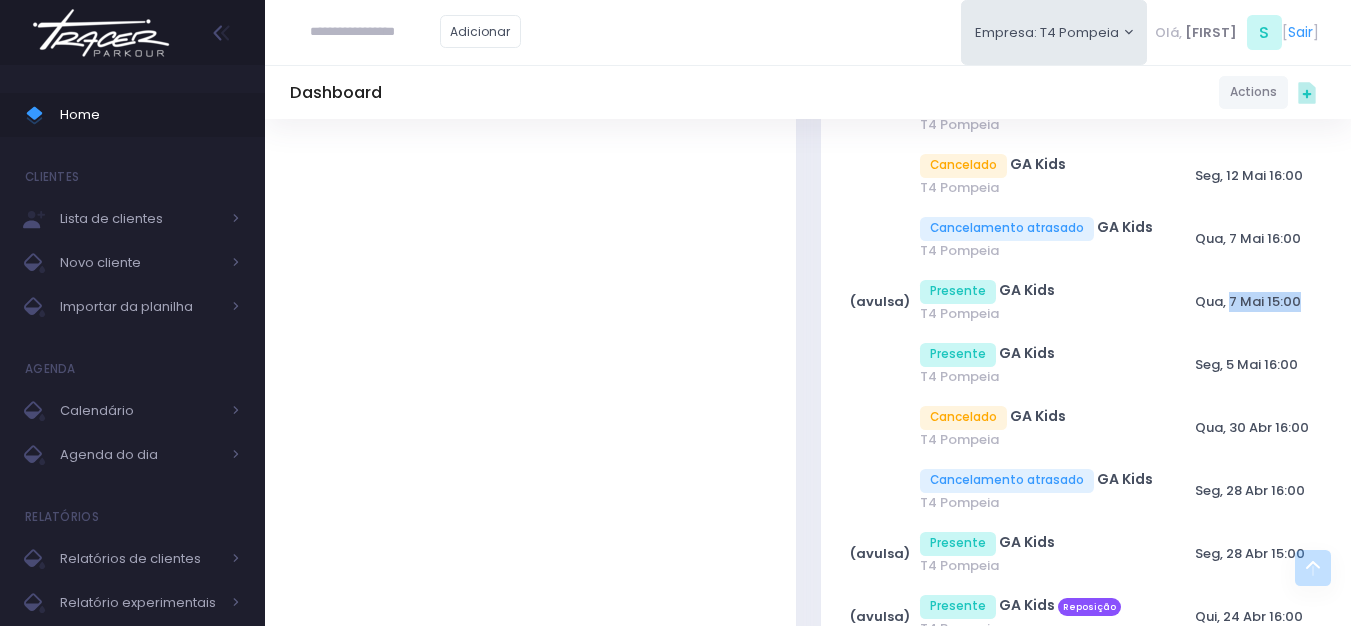 drag, startPoint x: 1228, startPoint y: 307, endPoint x: 1305, endPoint y: 315, distance: 77.41447 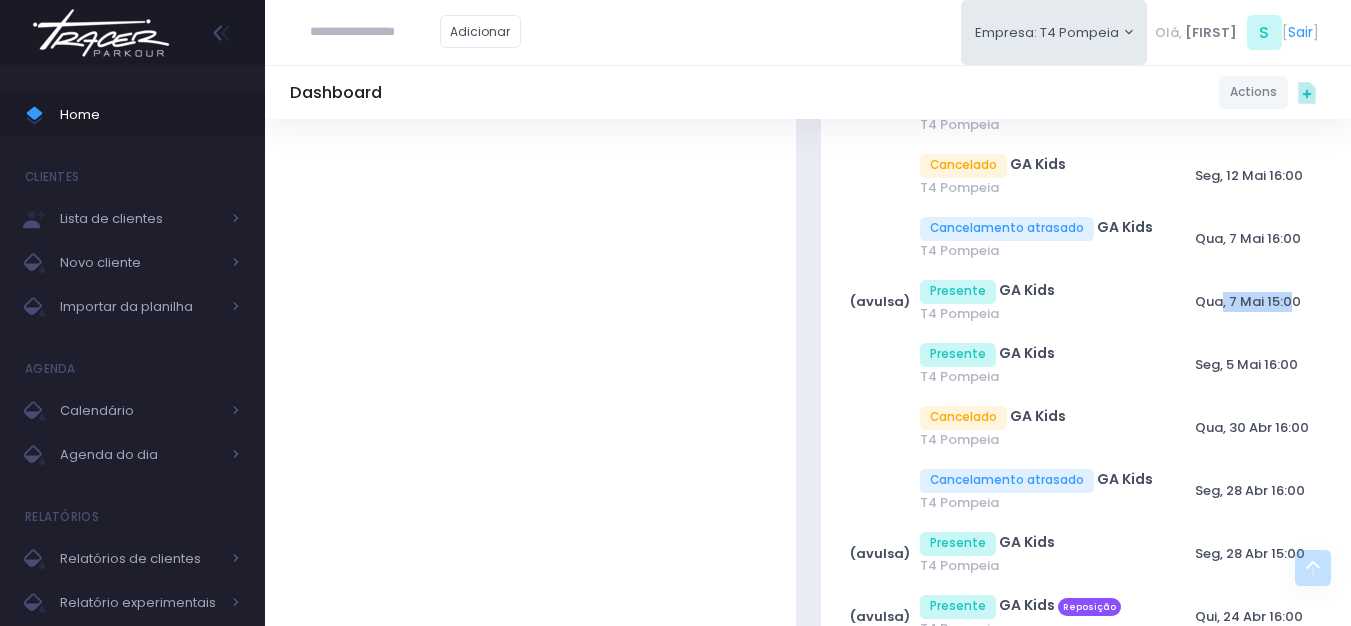 drag, startPoint x: 1224, startPoint y: 301, endPoint x: 1285, endPoint y: 309, distance: 61.522354 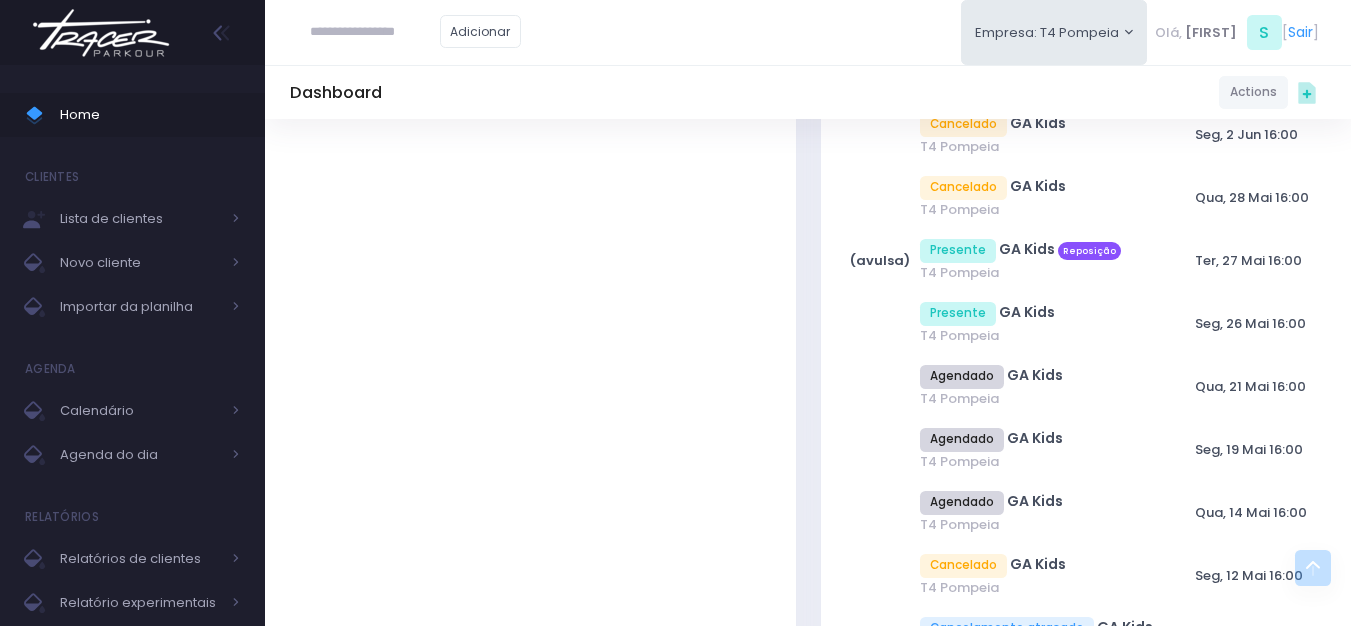 scroll, scrollTop: 1800, scrollLeft: 0, axis: vertical 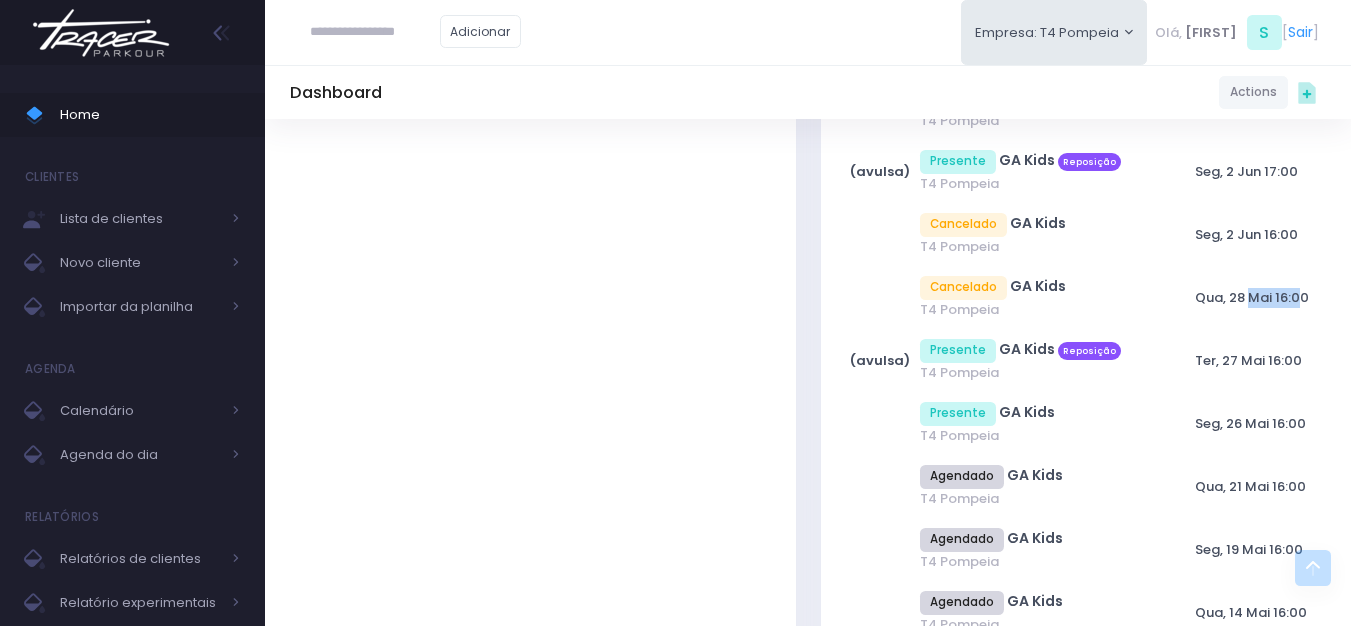 drag, startPoint x: 1246, startPoint y: 298, endPoint x: 1296, endPoint y: 298, distance: 50 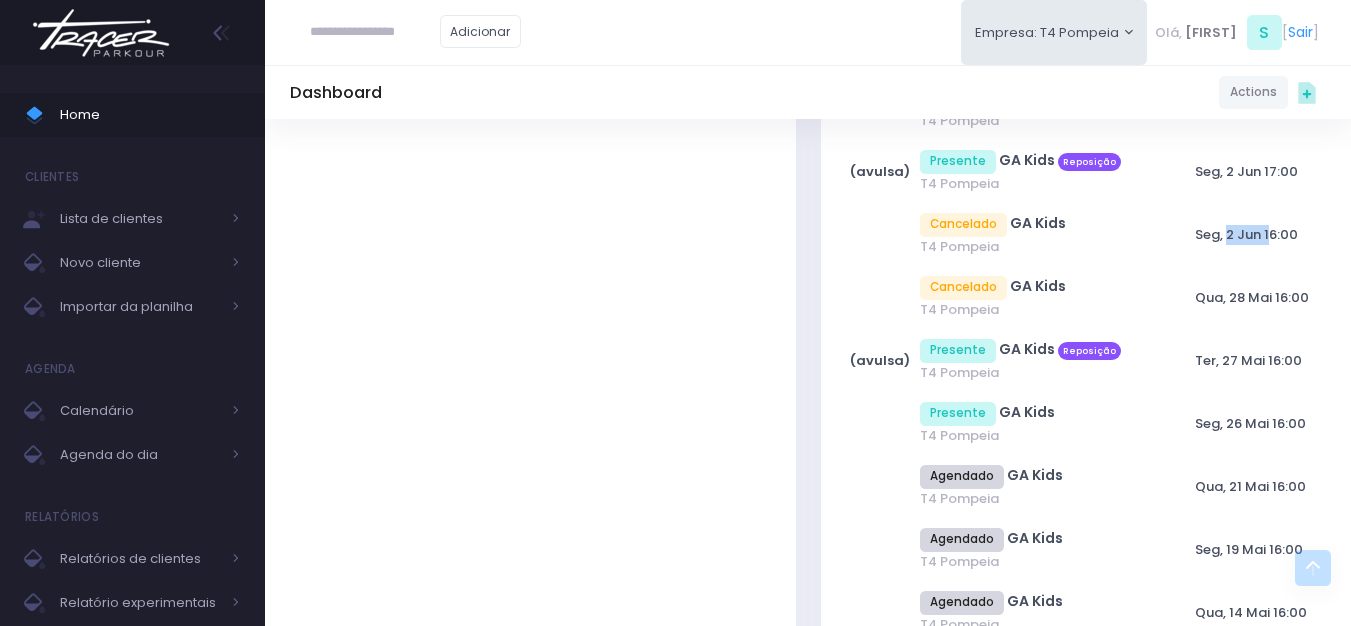 drag, startPoint x: 1225, startPoint y: 240, endPoint x: 1268, endPoint y: 250, distance: 44.14748 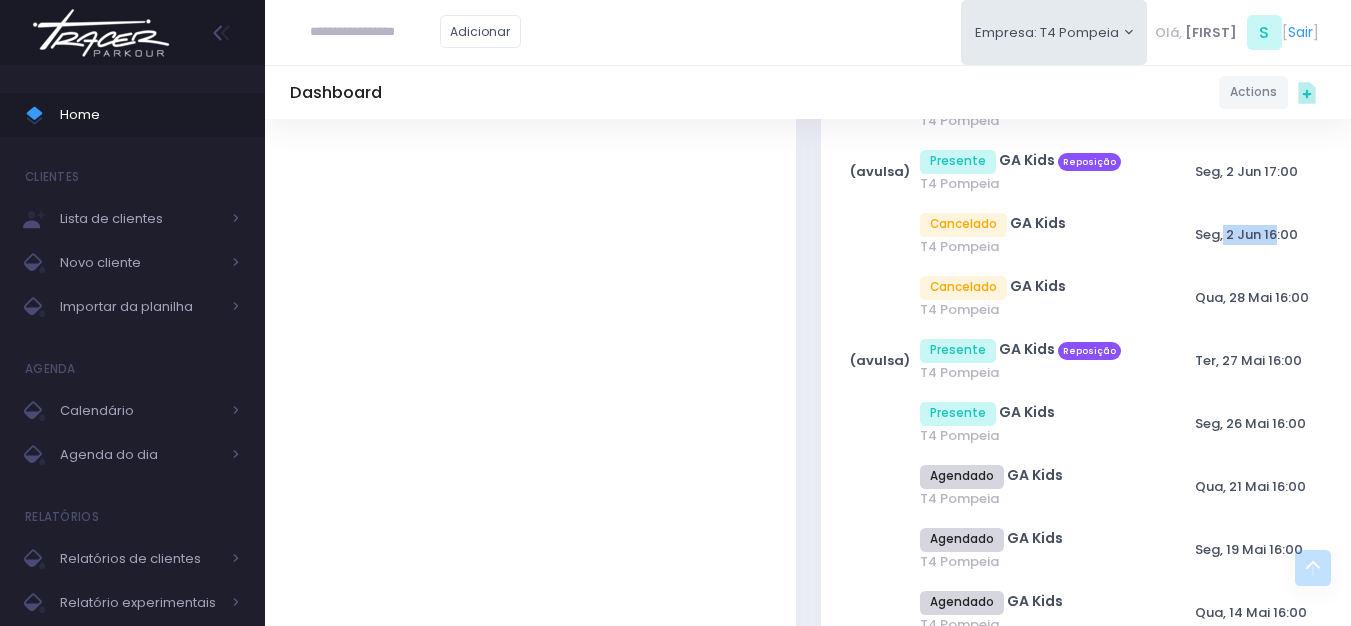 drag, startPoint x: 1221, startPoint y: 234, endPoint x: 1275, endPoint y: 235, distance: 54.00926 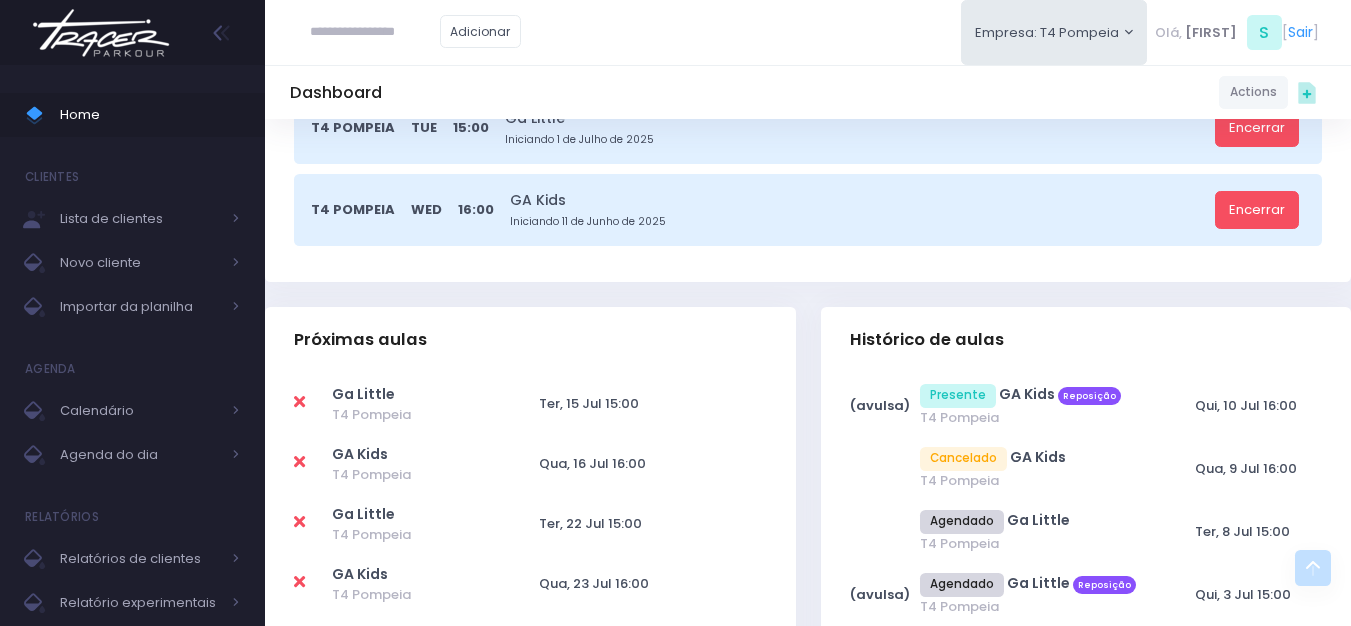 scroll, scrollTop: 0, scrollLeft: 0, axis: both 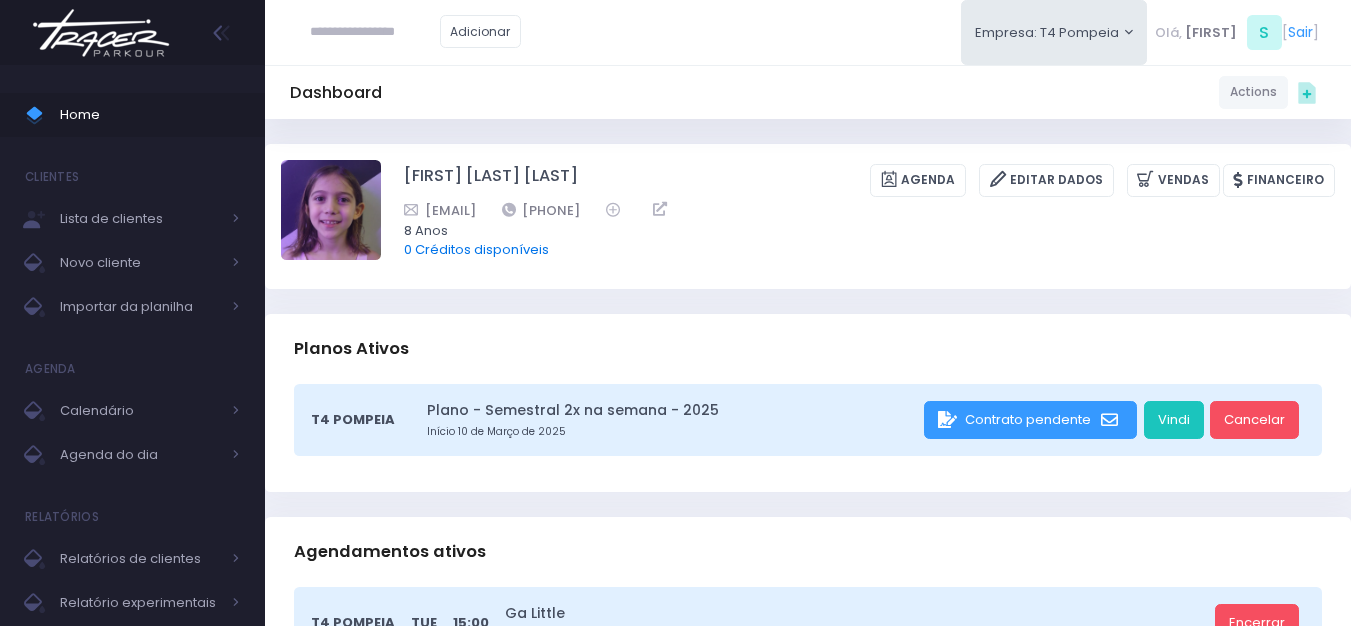 click on "0 Créditos disponíveis" at bounding box center (476, 249) 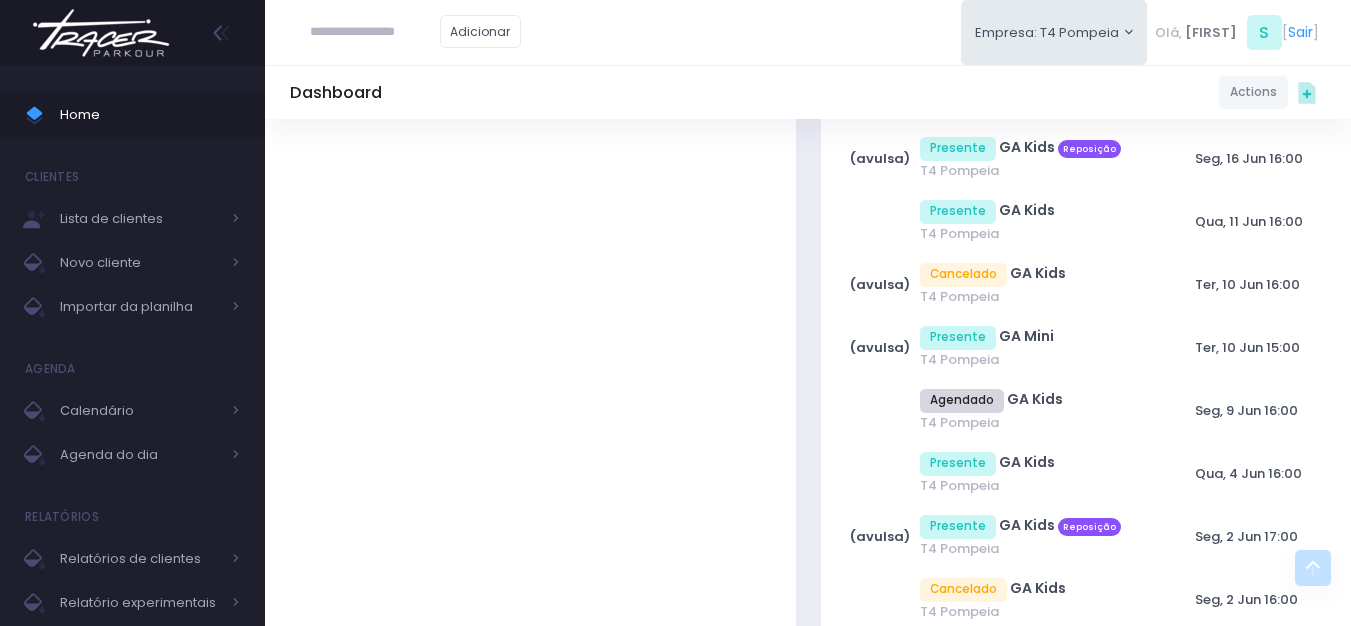 scroll, scrollTop: 1400, scrollLeft: 0, axis: vertical 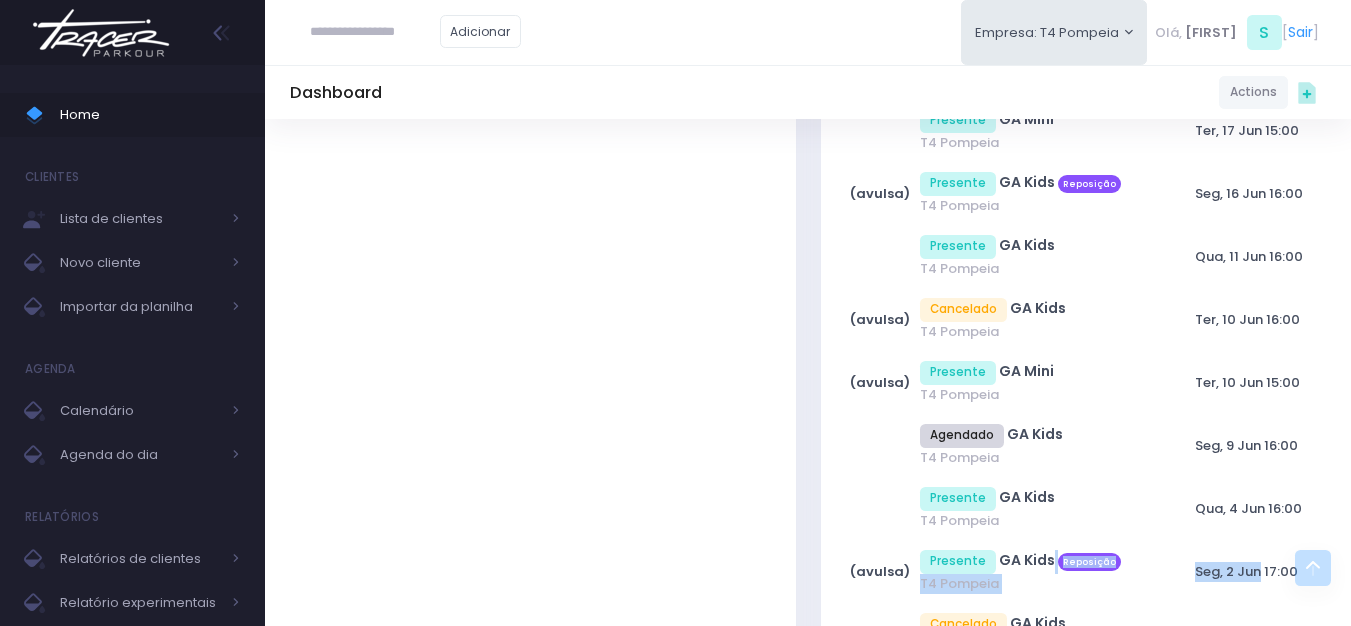 drag, startPoint x: 1050, startPoint y: 565, endPoint x: 1259, endPoint y: 585, distance: 209.95476 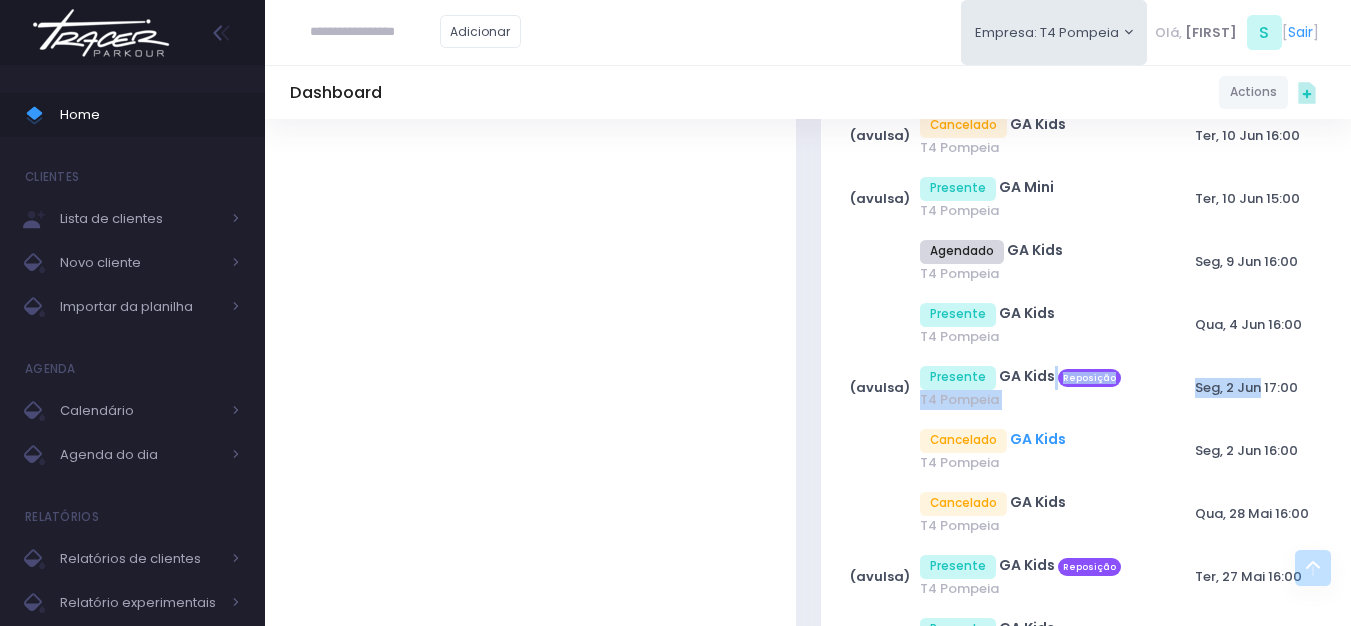 scroll, scrollTop: 1600, scrollLeft: 0, axis: vertical 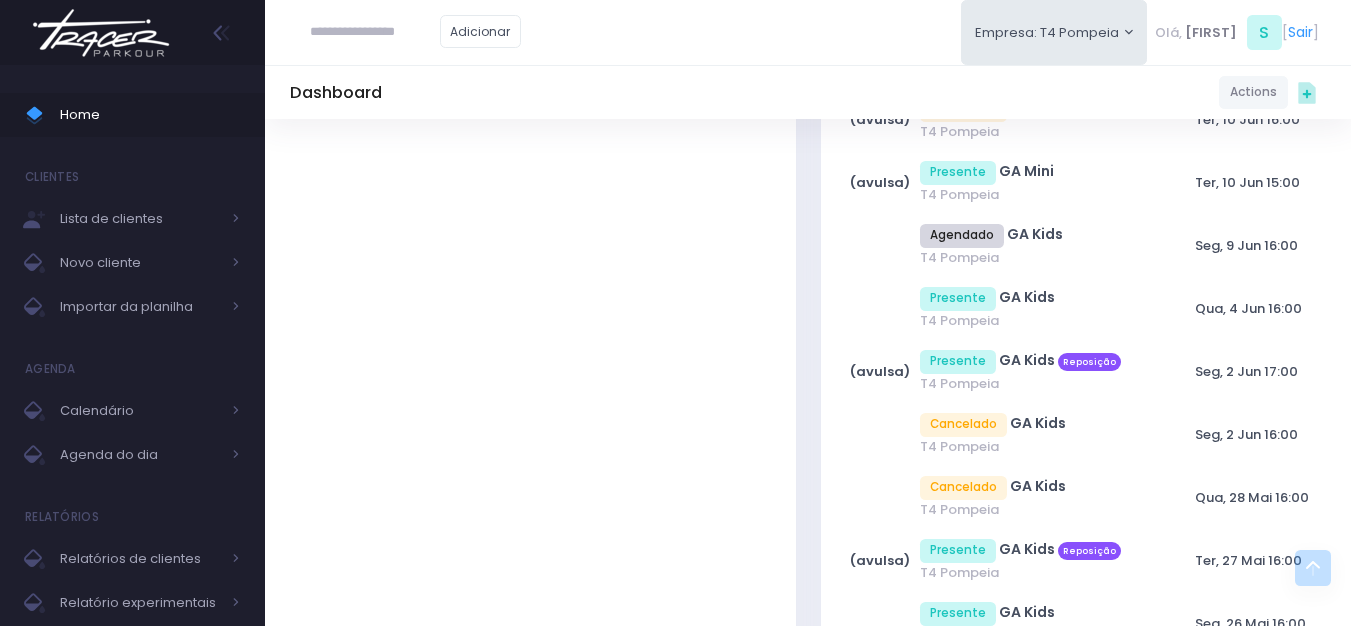 click on "Ga Little T4 Pompeia GA Kids" at bounding box center [530, 1004] 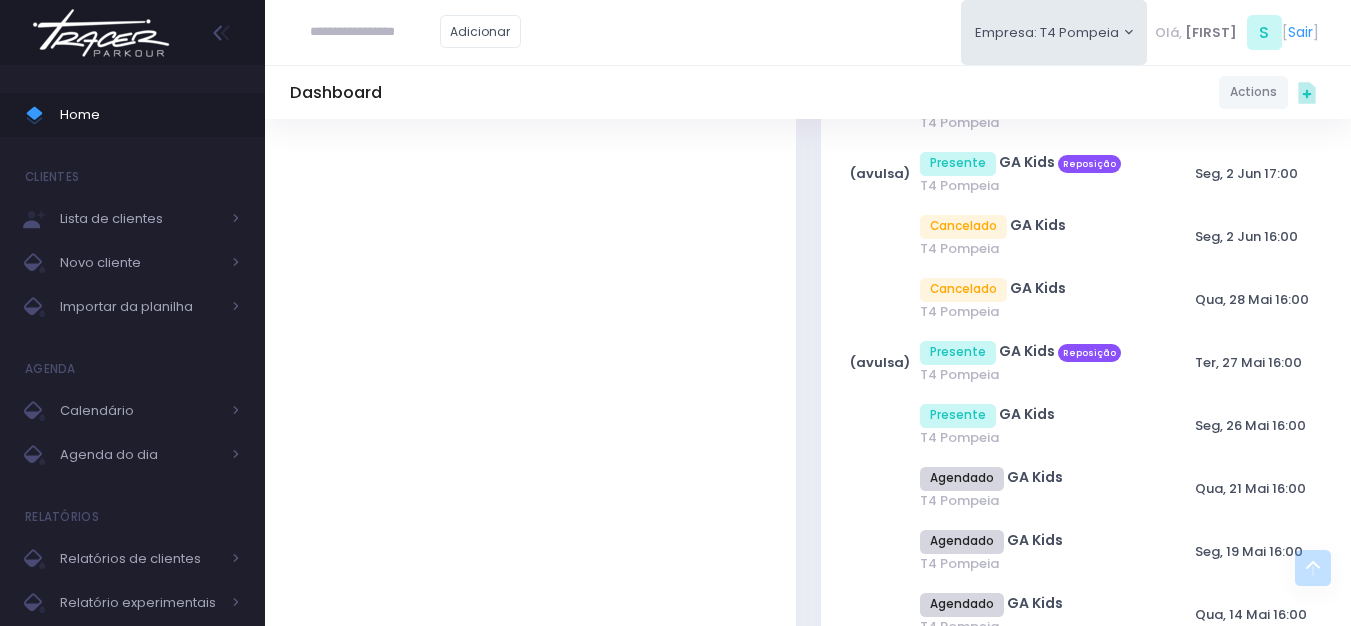 scroll, scrollTop: 1800, scrollLeft: 0, axis: vertical 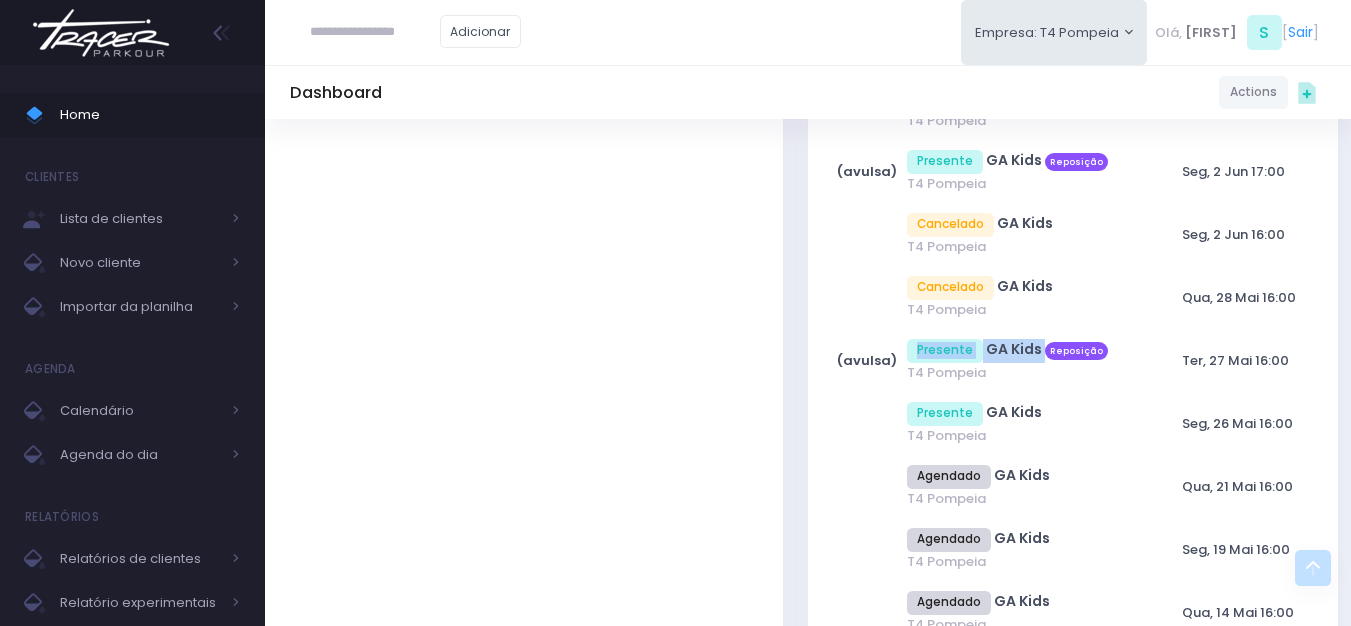 drag, startPoint x: 1055, startPoint y: 348, endPoint x: 843, endPoint y: 360, distance: 212.33936 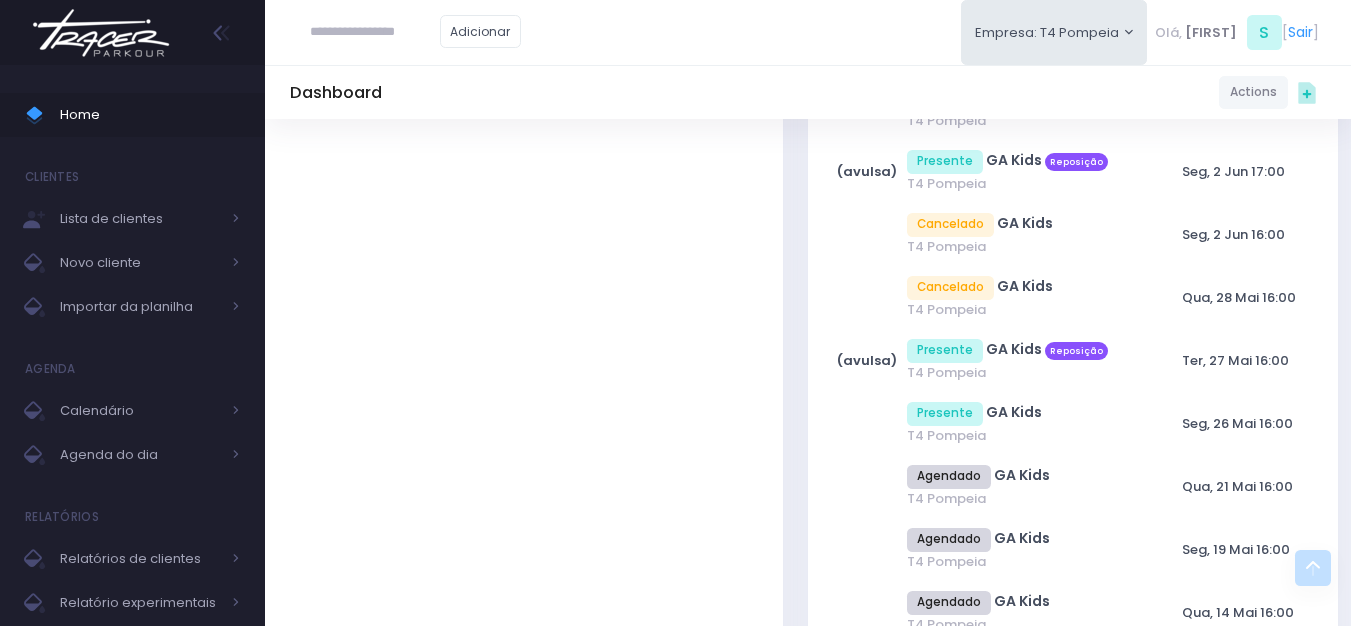 click on "Ga Little T4 Pompeia GA Kids" at bounding box center (517, 804) 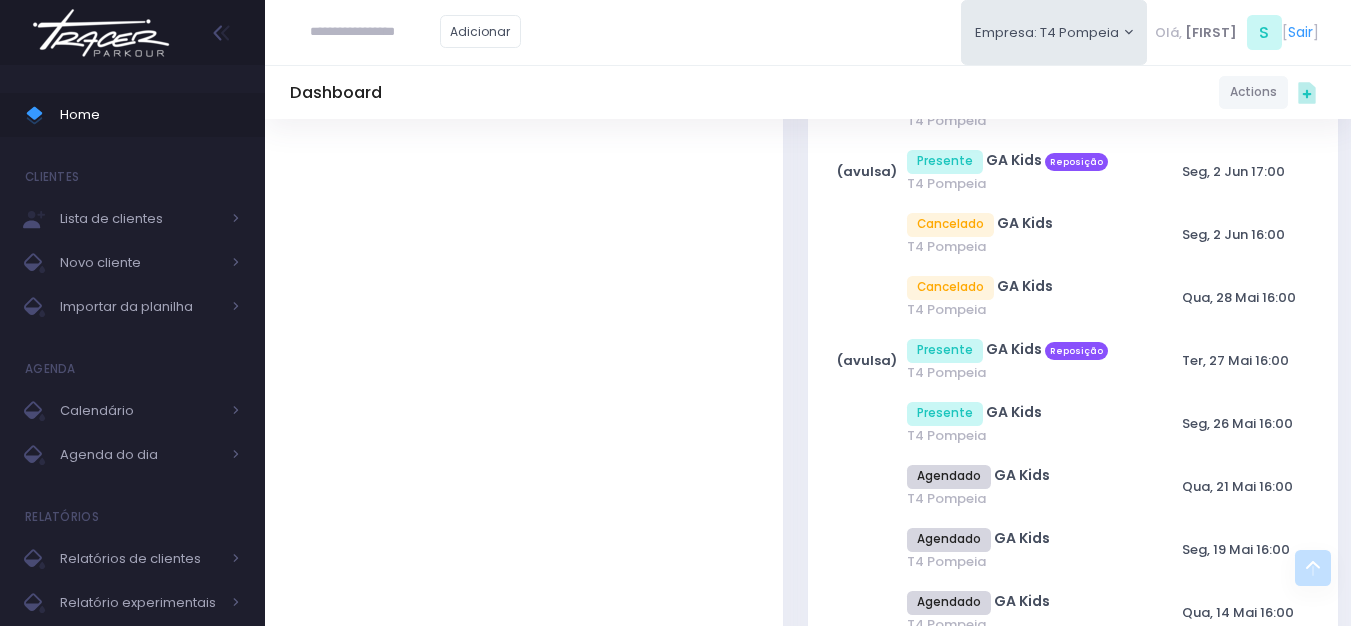 drag, startPoint x: 1047, startPoint y: 350, endPoint x: 1284, endPoint y: 366, distance: 237.53947 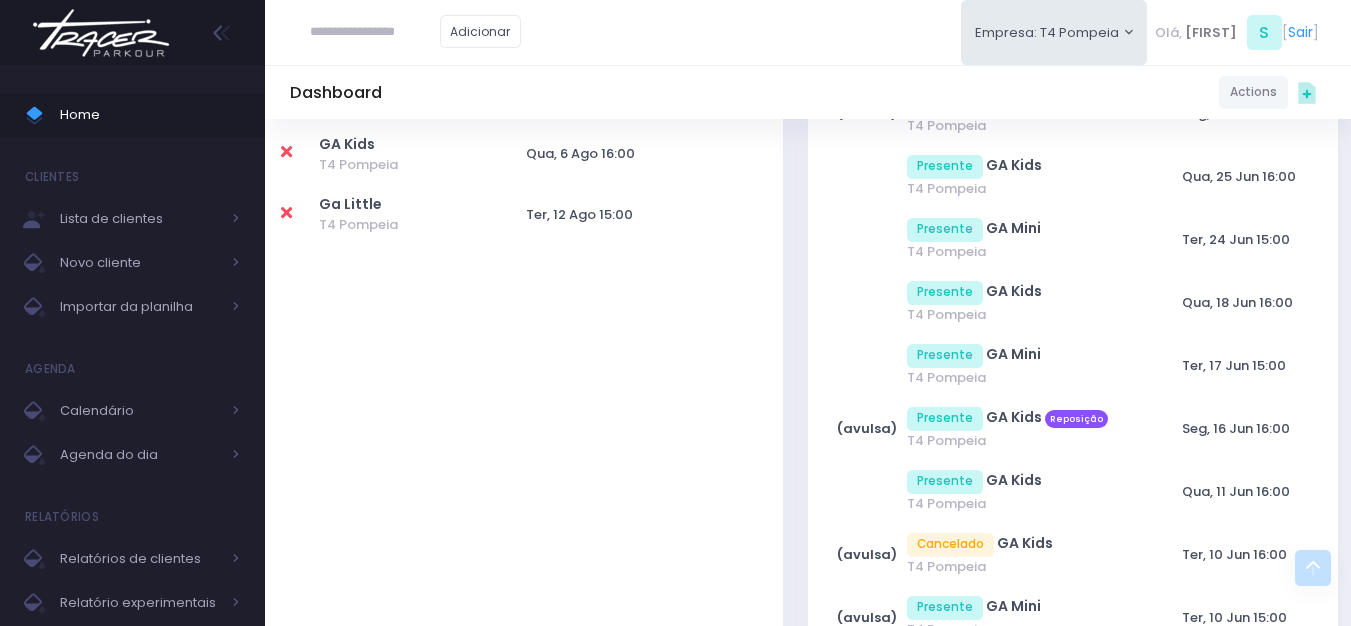 scroll, scrollTop: 1200, scrollLeft: 13, axis: both 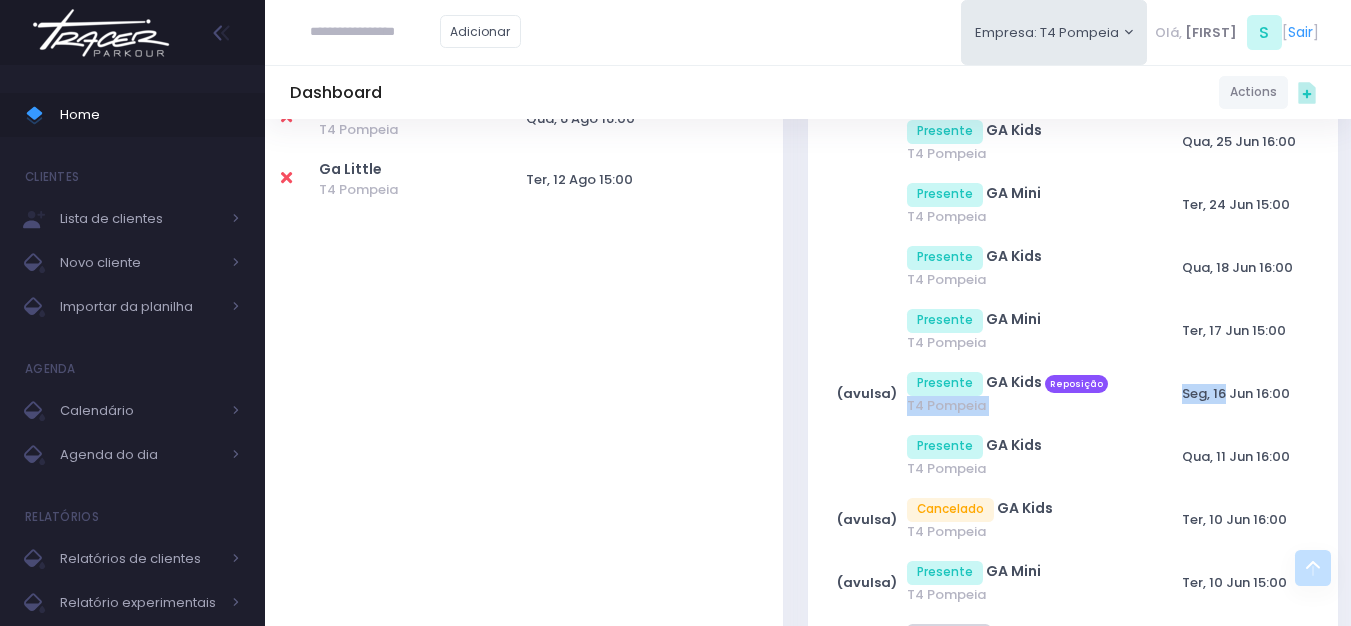 drag, startPoint x: 1038, startPoint y: 377, endPoint x: 1242, endPoint y: 388, distance: 204.29636 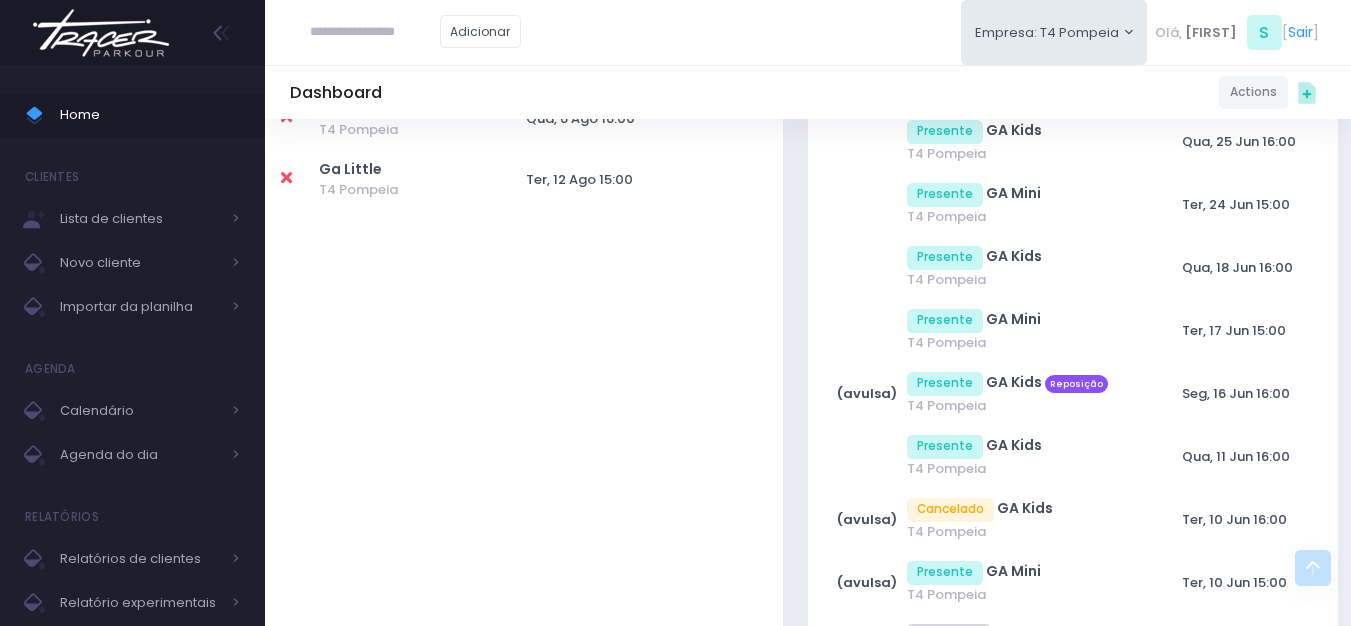 click on "Seg, 16 Jun 16:00" at bounding box center (1236, 393) 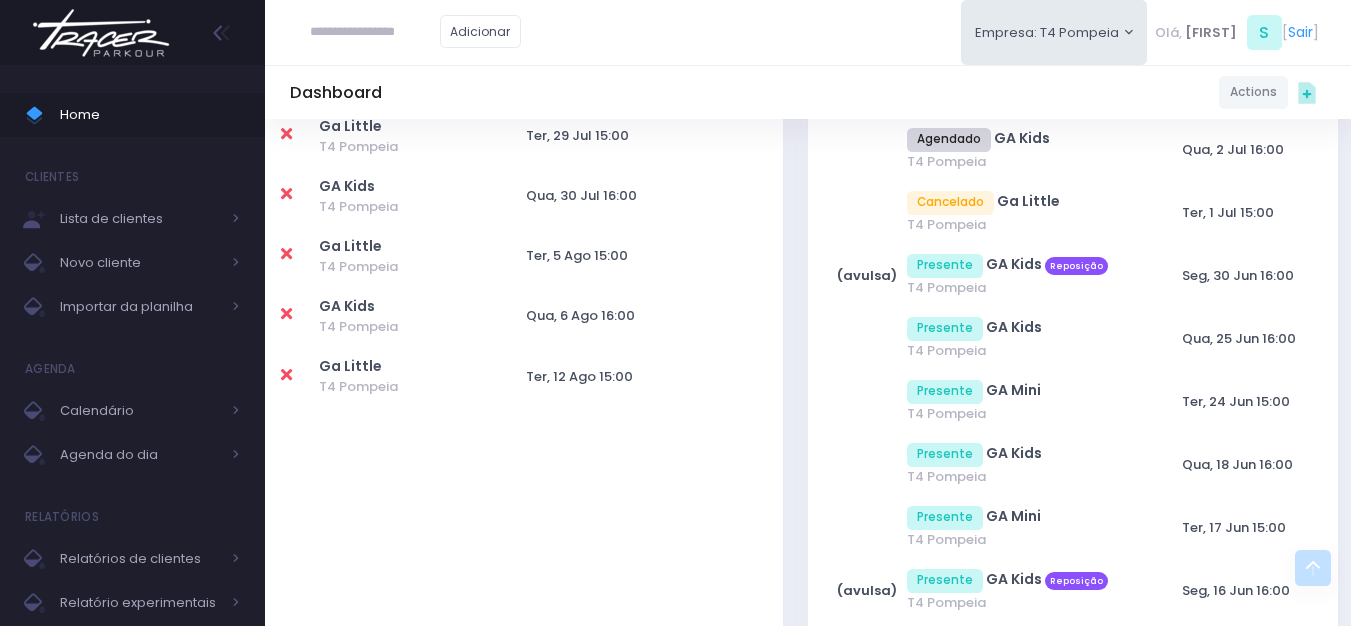 scroll, scrollTop: 1100, scrollLeft: 13, axis: both 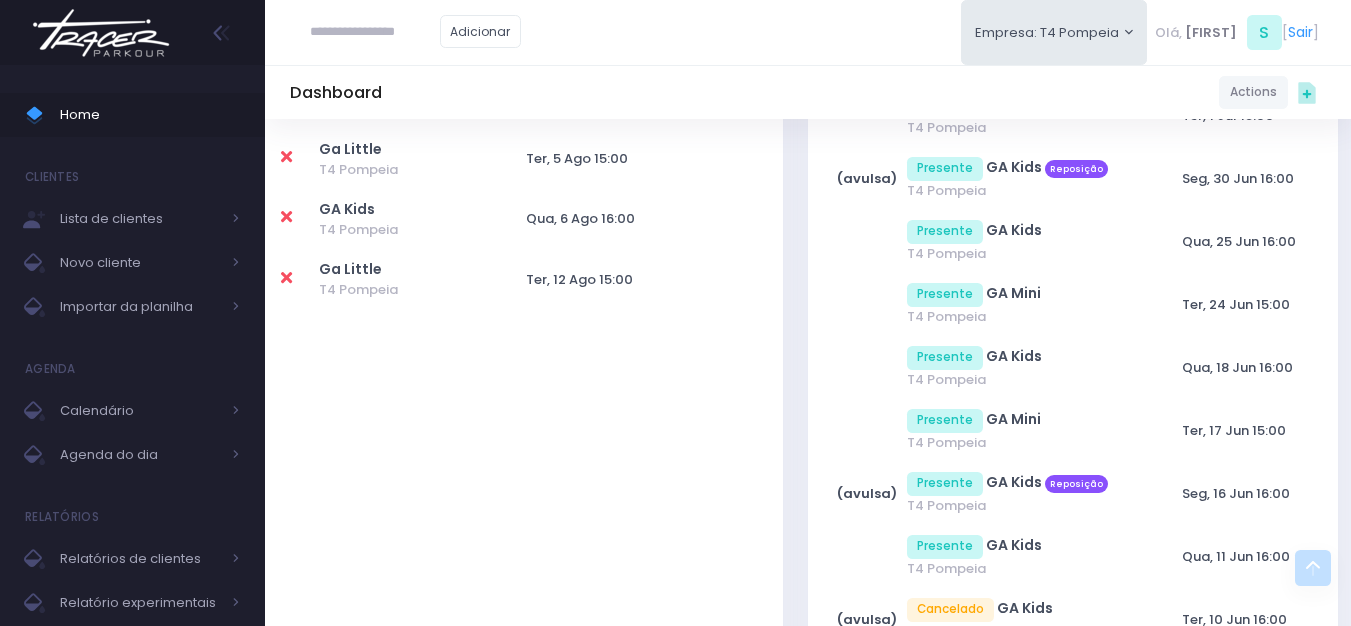 click on "Reposição" at bounding box center (1077, 169) 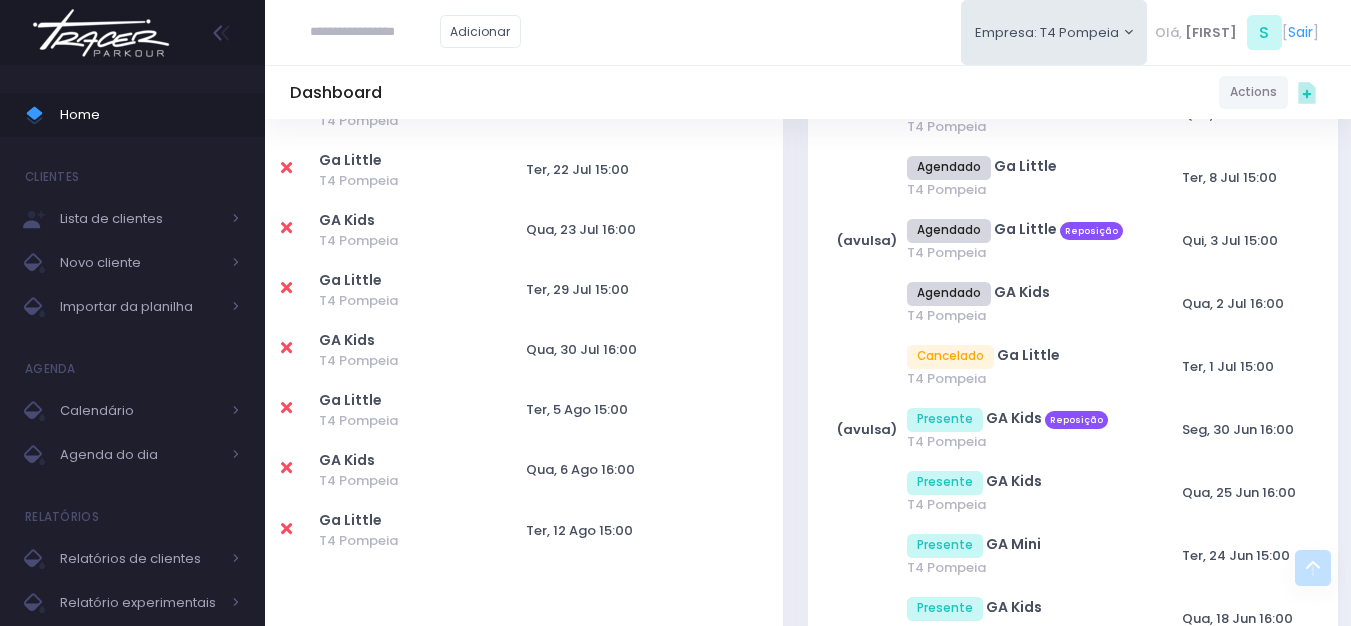 scroll, scrollTop: 800, scrollLeft: 13, axis: both 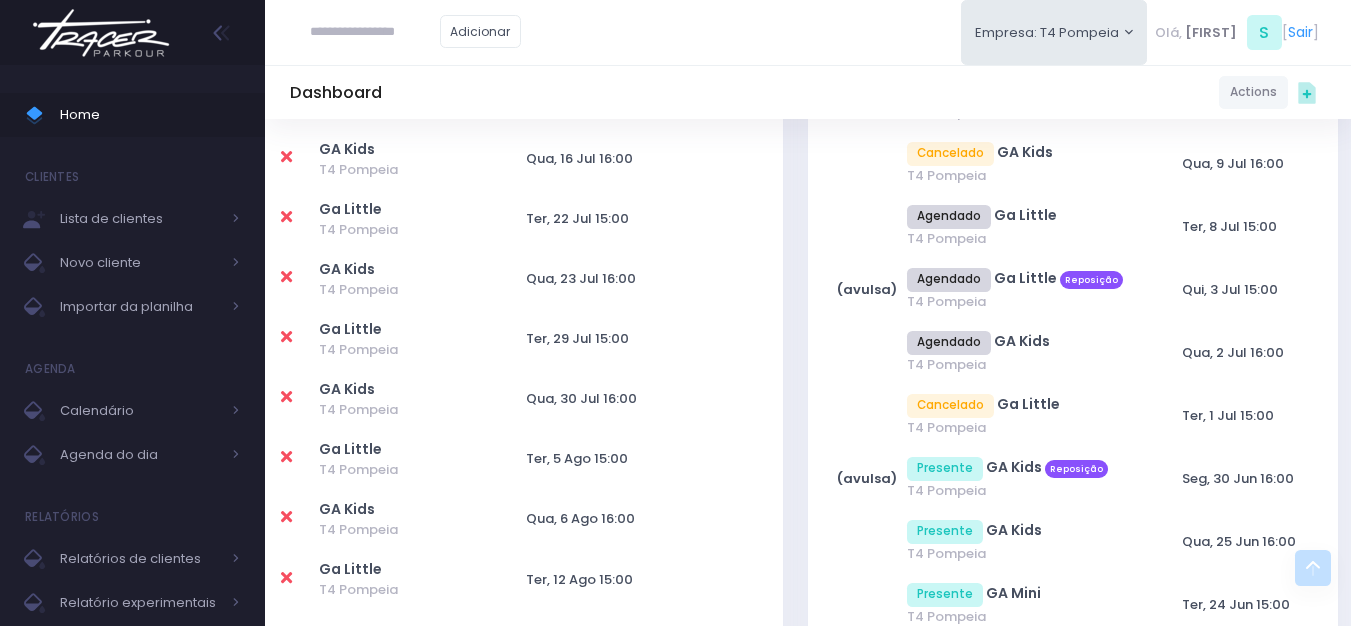 drag, startPoint x: 1066, startPoint y: 275, endPoint x: 1273, endPoint y: 304, distance: 209.02153 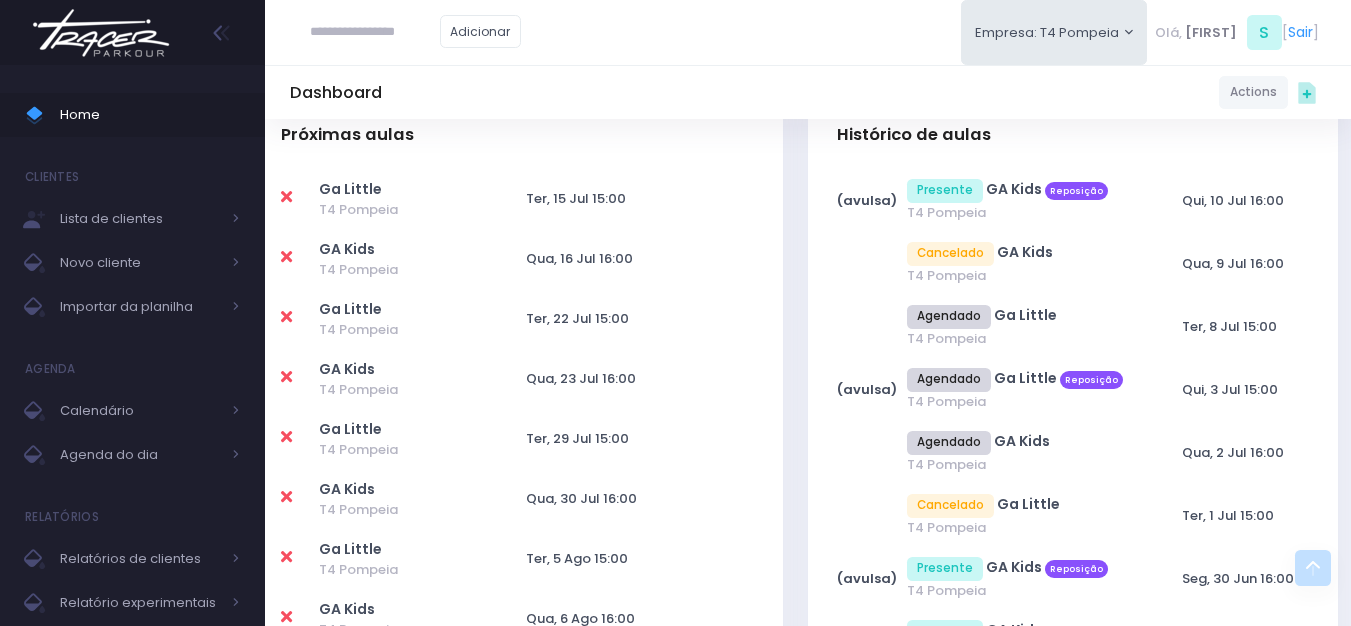 drag, startPoint x: 1049, startPoint y: 184, endPoint x: 1110, endPoint y: 197, distance: 62.369865 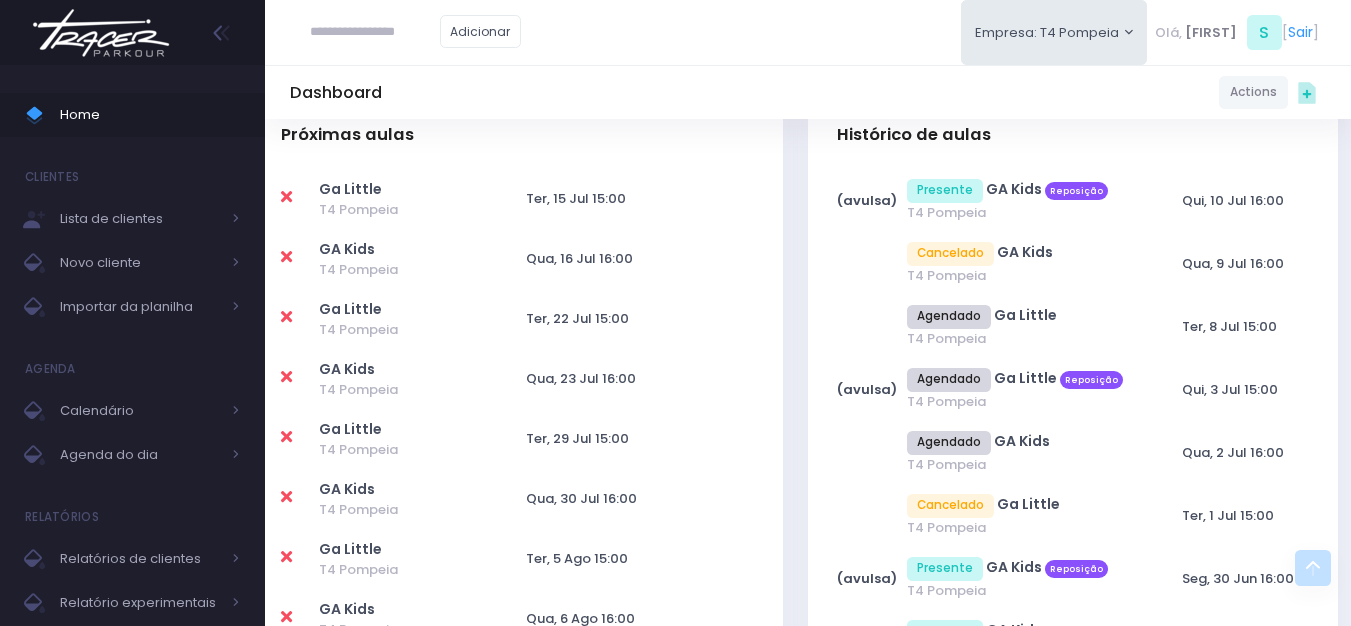drag, startPoint x: 1052, startPoint y: 192, endPoint x: 1219, endPoint y: 202, distance: 167.29913 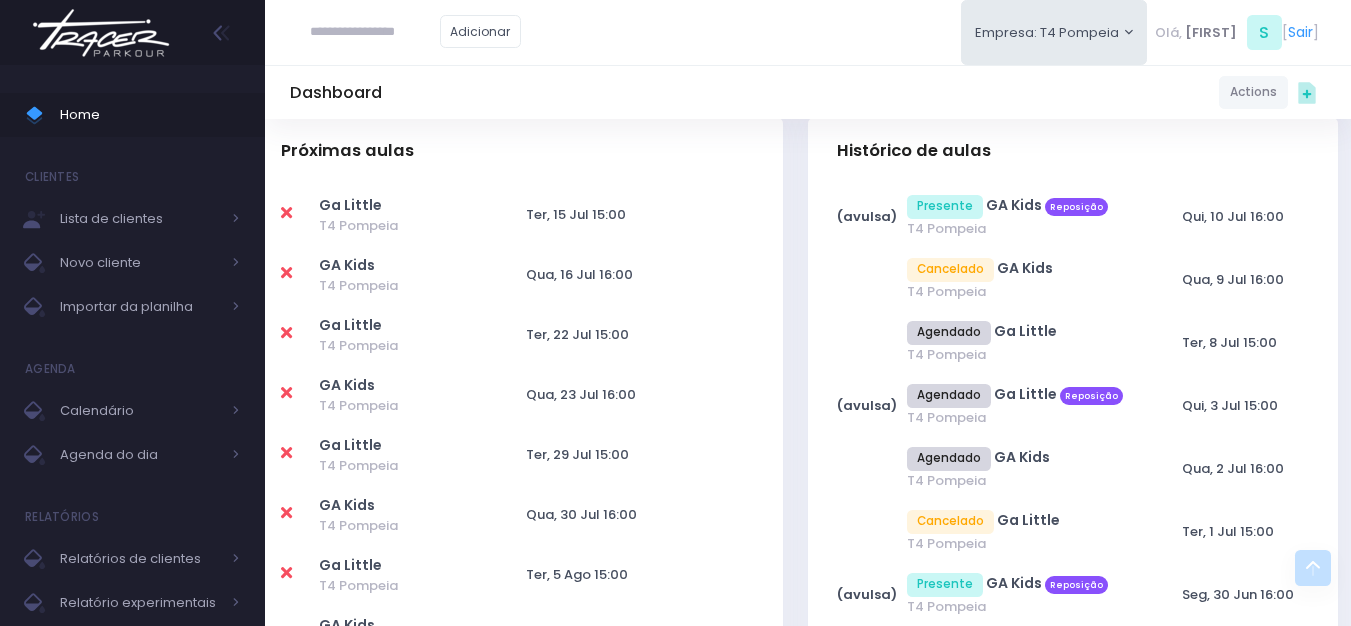 scroll, scrollTop: 700, scrollLeft: 13, axis: both 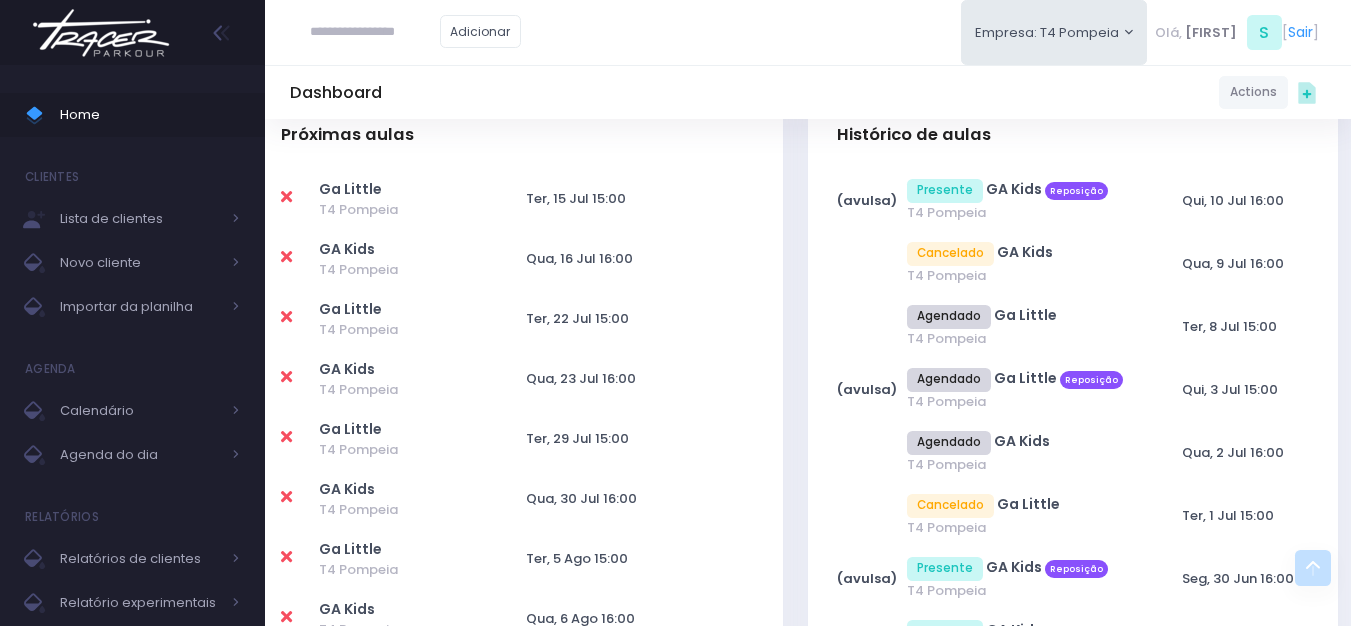 click on "Presente
GA Kids
Reposição
T4 Pompeia" at bounding box center (399, 199) 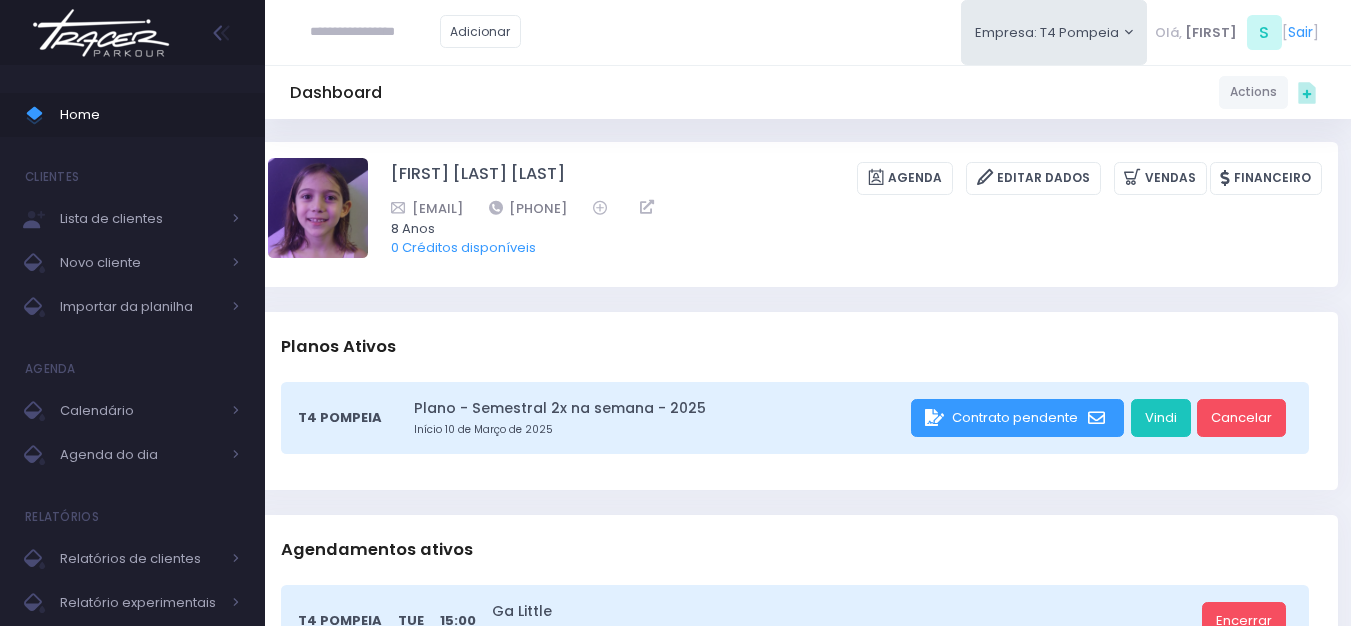 scroll, scrollTop: 0, scrollLeft: 13, axis: horizontal 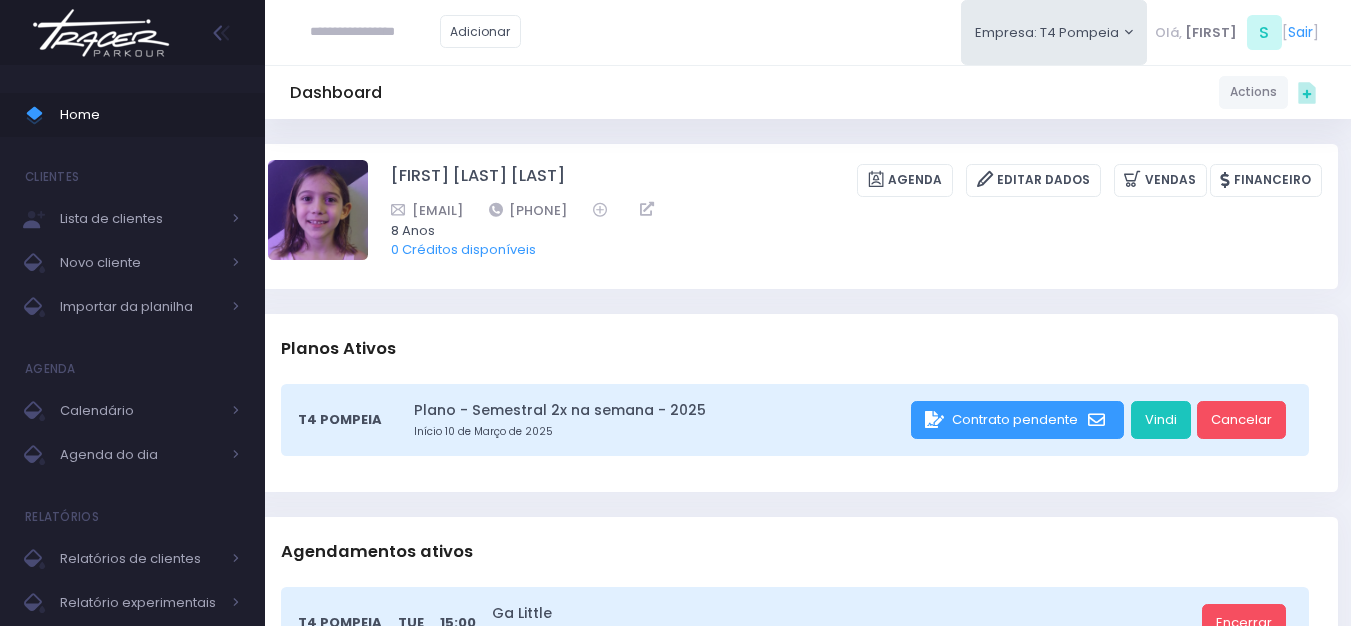 click at bounding box center [101, 33] 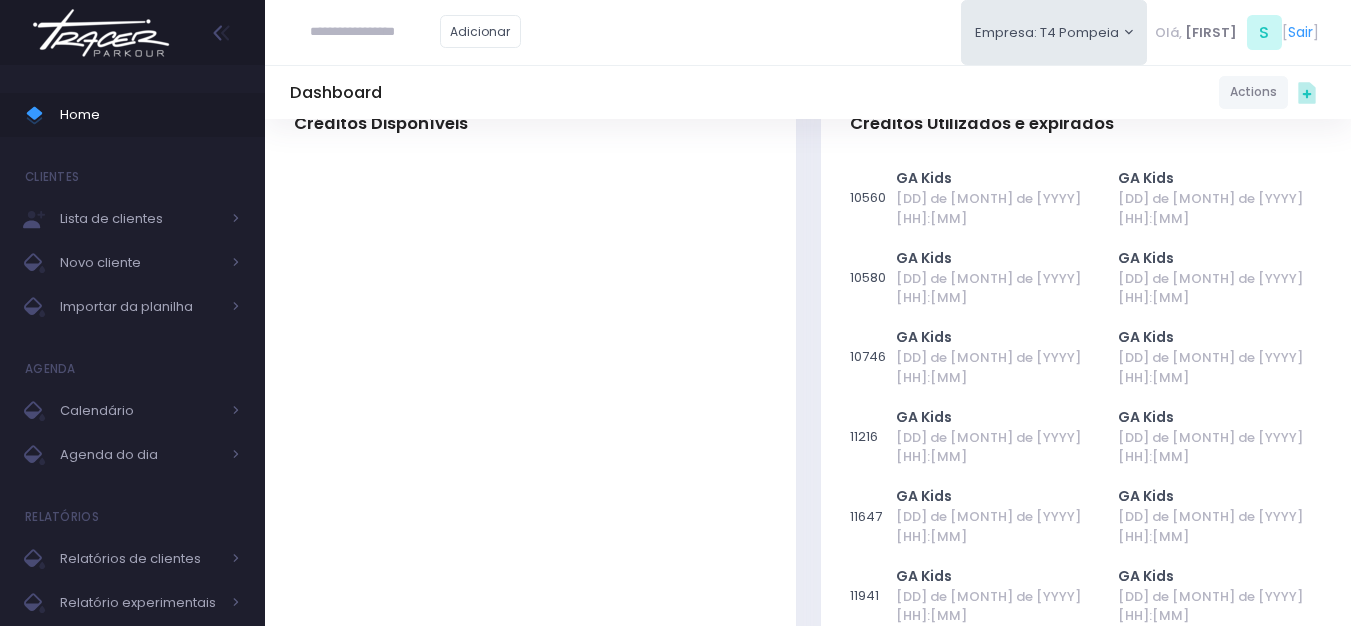 scroll, scrollTop: 200, scrollLeft: 0, axis: vertical 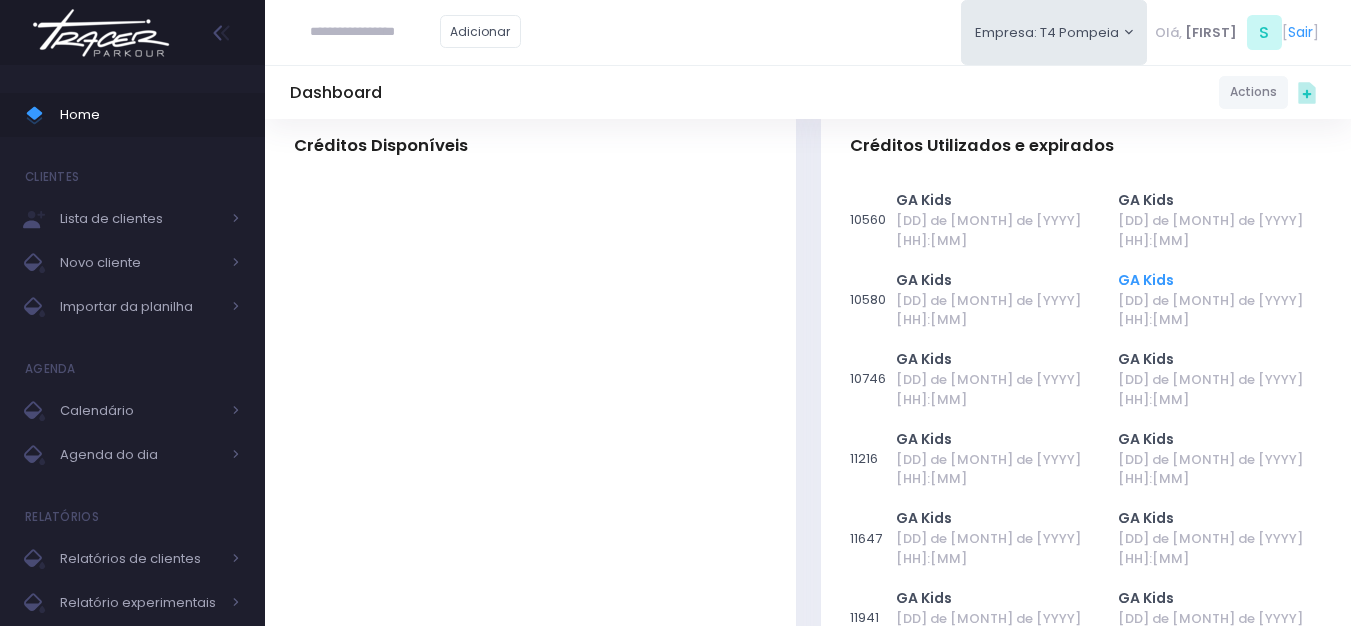 click on "GA Kids" at bounding box center [1146, 280] 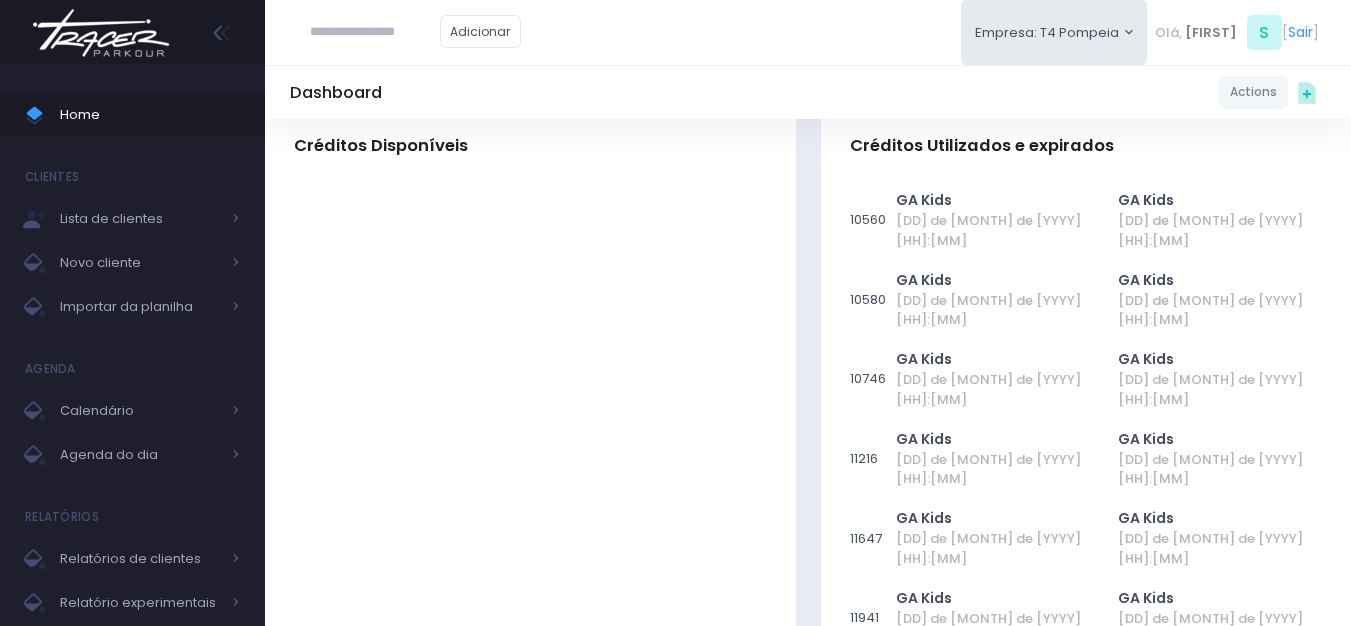 click on "13 de Março de 2025 15:30" at bounding box center [1215, 310] 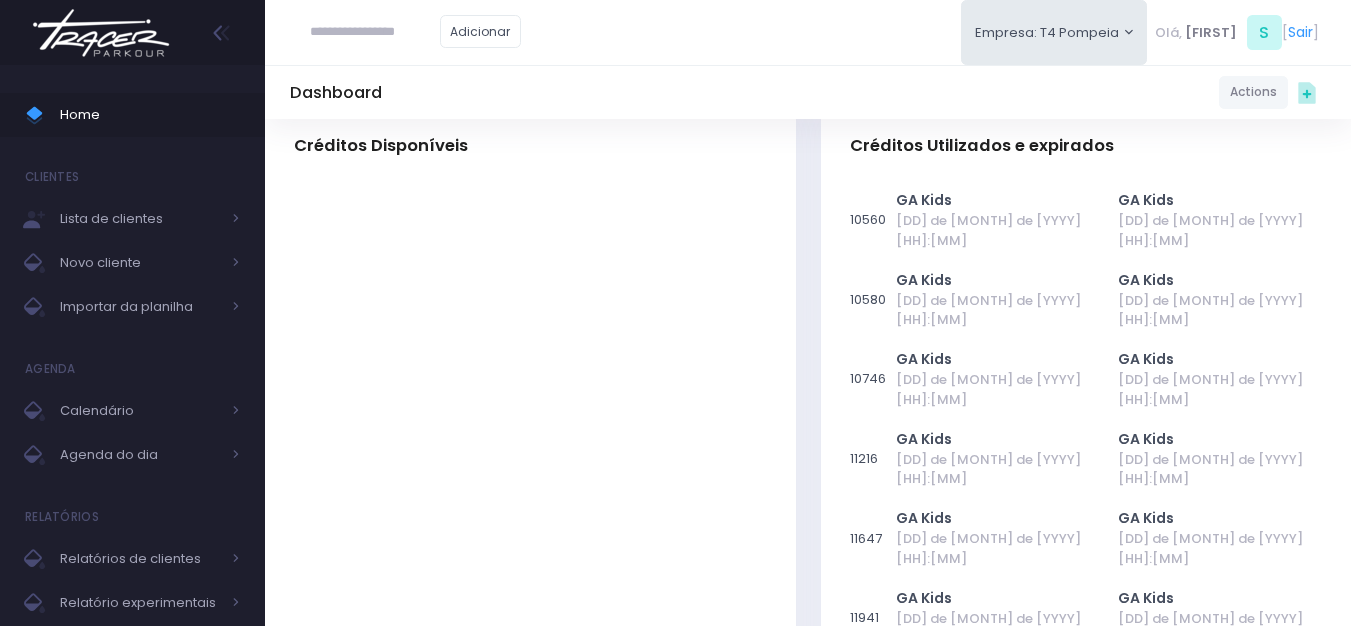 click on "Créditos Disponíveis" at bounding box center [531, 564] 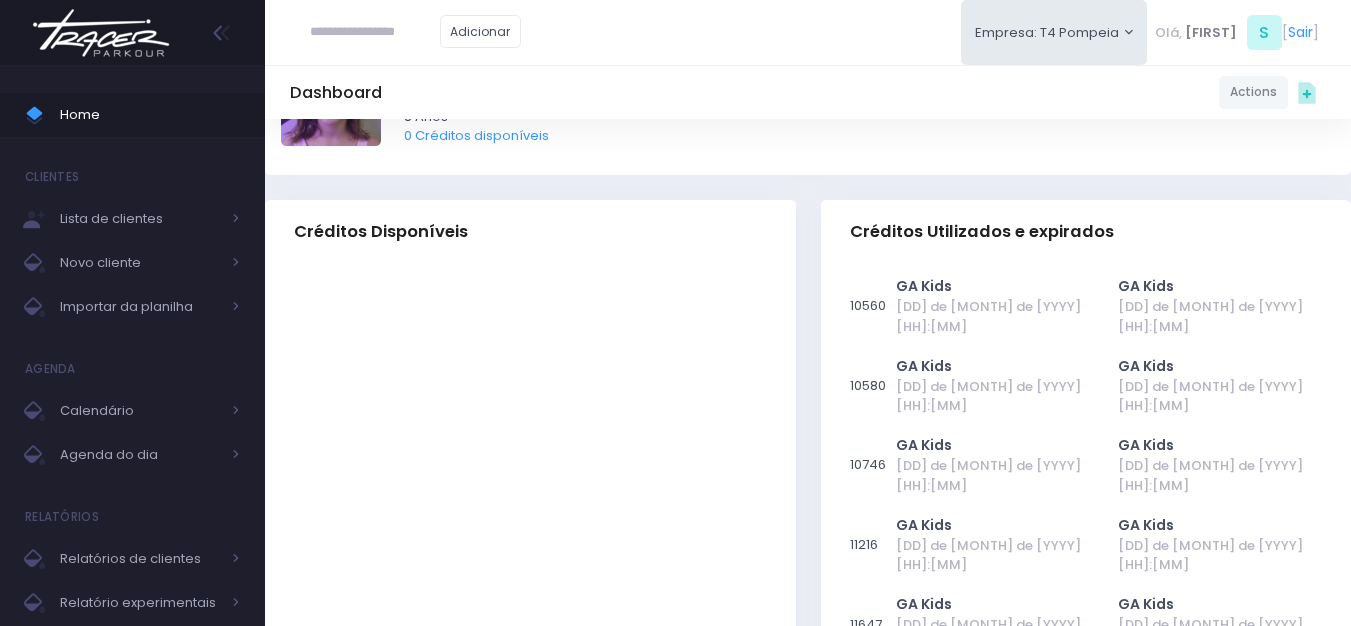 scroll, scrollTop: 0, scrollLeft: 0, axis: both 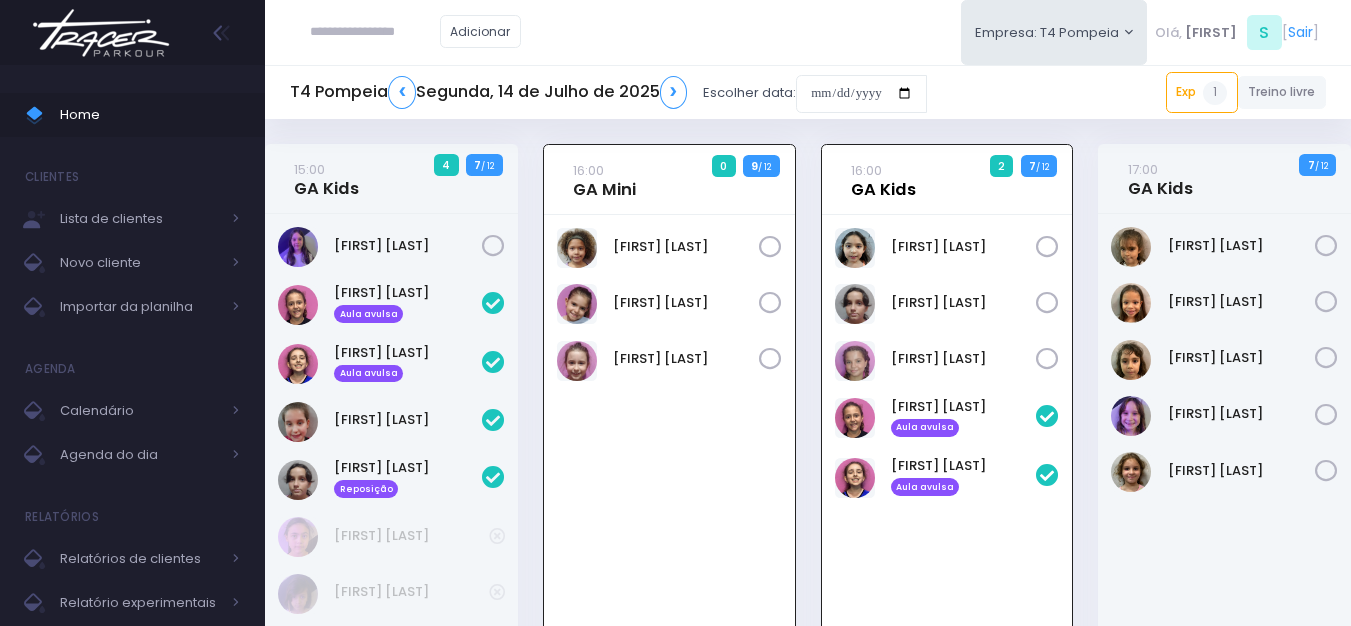 click on "16:00 GA Kids" at bounding box center [883, 180] 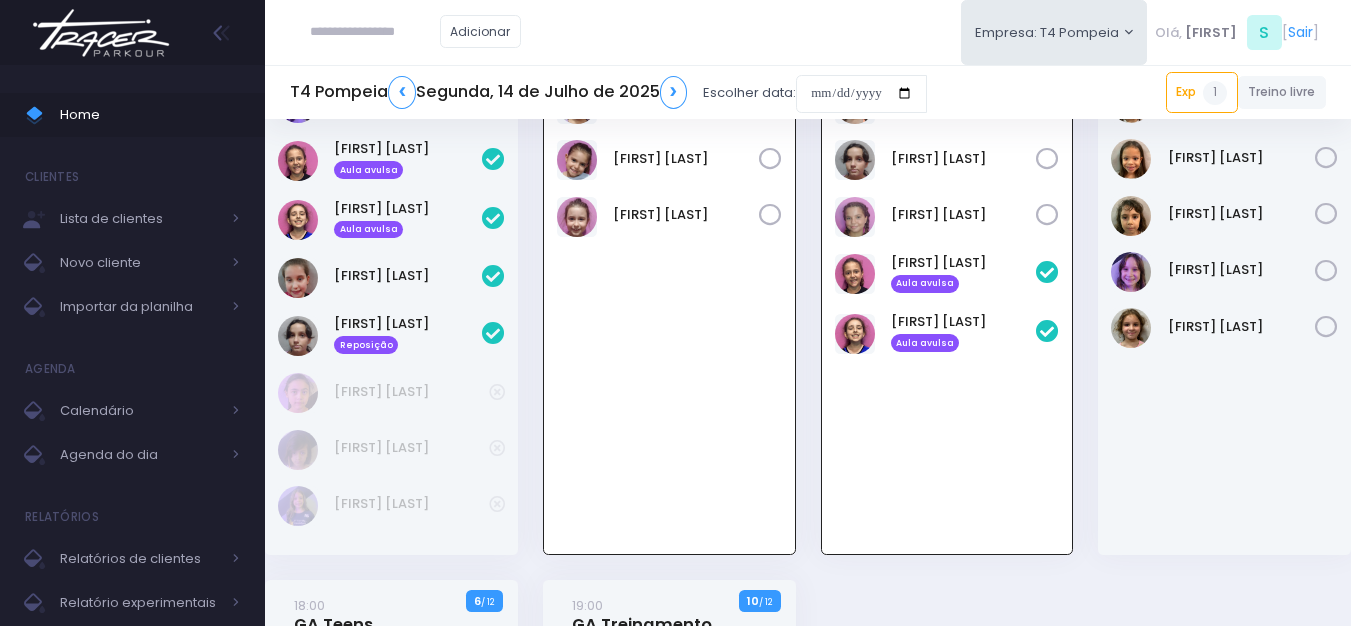 scroll, scrollTop: 144, scrollLeft: 0, axis: vertical 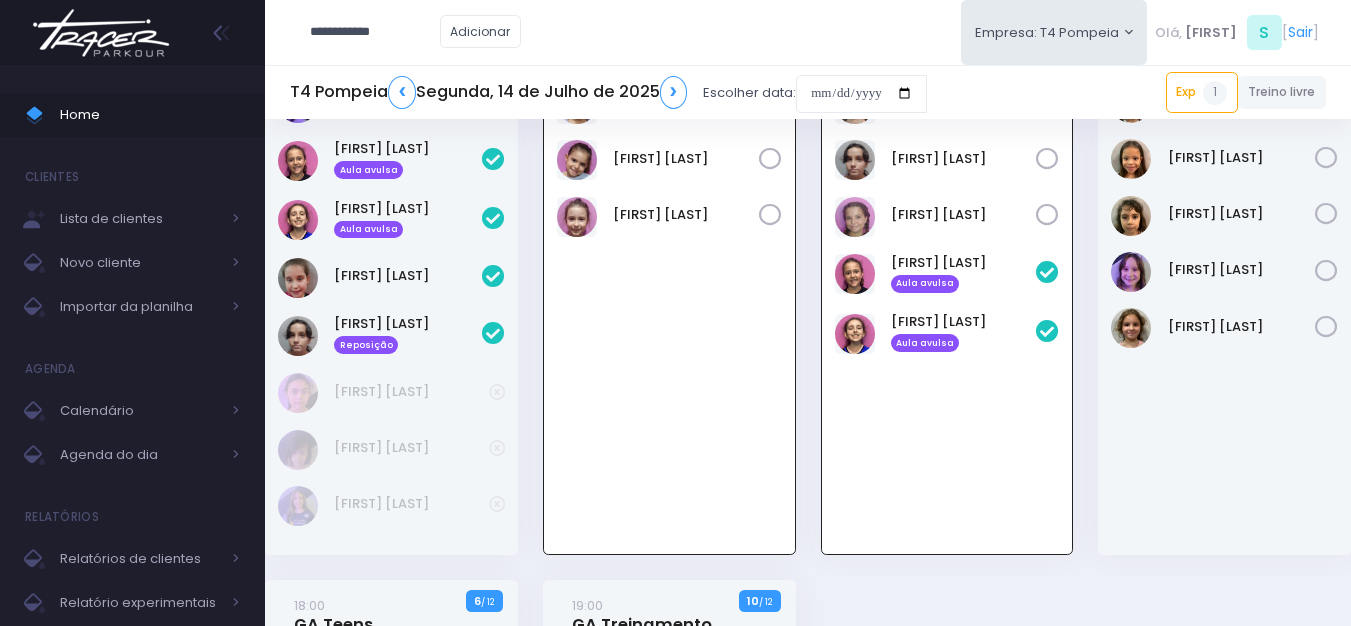 type on "**********" 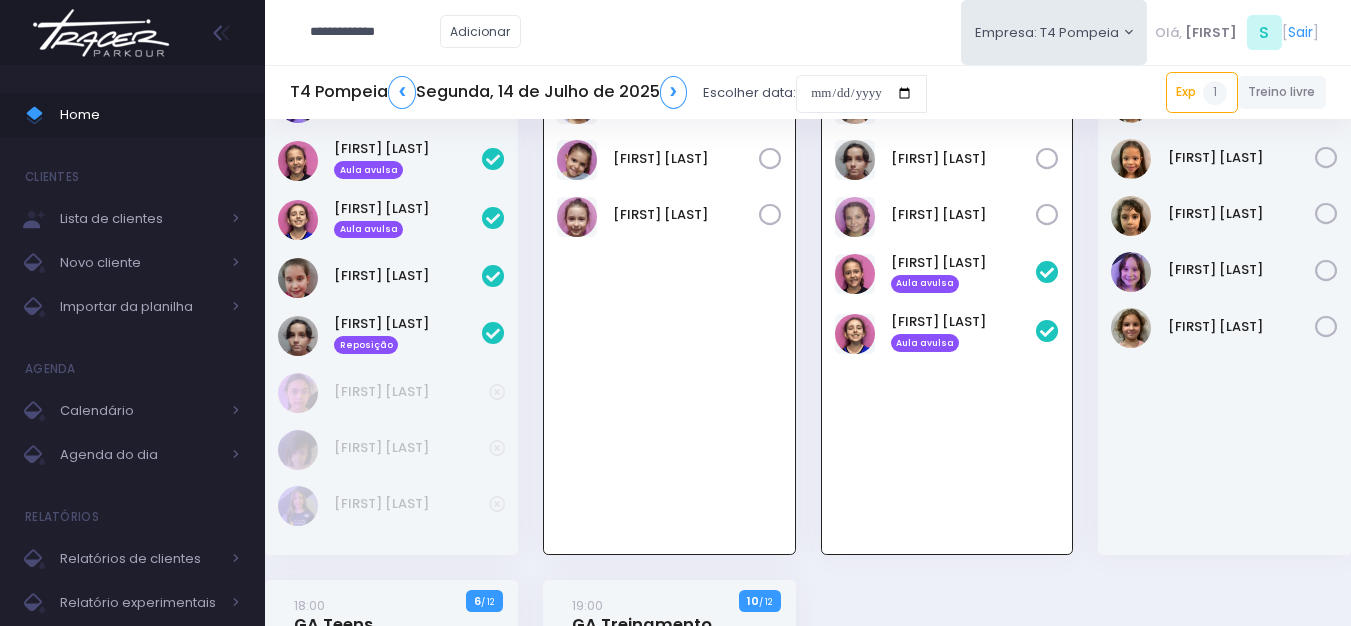 type on "**********" 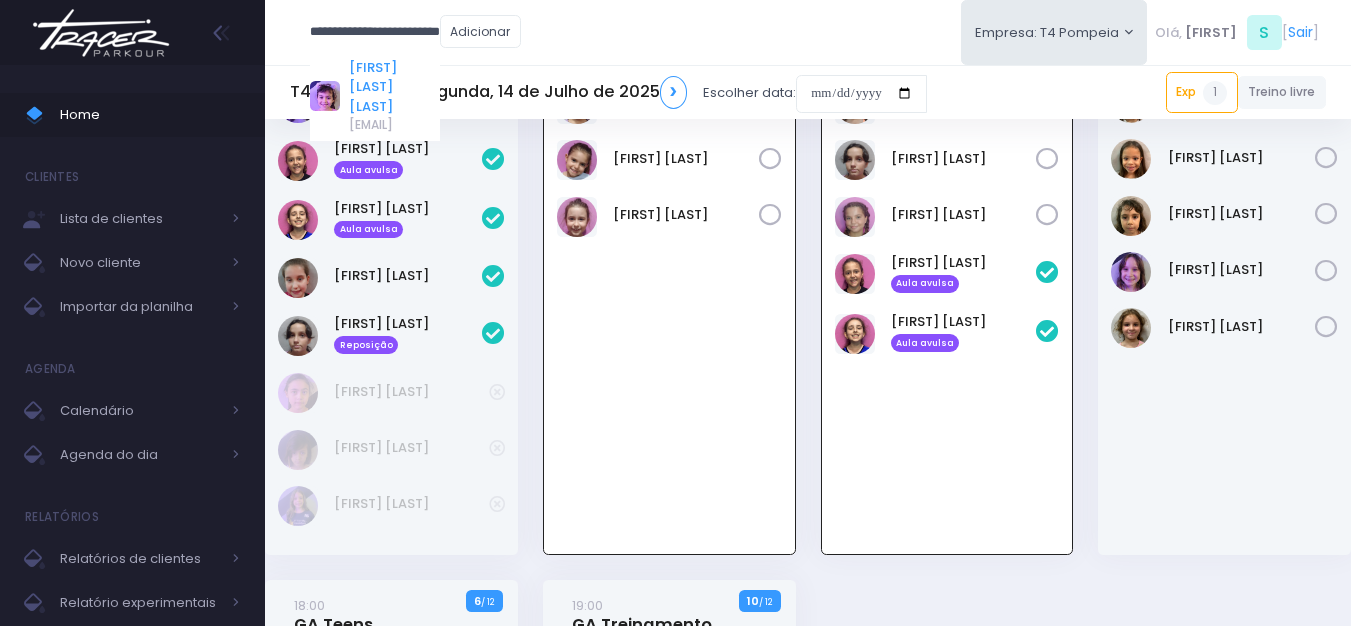 click on "[FIRST] [LAST] [LAST]" at bounding box center (394, 87) 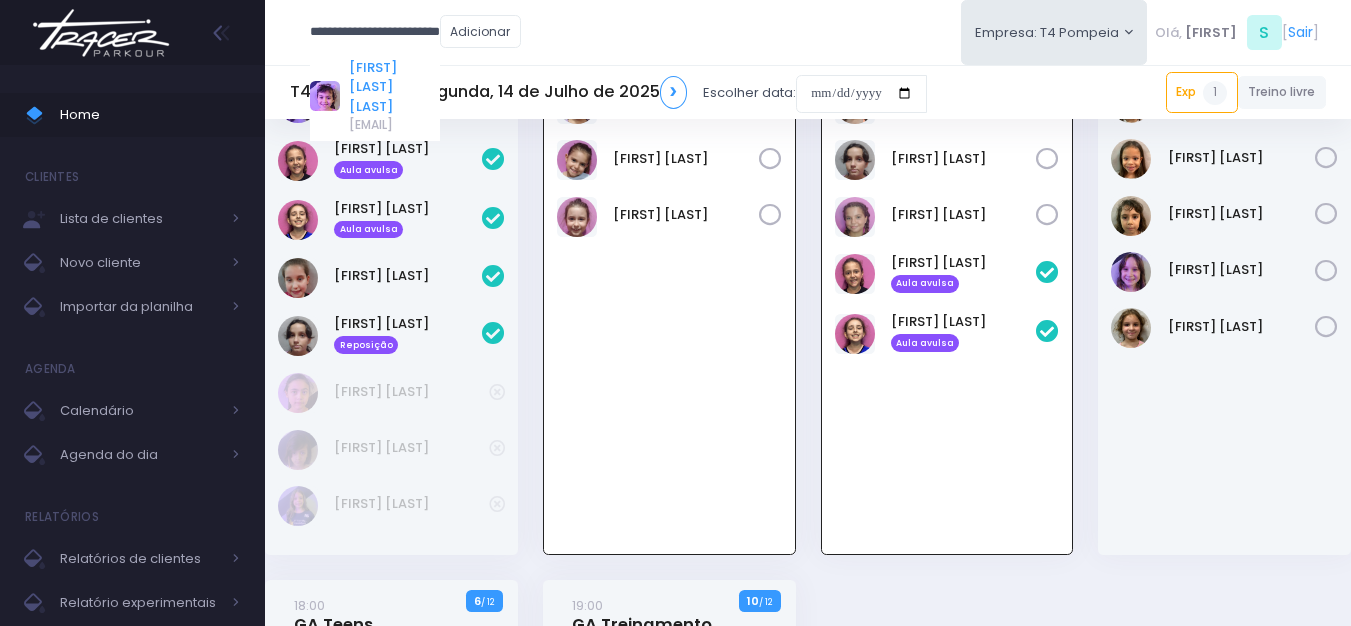scroll, scrollTop: 0, scrollLeft: 0, axis: both 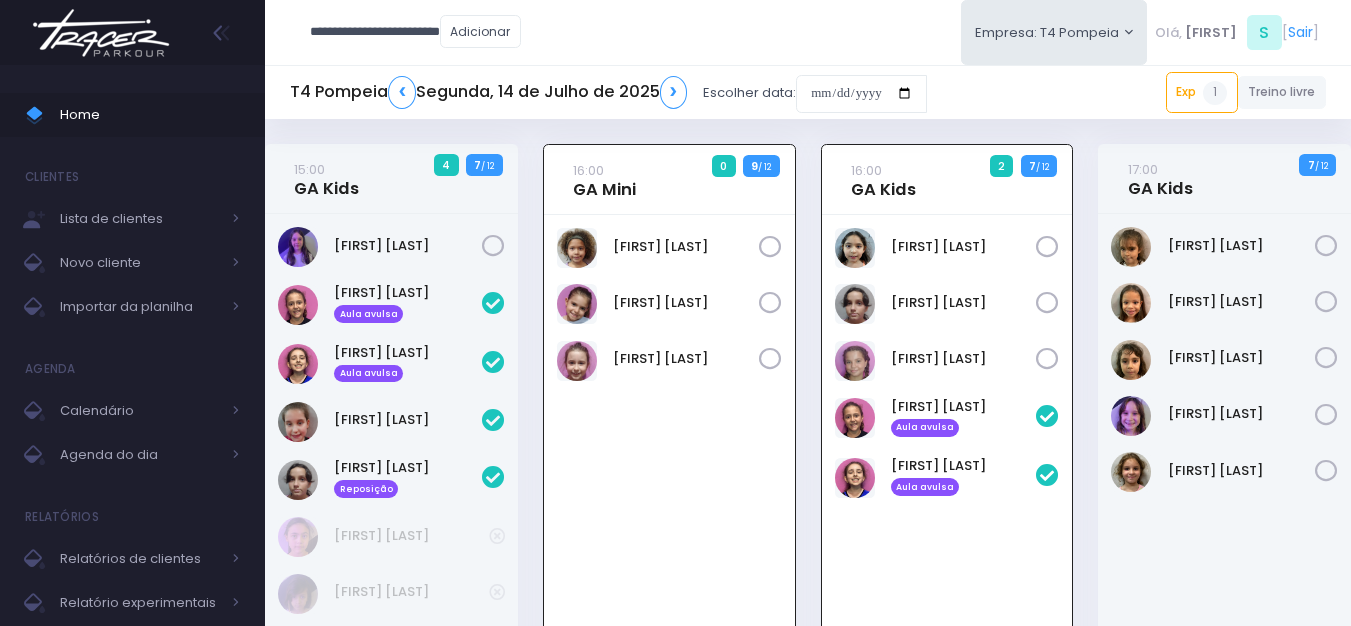 type on "**********" 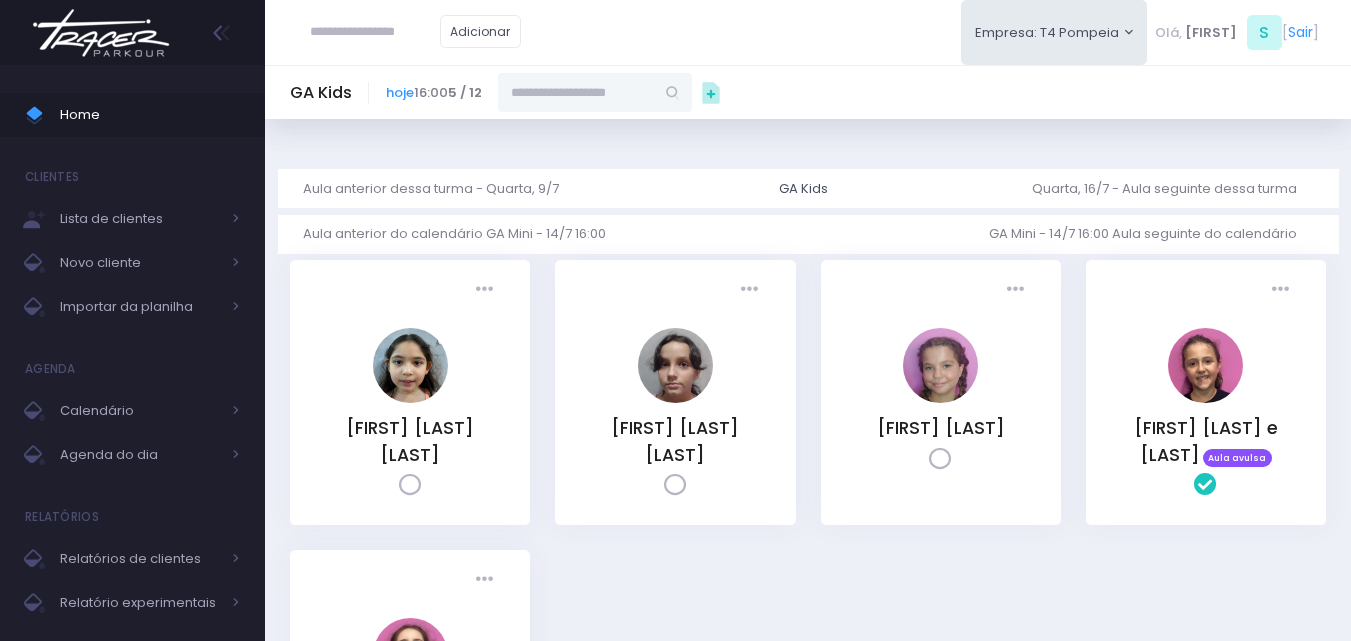 scroll, scrollTop: 0, scrollLeft: 0, axis: both 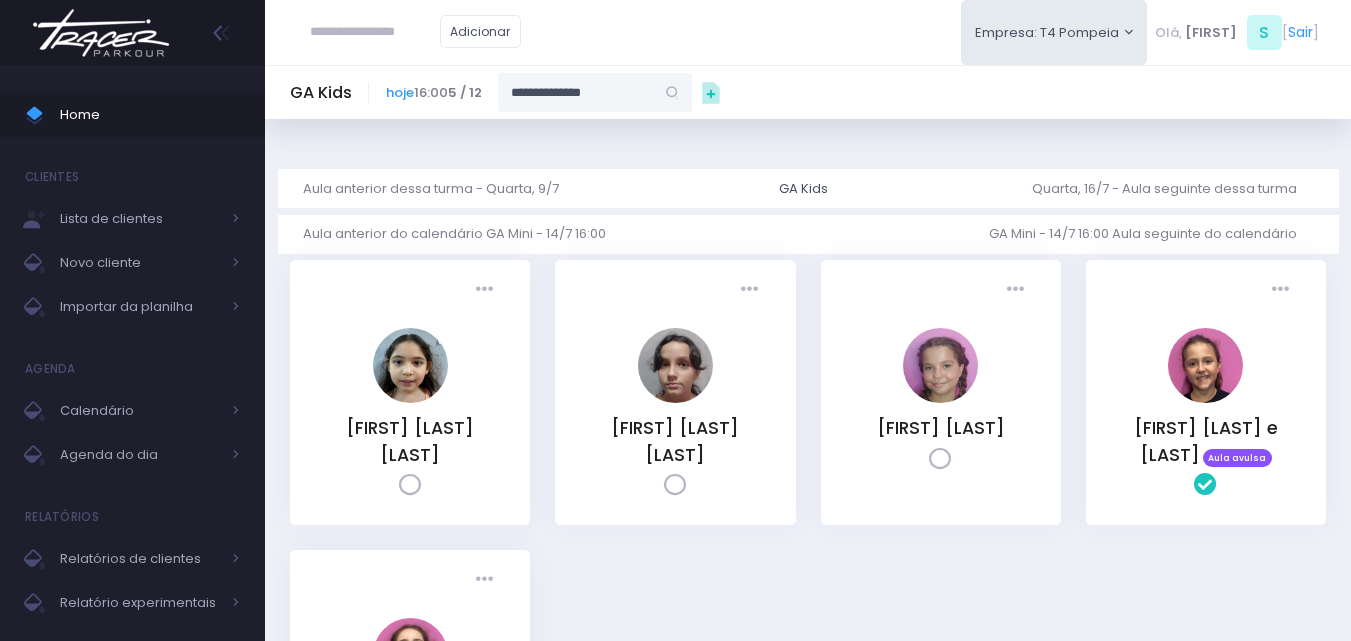 type on "**********" 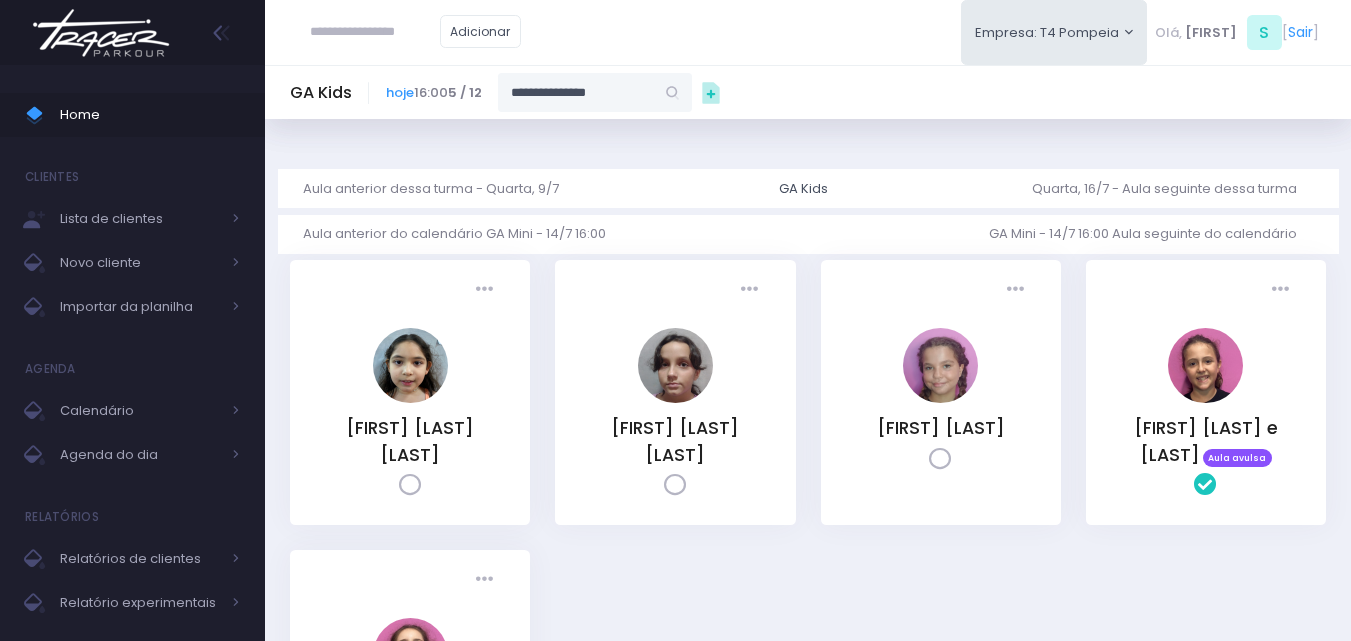 type on "**********" 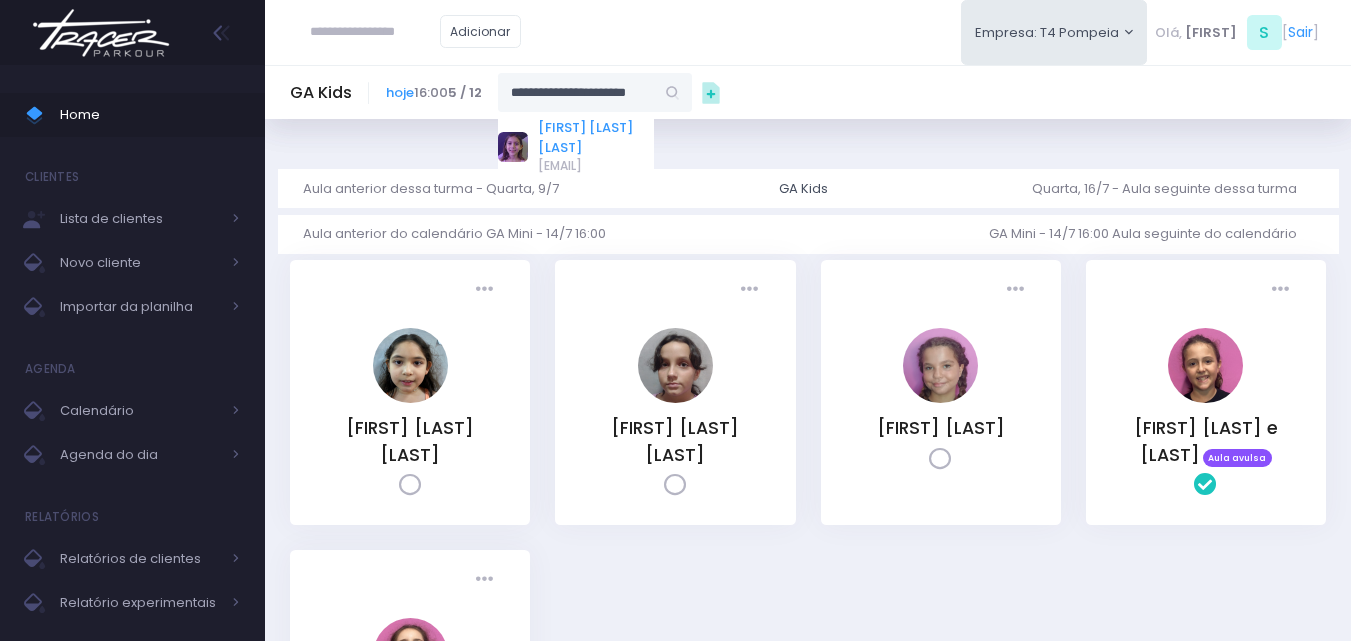 click on "[FIRST] [LAST]" at bounding box center (596, 137) 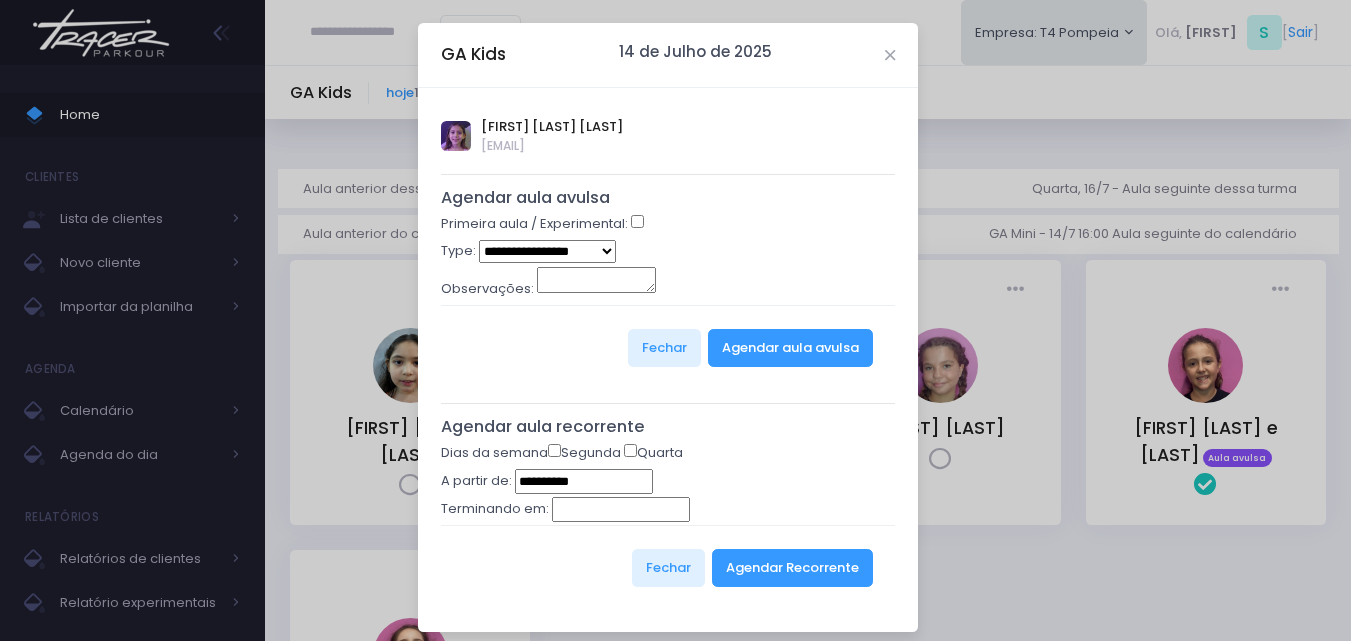 type on "**********" 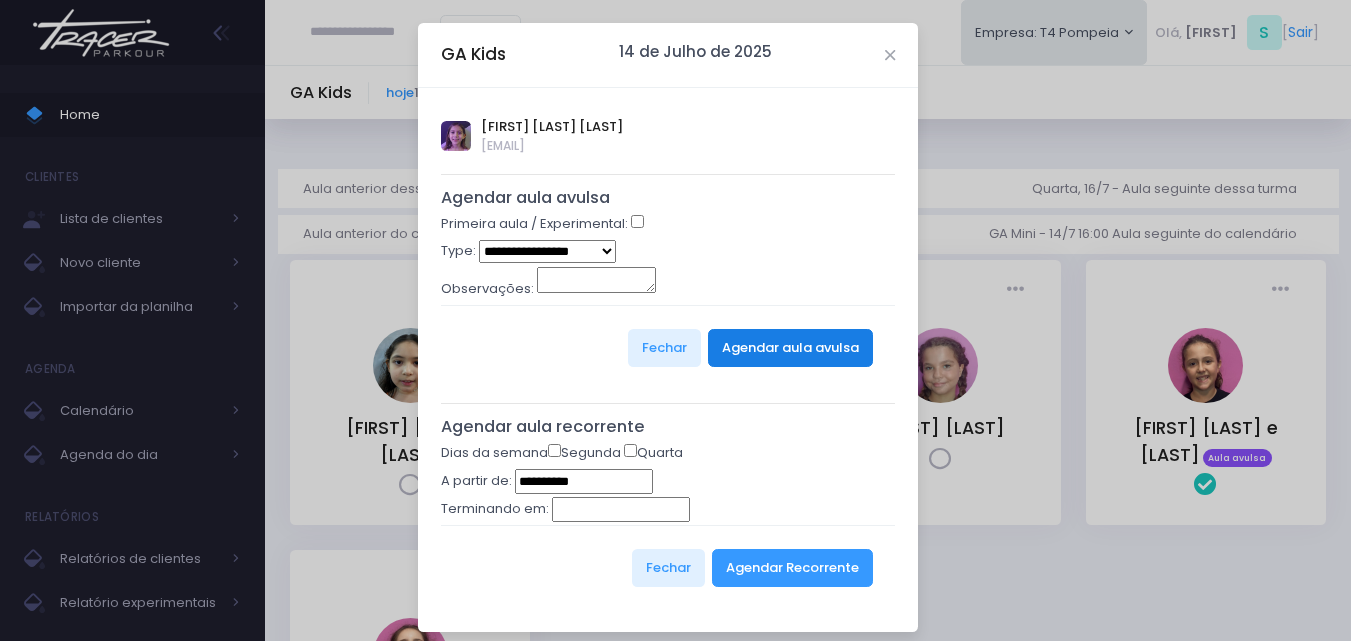 click on "Agendar aula avulsa" at bounding box center (790, 348) 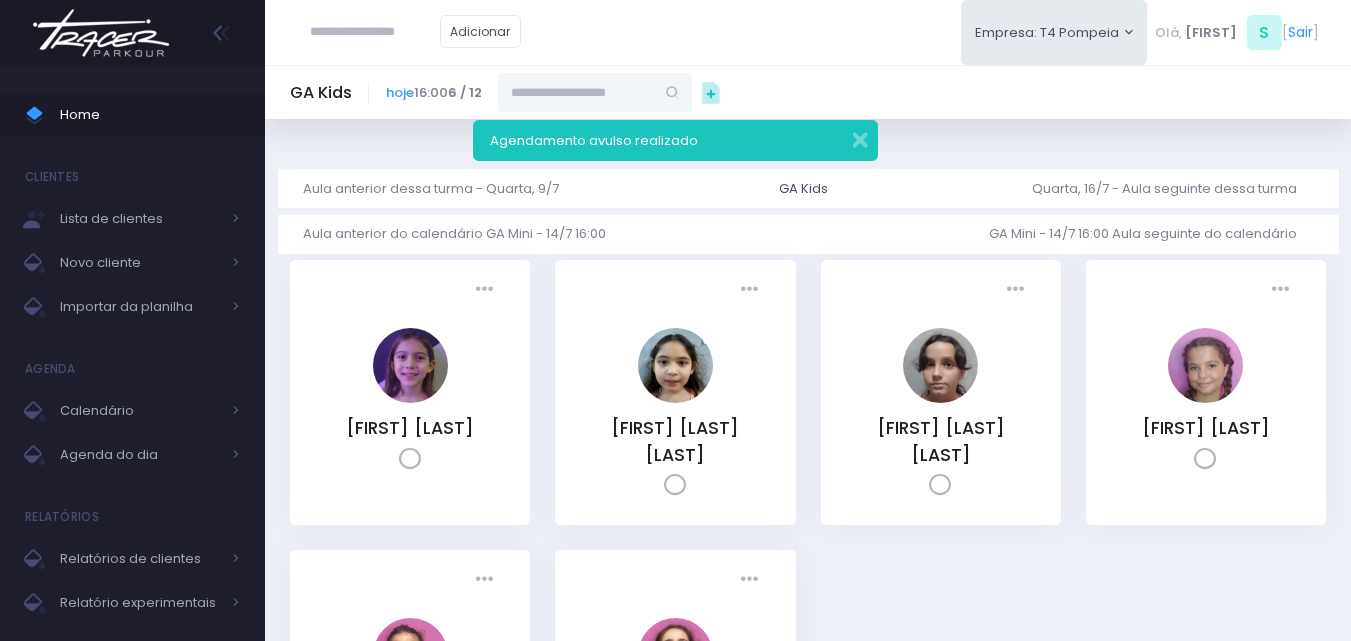 scroll, scrollTop: 0, scrollLeft: 0, axis: both 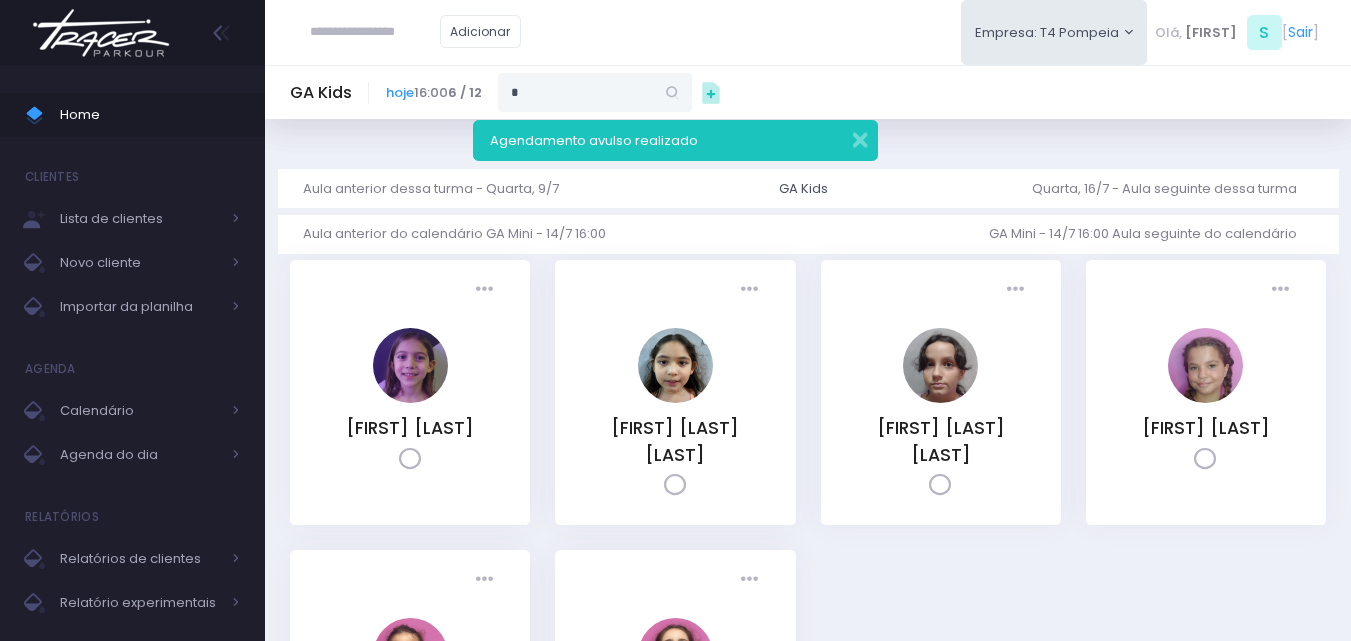 type 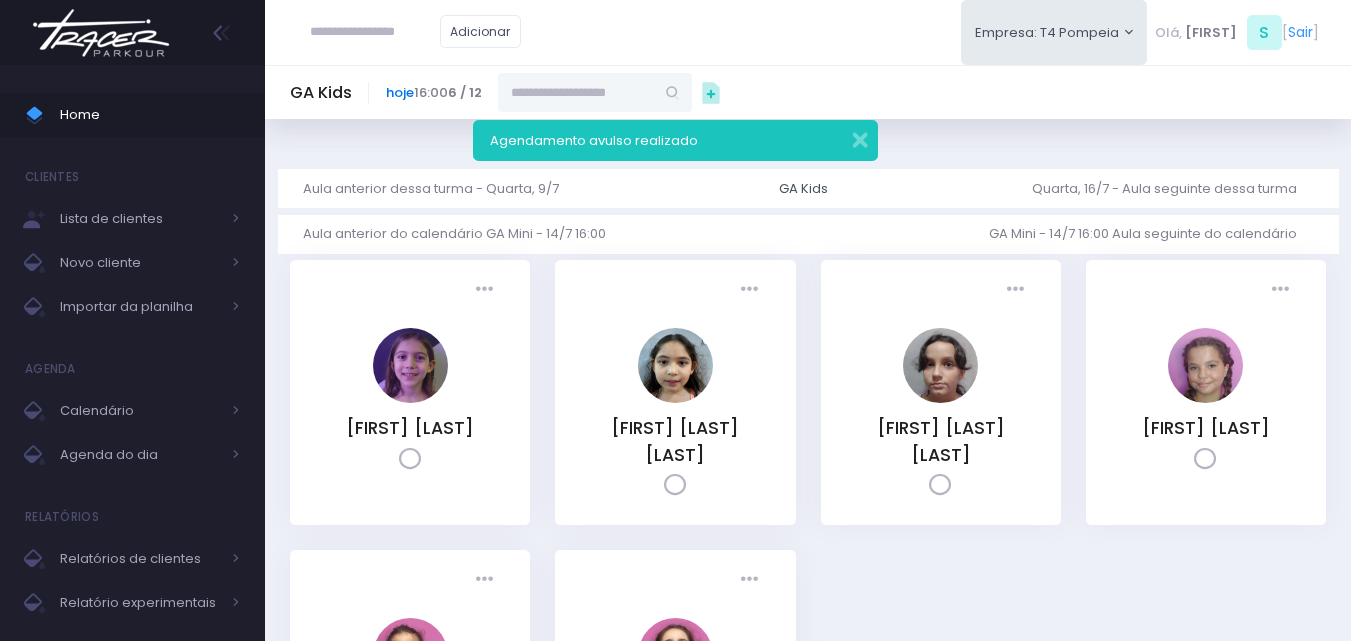 click on "hoje" at bounding box center [400, 92] 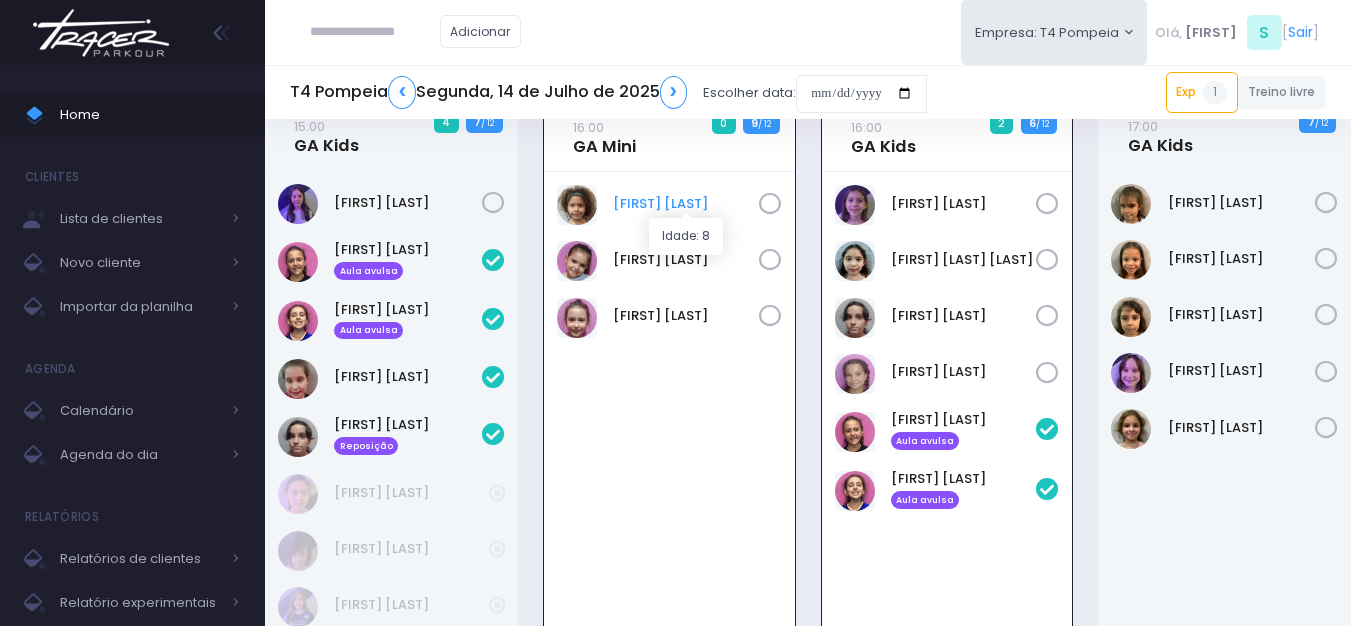 scroll, scrollTop: 0, scrollLeft: 0, axis: both 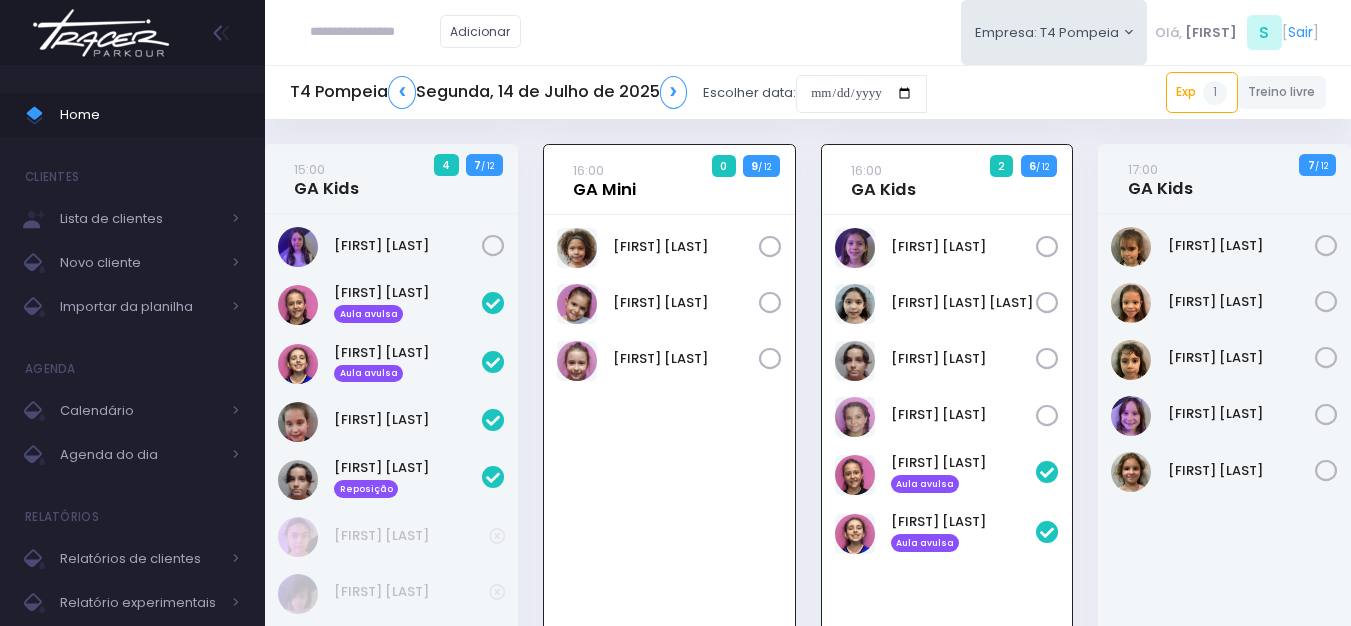 click on "16:00 GA Mini" at bounding box center [604, 180] 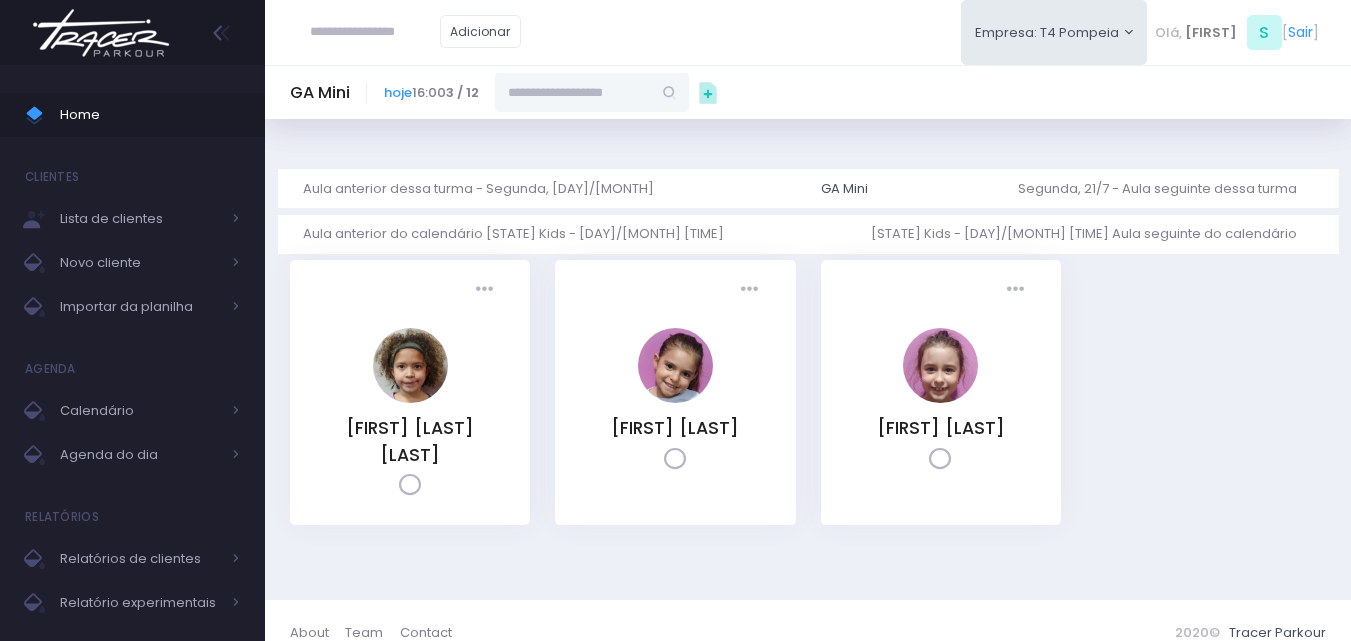 scroll, scrollTop: 0, scrollLeft: 0, axis: both 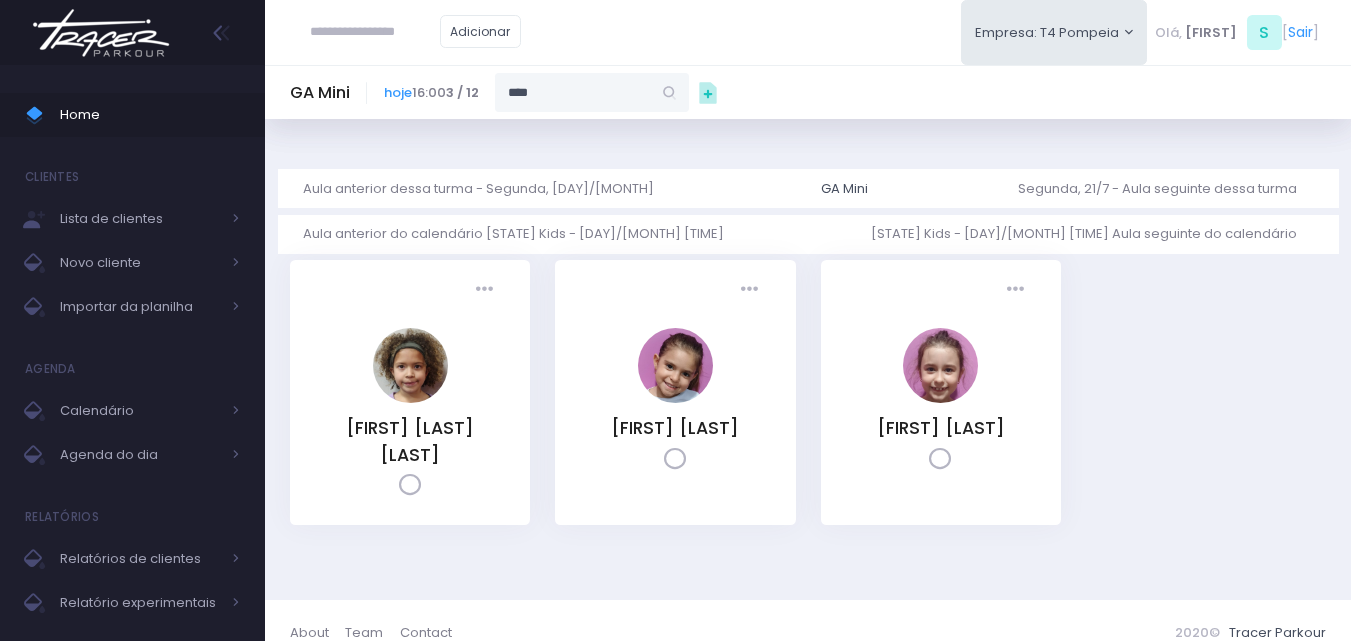 type on "****" 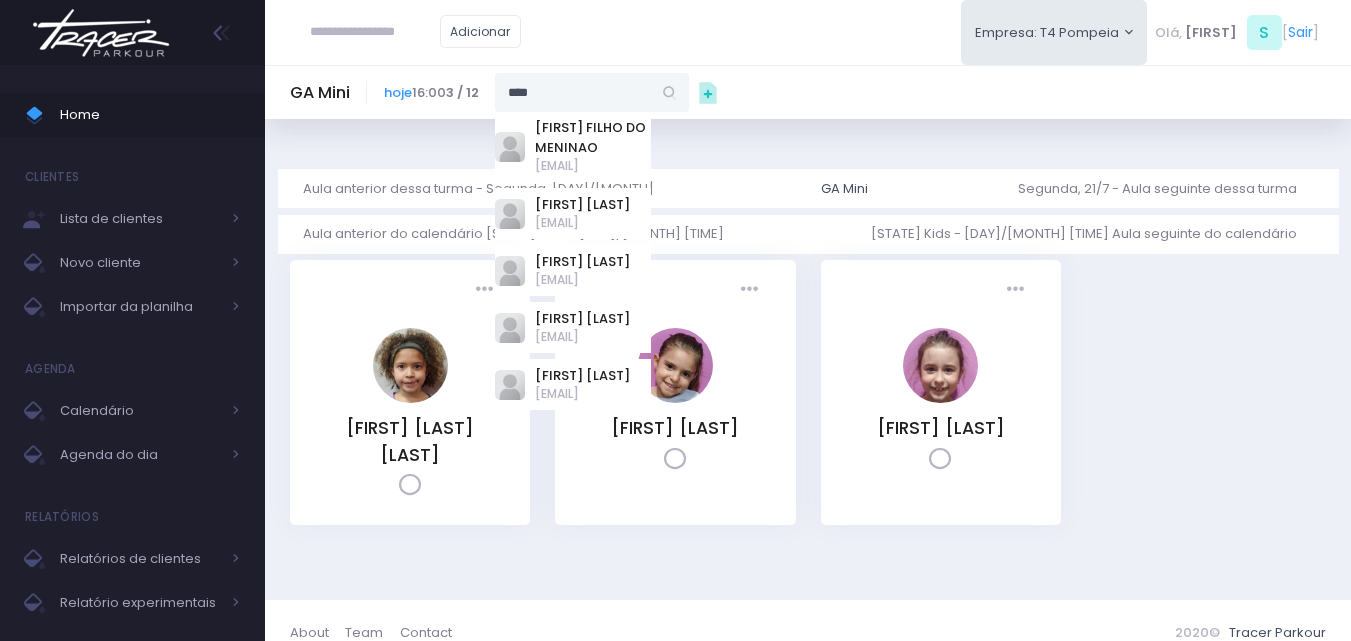 click on "Aula anterior dessa turma - Segunda, 7/7
GA Mini
Segunda, 21/7 - Aula seguinte dessa turma" at bounding box center (808, 188) 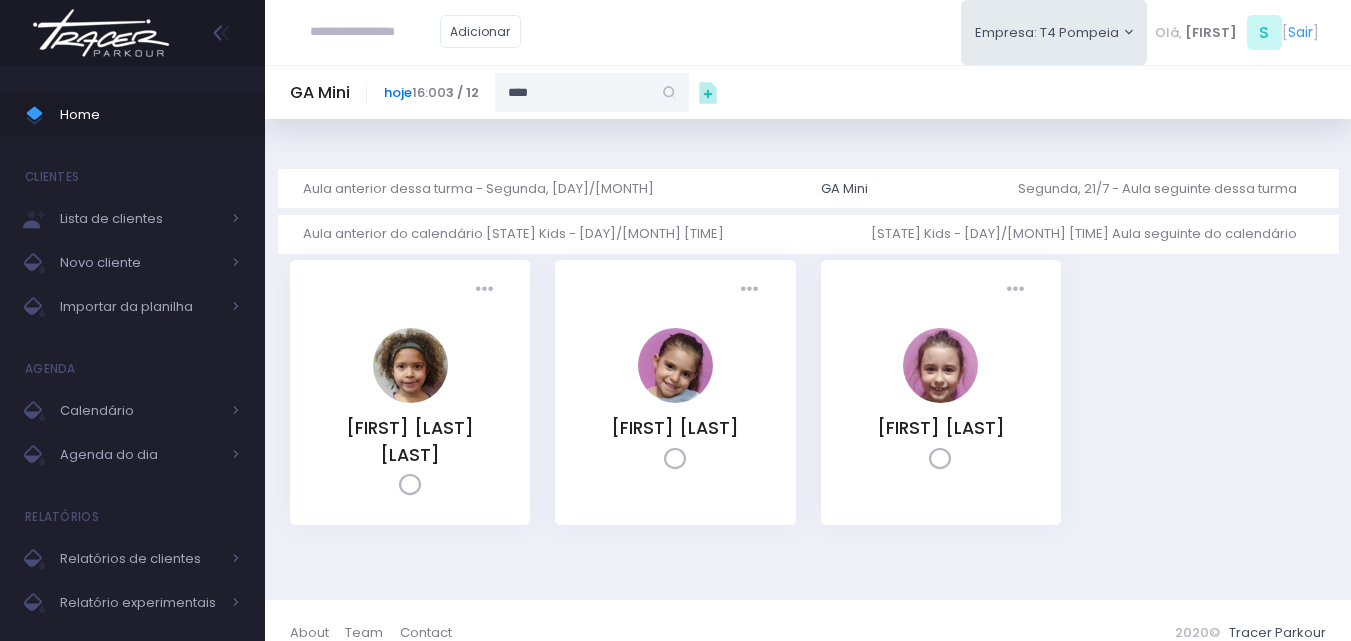 click on "hoje" at bounding box center [398, 92] 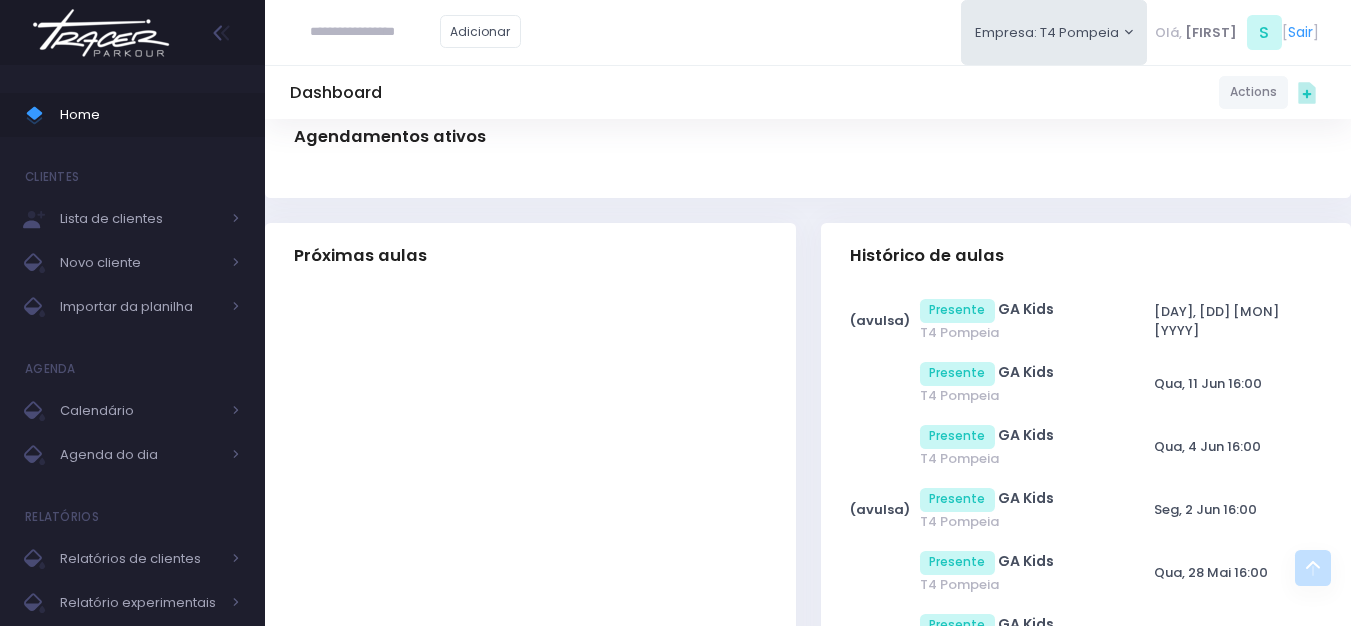 scroll, scrollTop: 600, scrollLeft: 0, axis: vertical 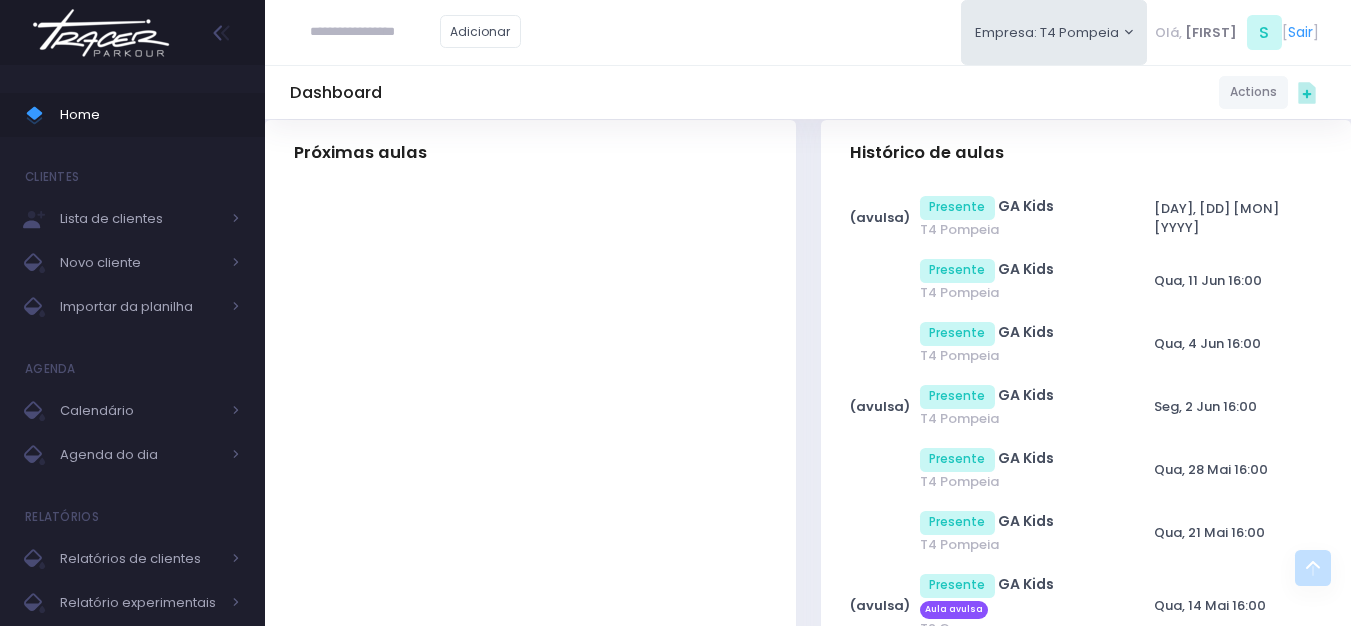 click at bounding box center [101, 33] 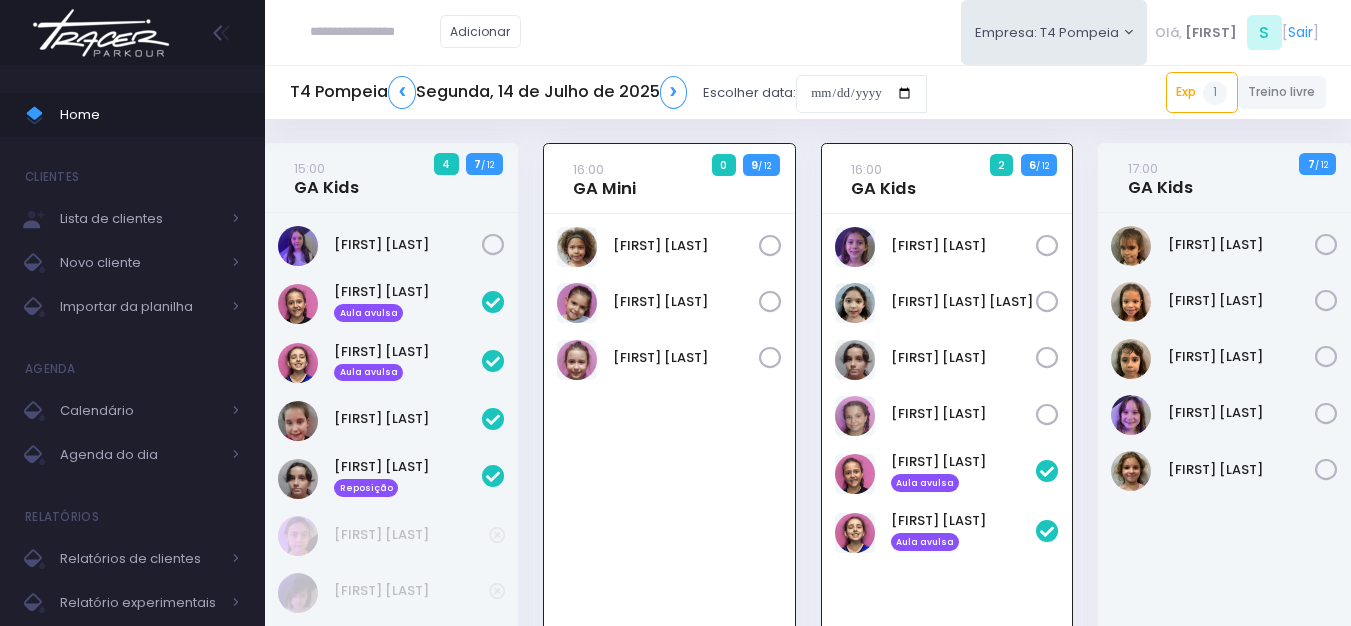 scroll, scrollTop: 0, scrollLeft: 0, axis: both 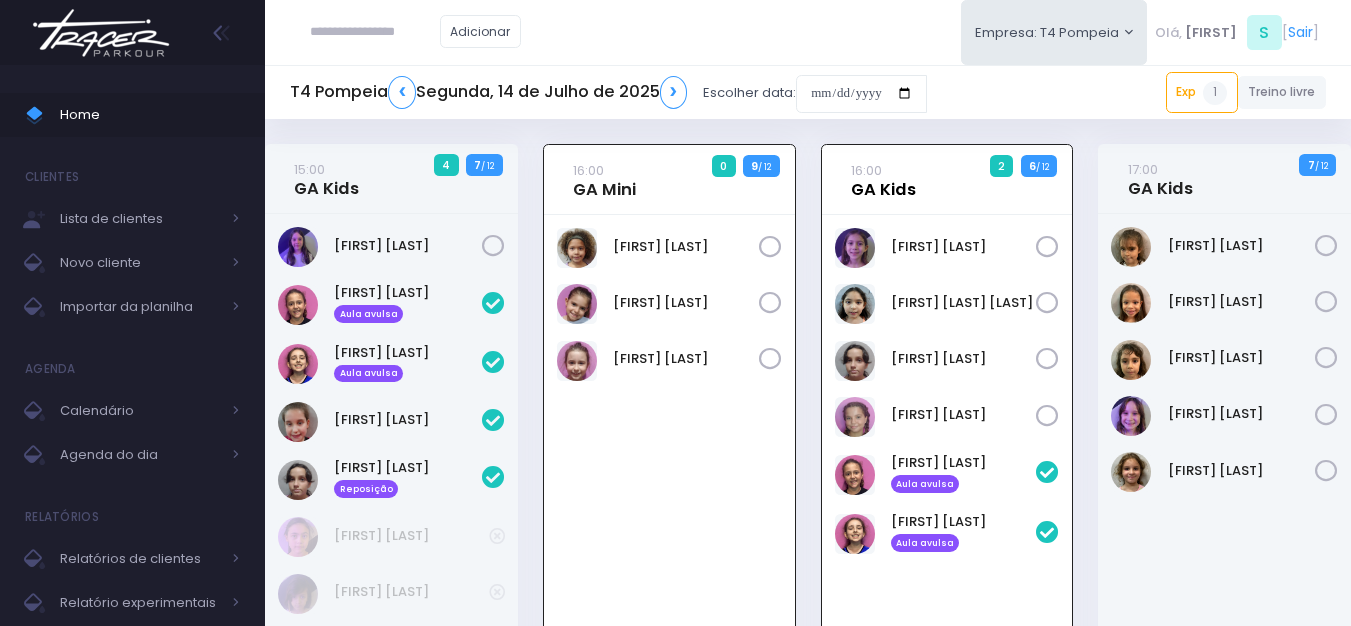 click on "16:00 GA Kids" at bounding box center [883, 180] 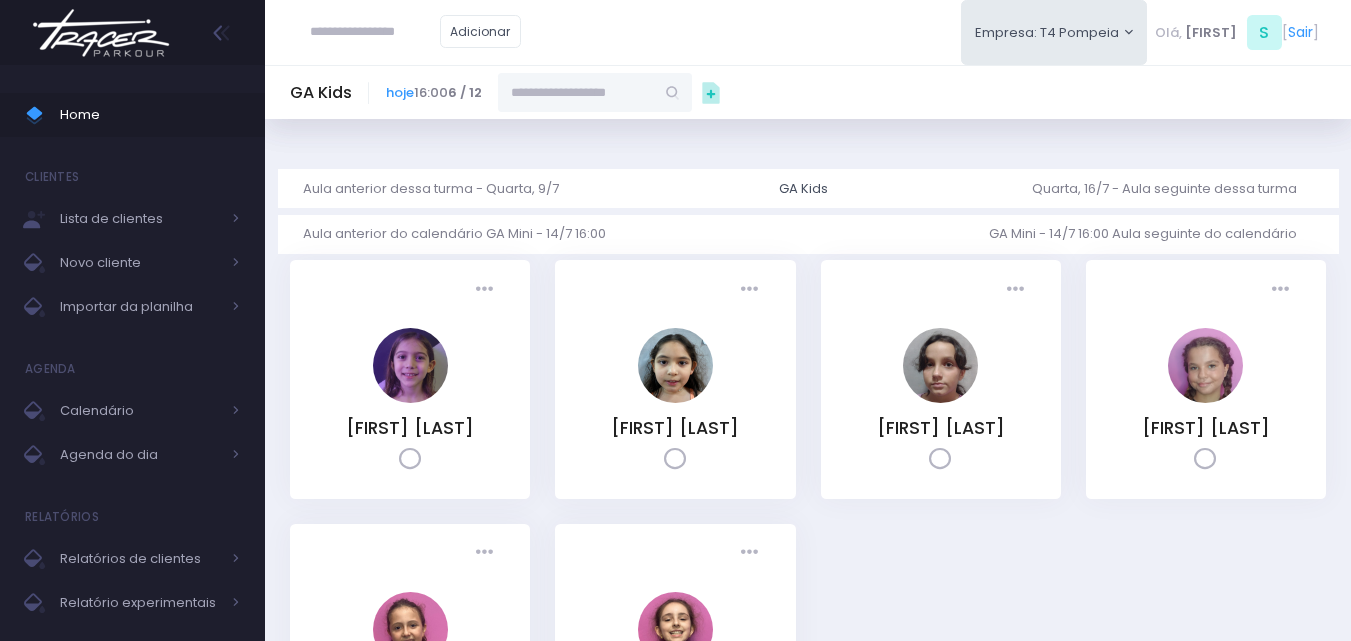 scroll, scrollTop: 0, scrollLeft: 0, axis: both 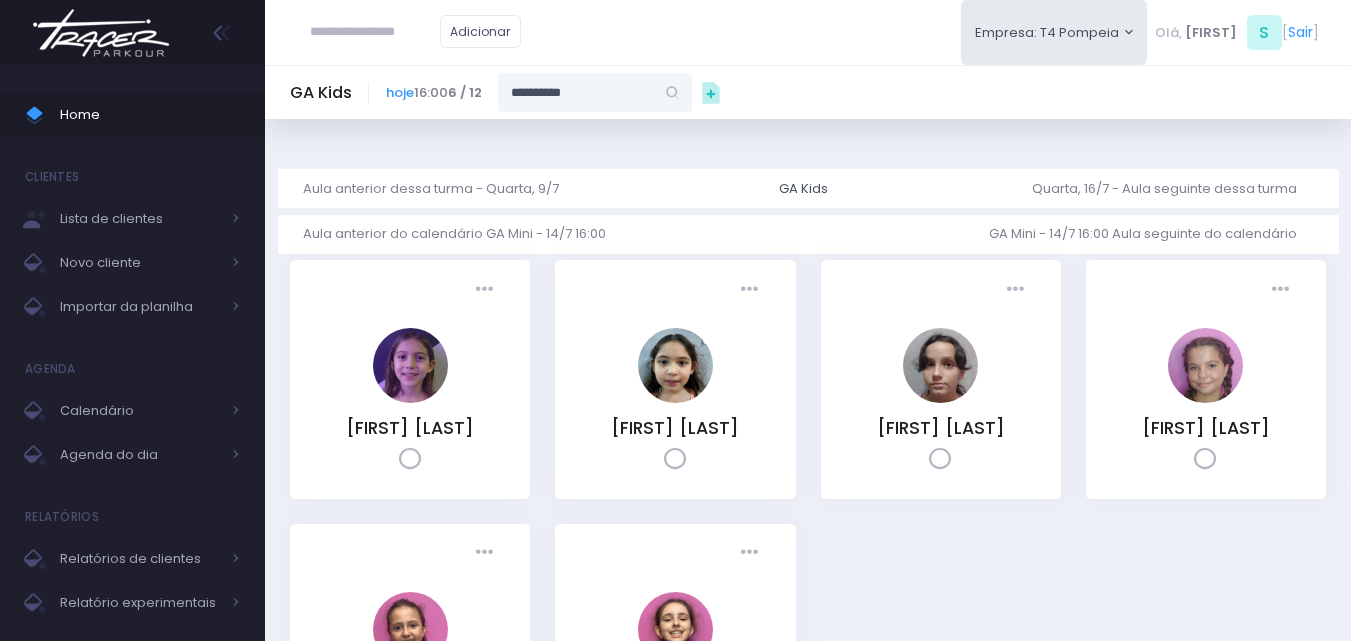 type on "**********" 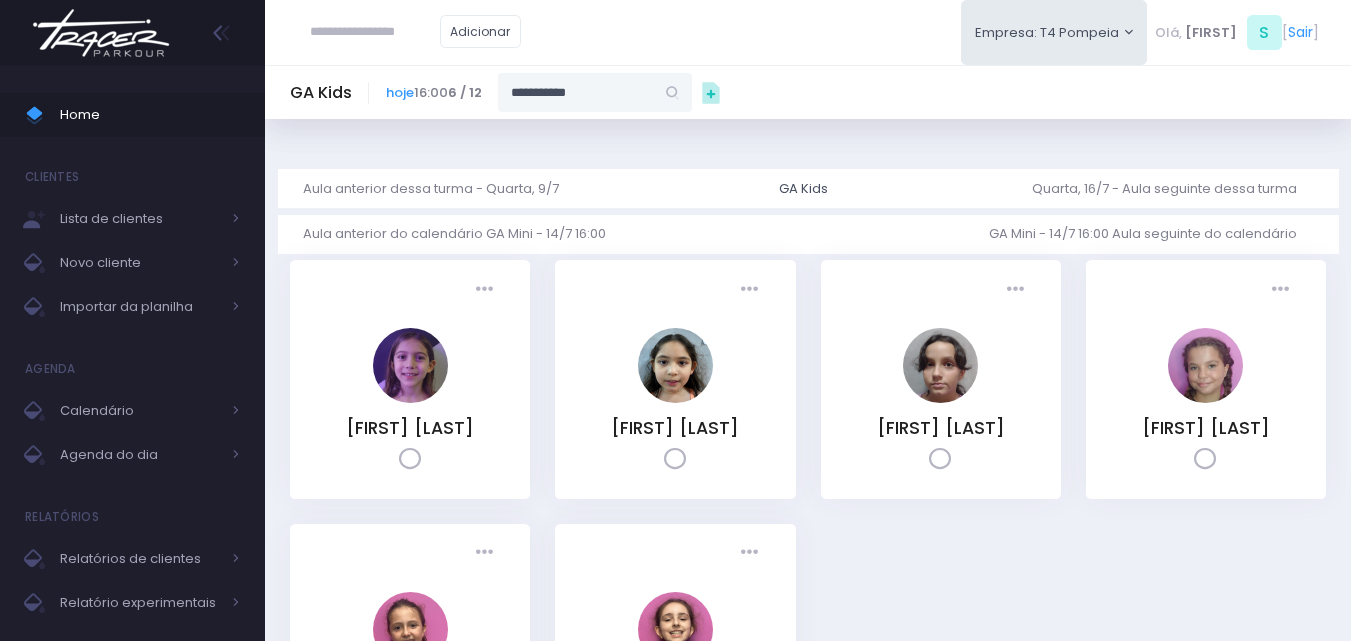 type on "**********" 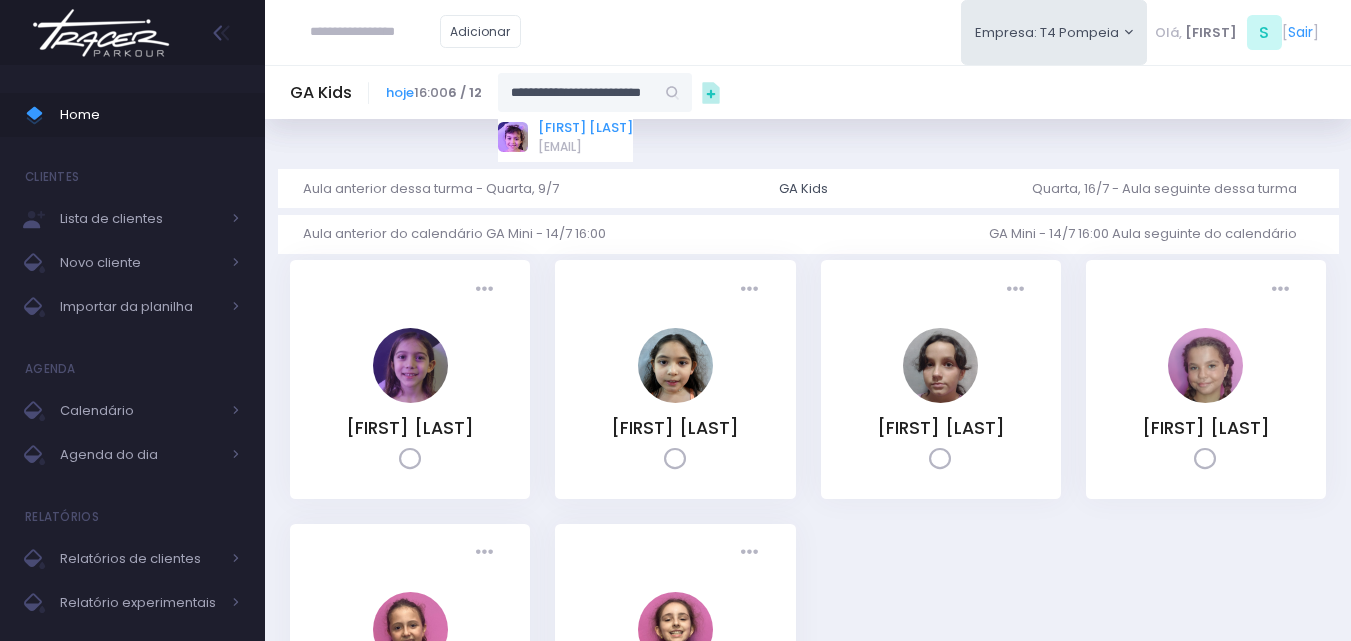 click on "[FIRST] [LAST]" at bounding box center [585, 128] 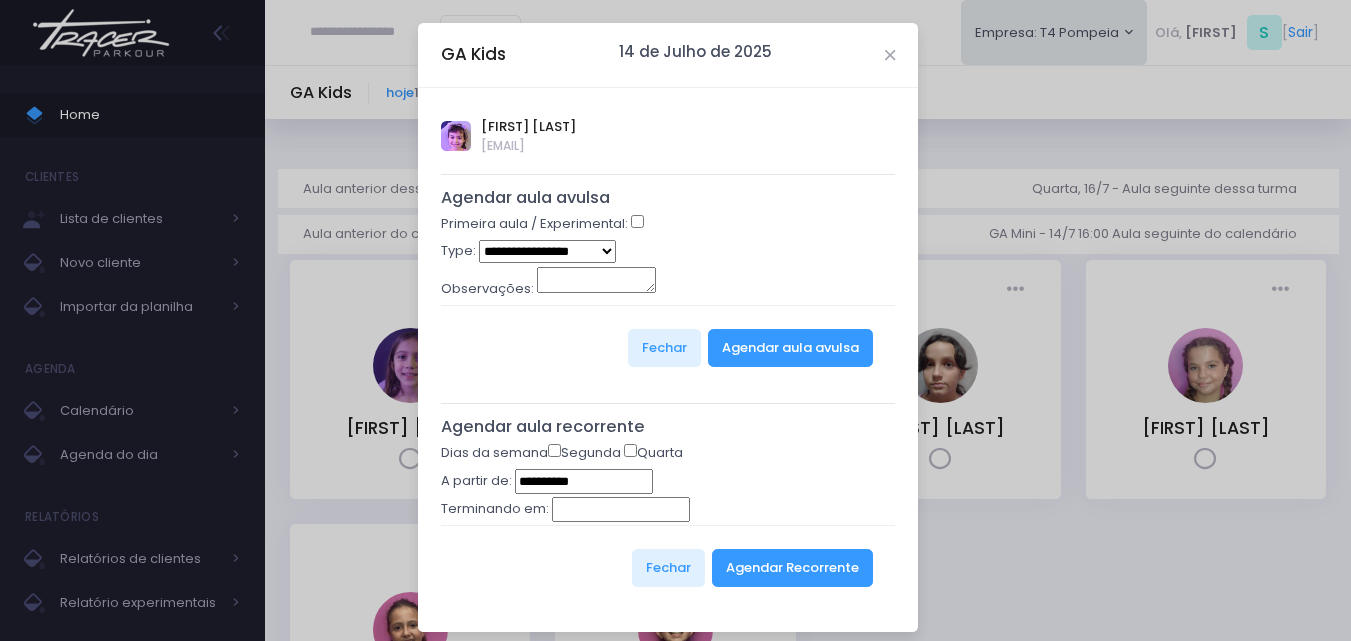 type on "**********" 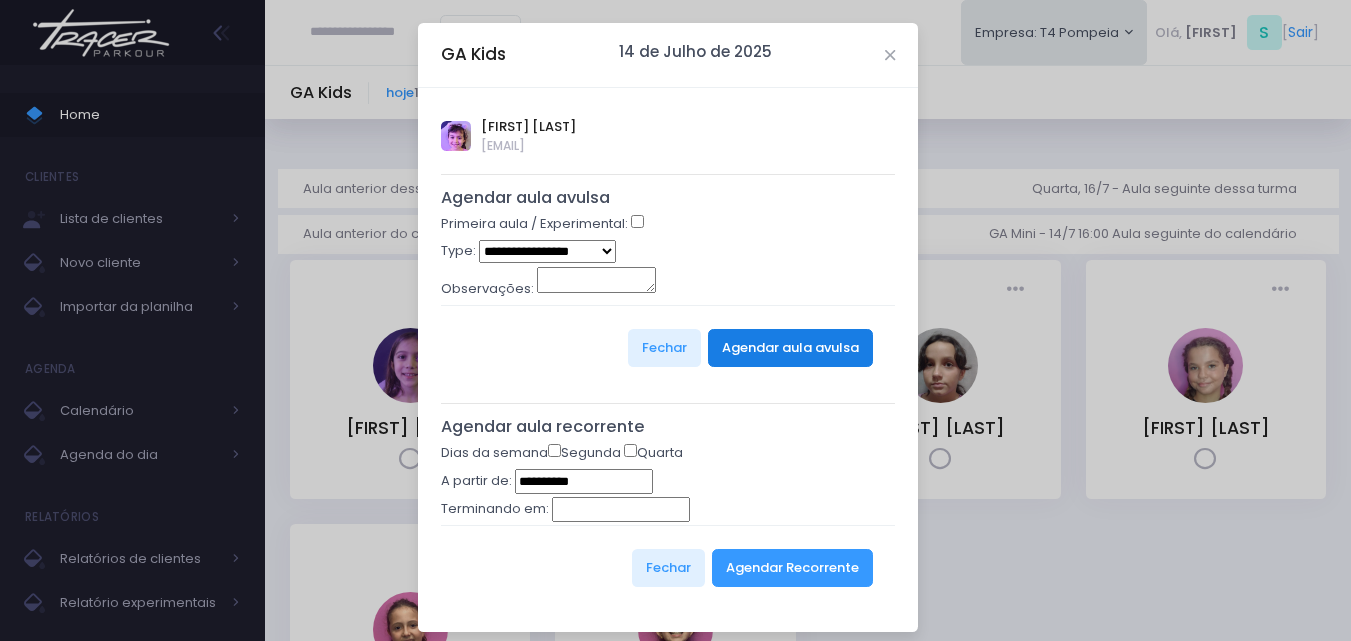 click on "Agendar aula avulsa" at bounding box center (790, 348) 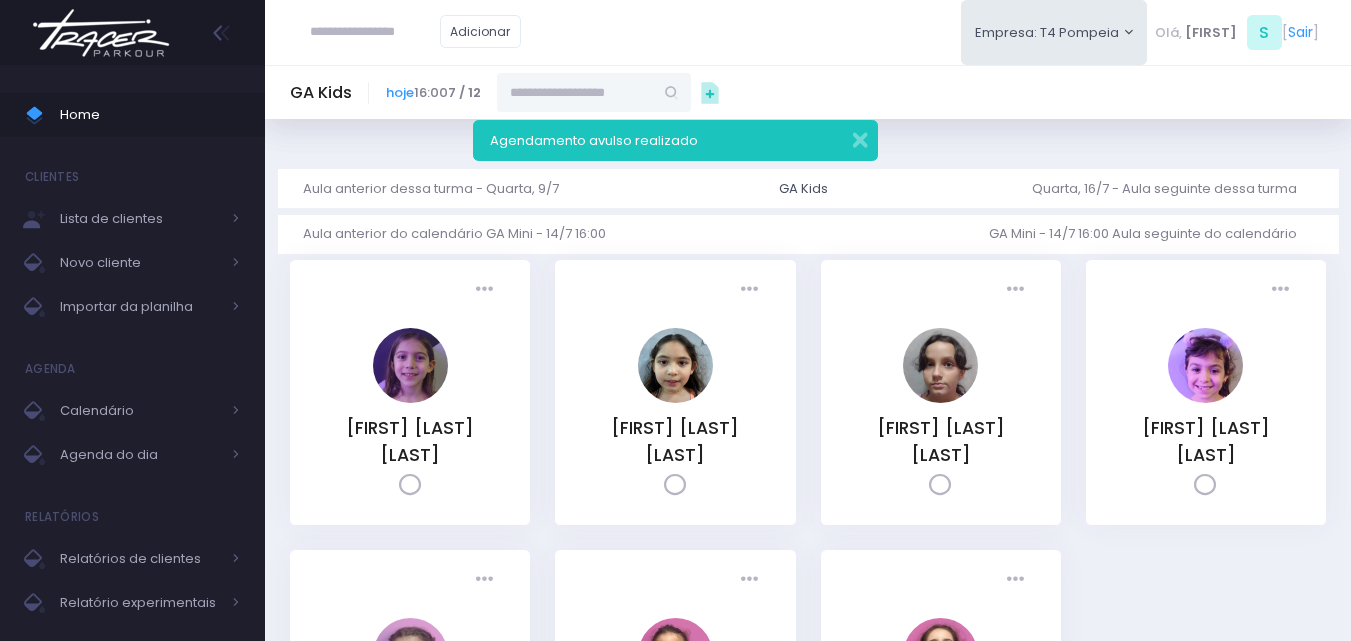 scroll, scrollTop: 0, scrollLeft: 0, axis: both 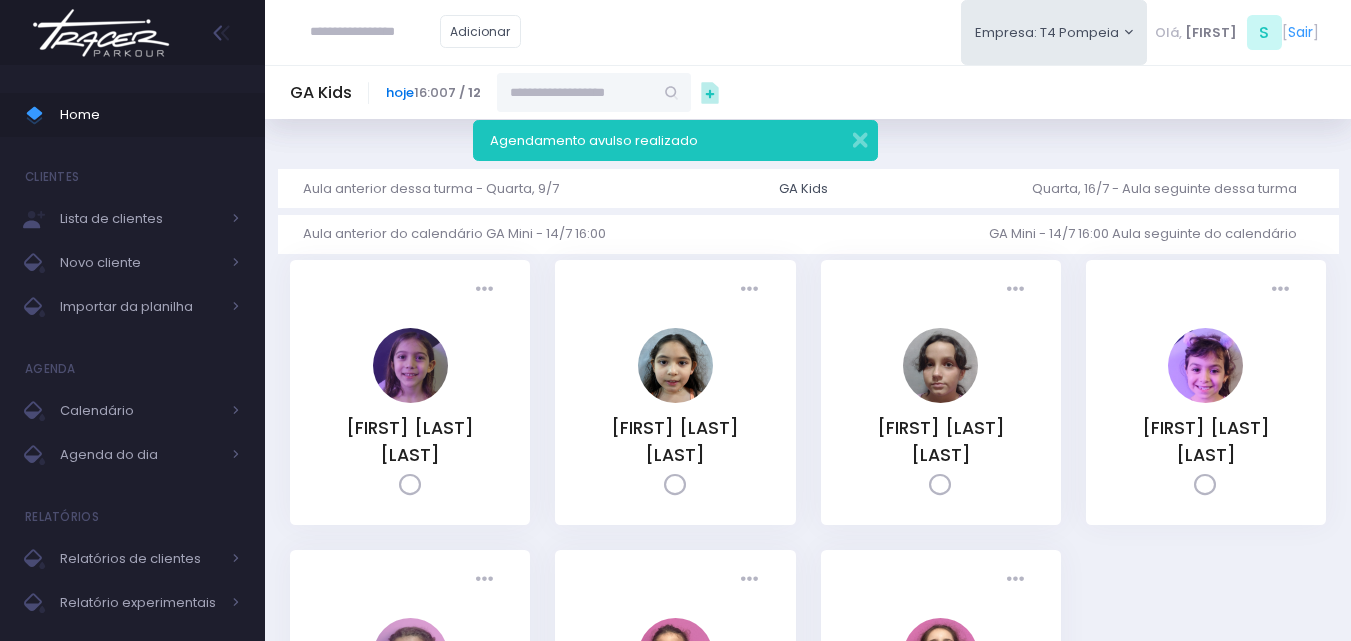 click on "hoje" at bounding box center [400, 92] 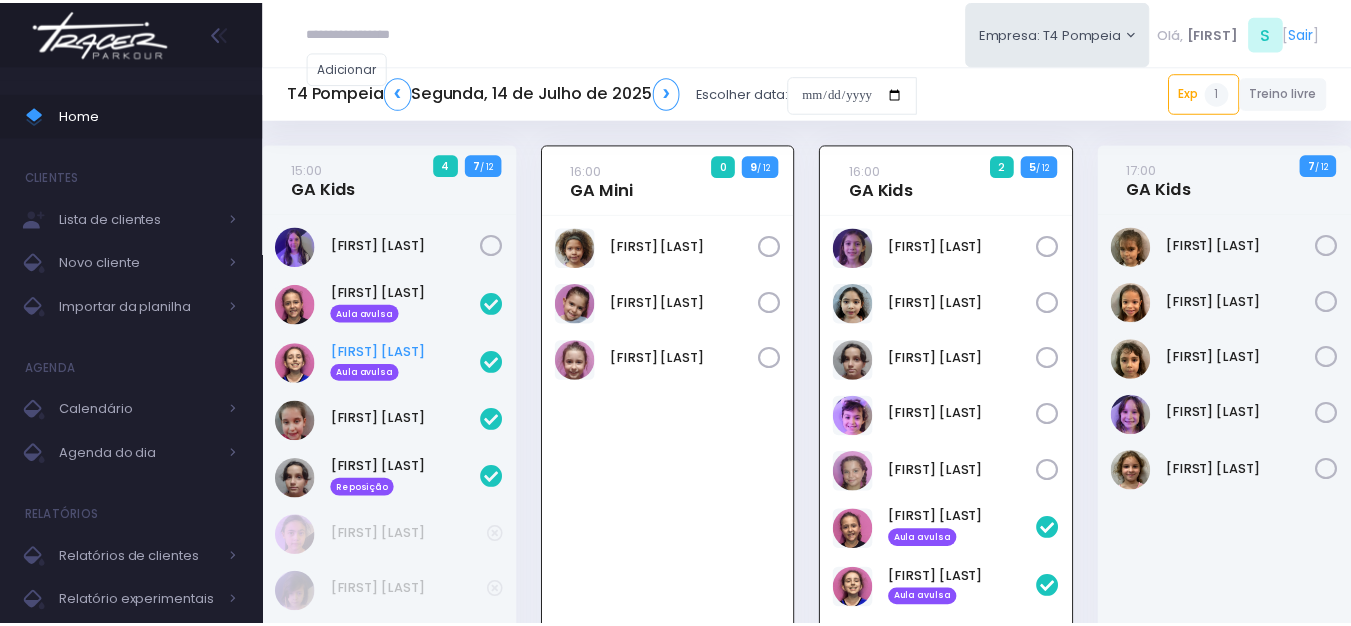 scroll, scrollTop: 0, scrollLeft: 0, axis: both 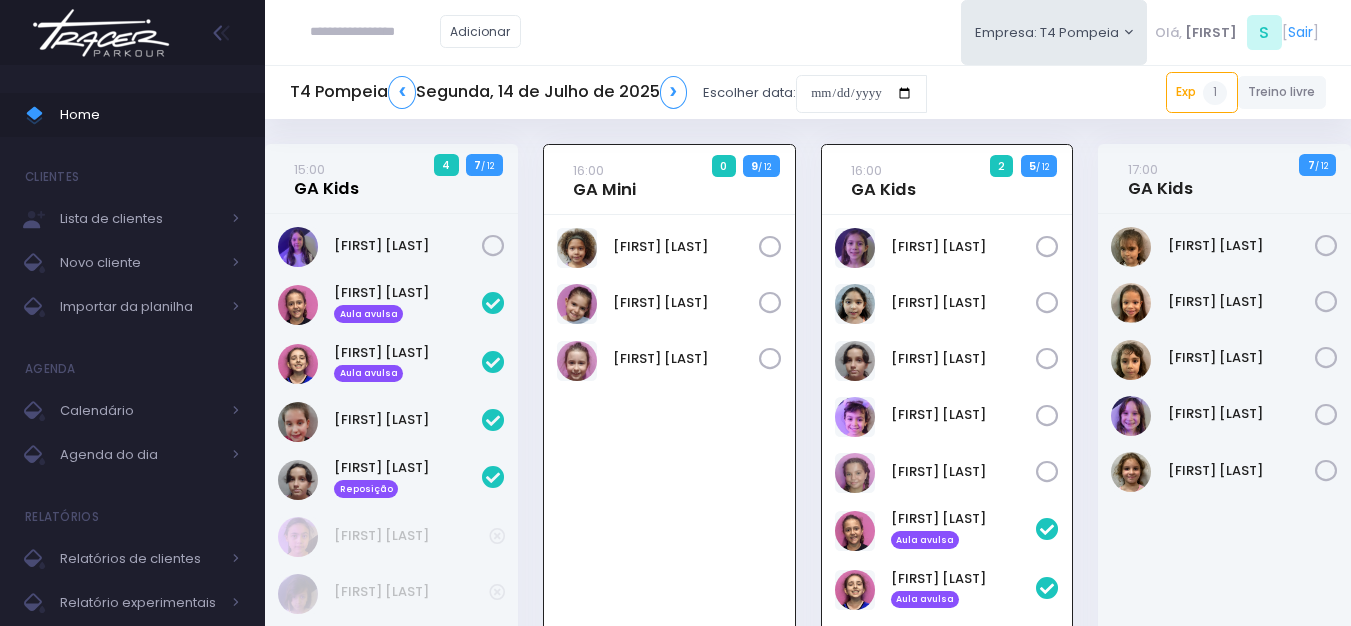 click on "15:00 GA Kids" at bounding box center (326, 179) 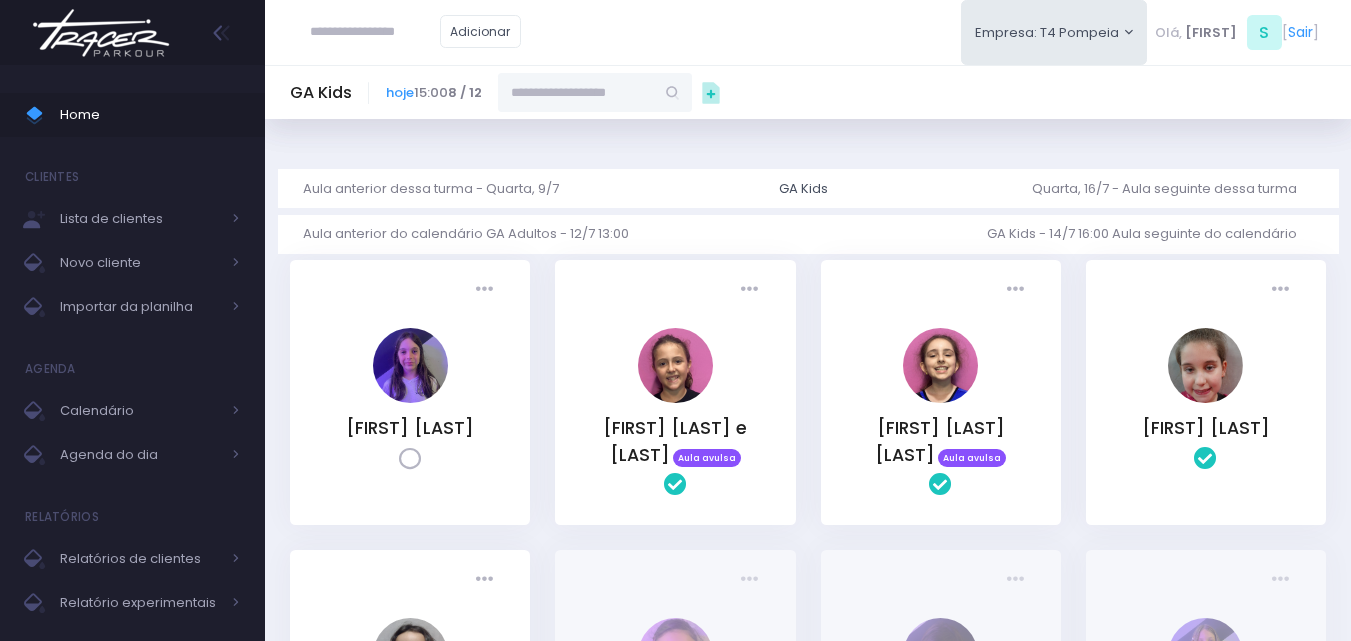 scroll, scrollTop: 0, scrollLeft: 0, axis: both 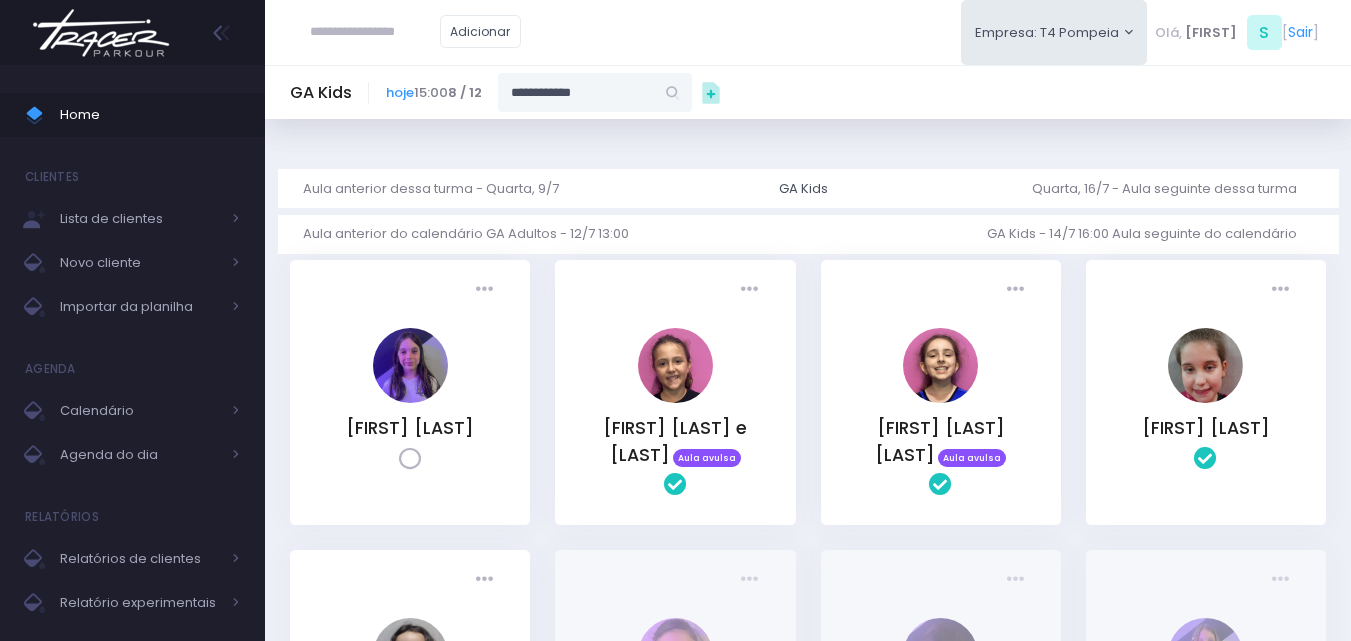 click on "**********" at bounding box center [576, 92] 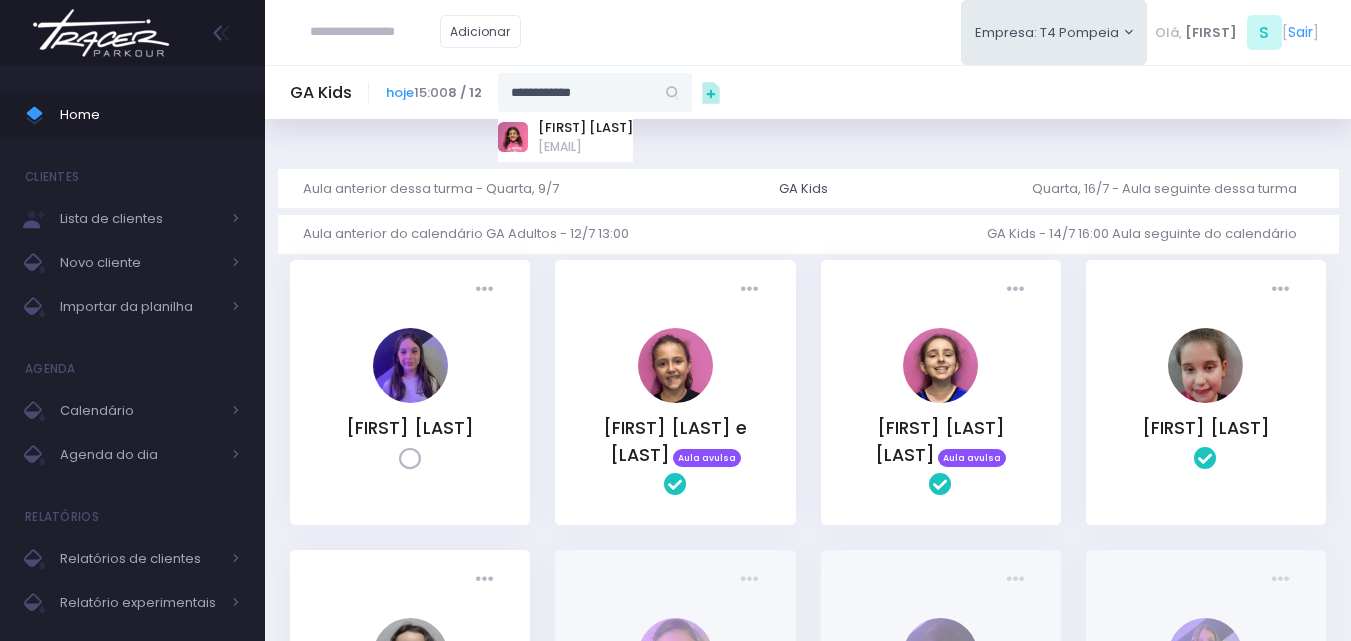 click on "[FIRST] [LAST]" at bounding box center (585, 128) 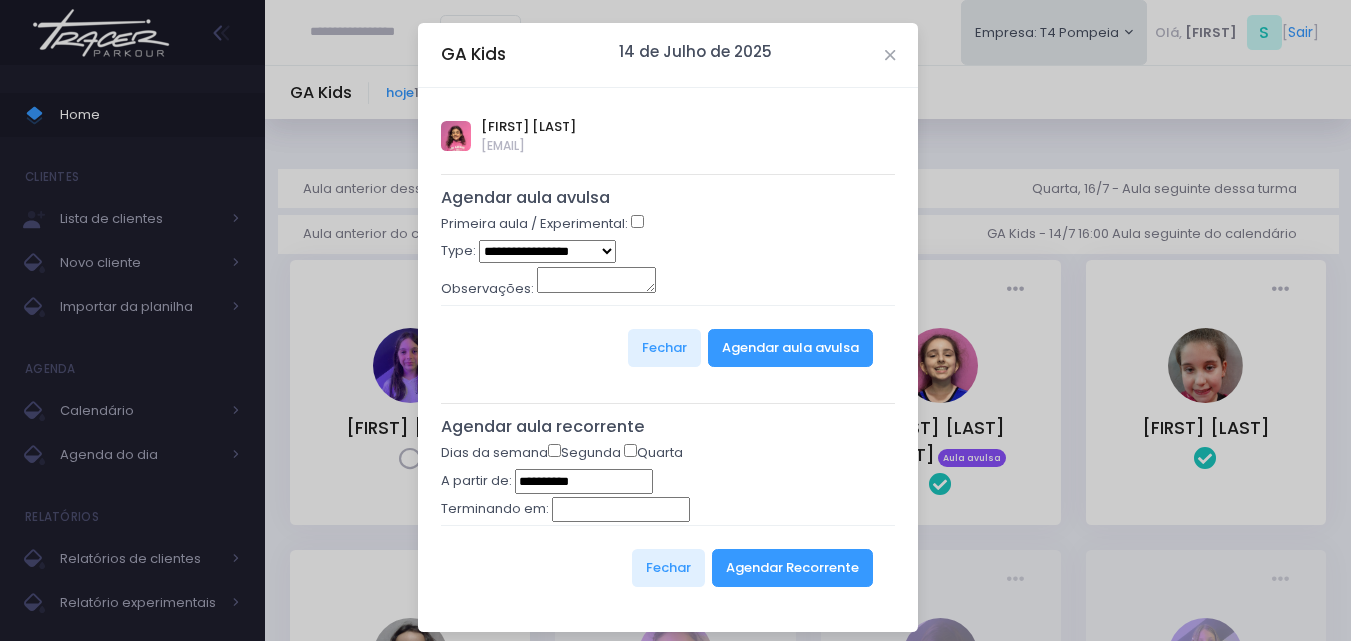 type on "**********" 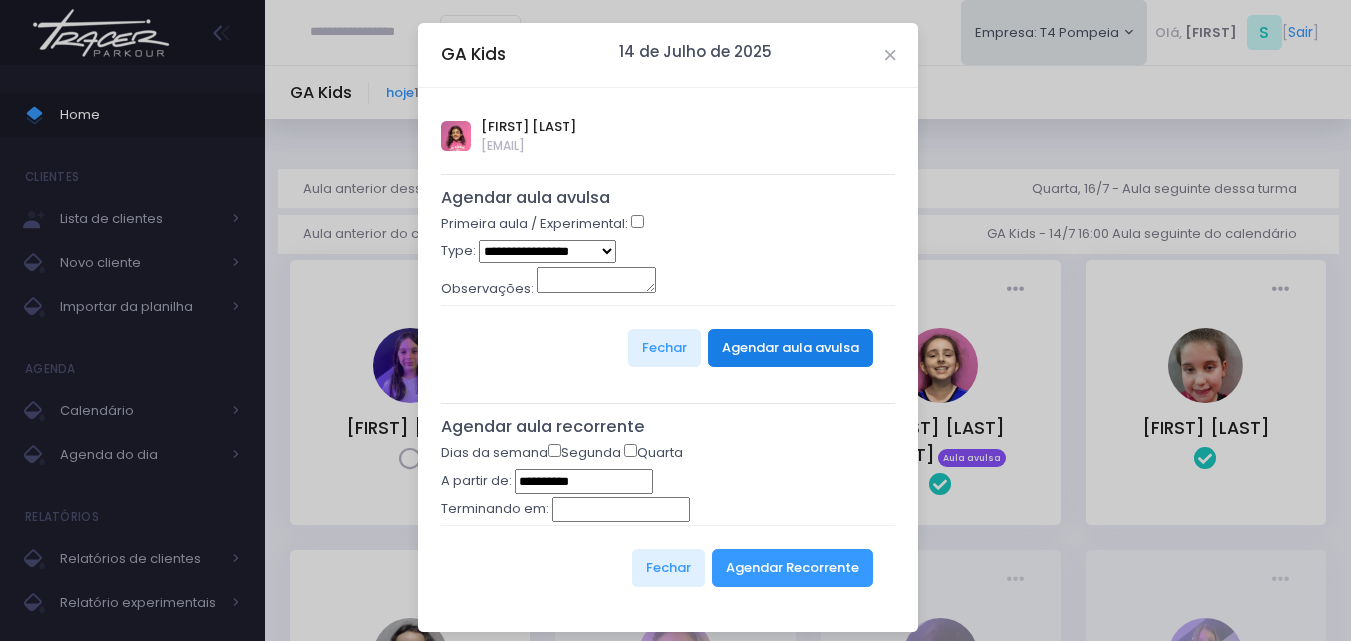 click on "Agendar aula avulsa" at bounding box center (790, 348) 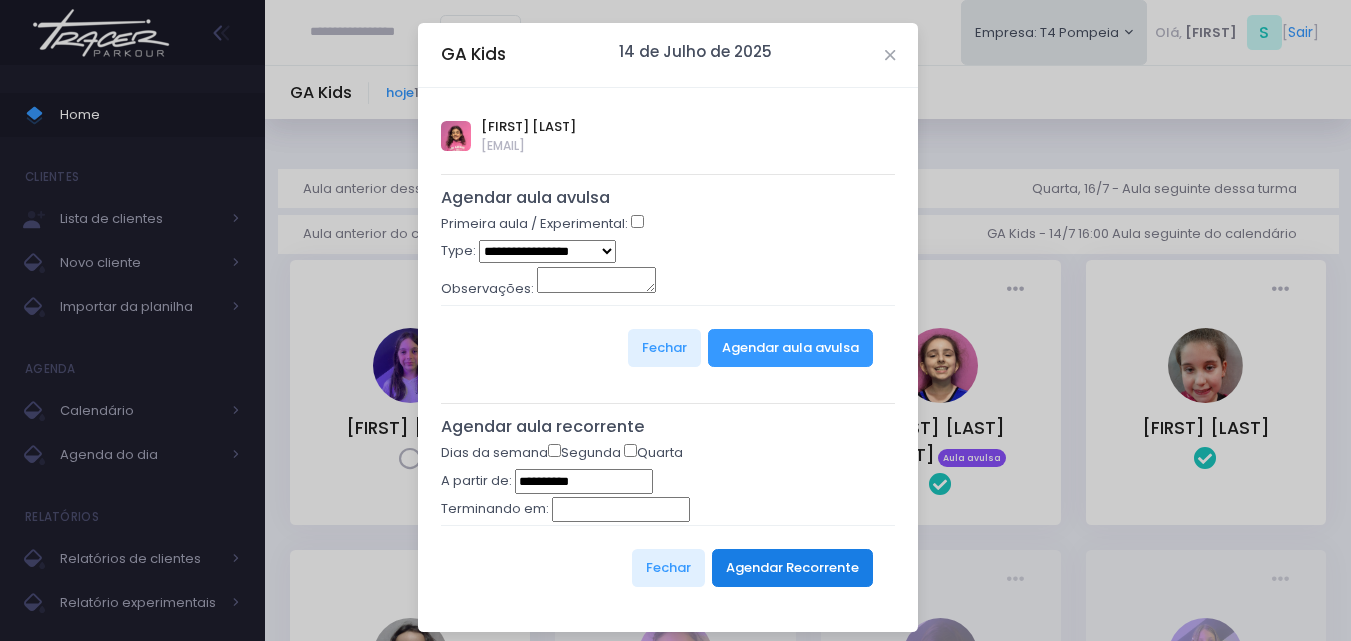 click on "Agendar Recorrente" at bounding box center (792, 568) 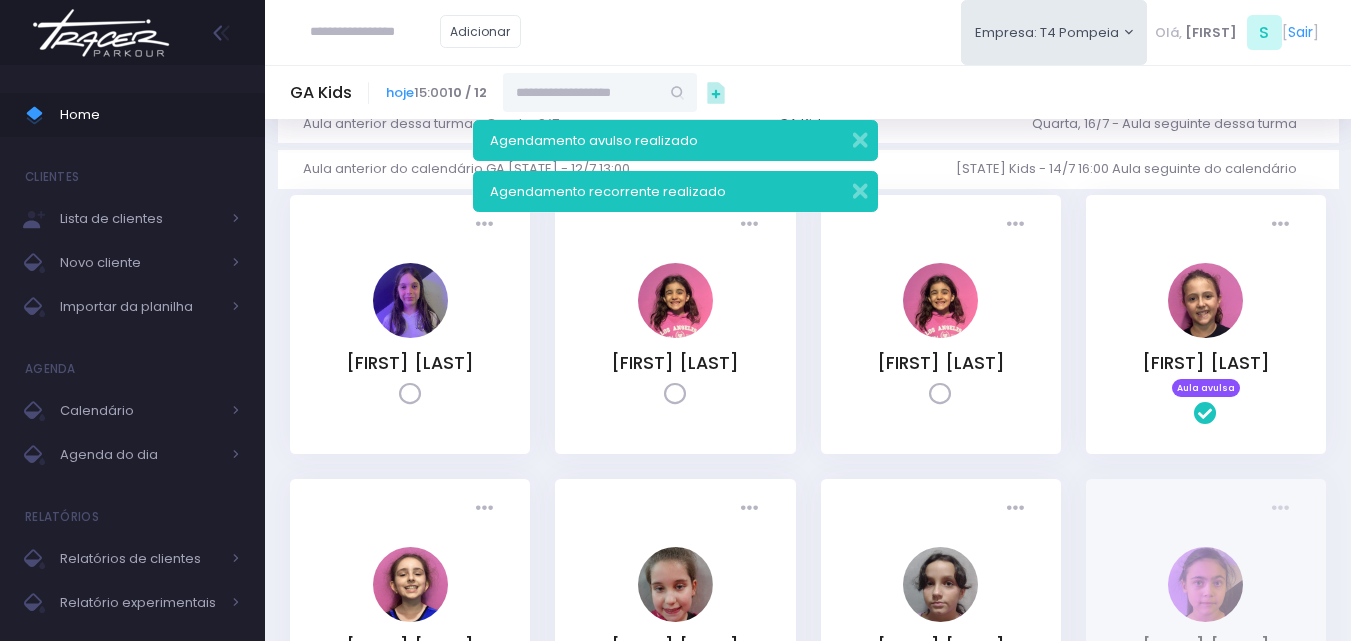 scroll, scrollTop: 100, scrollLeft: 0, axis: vertical 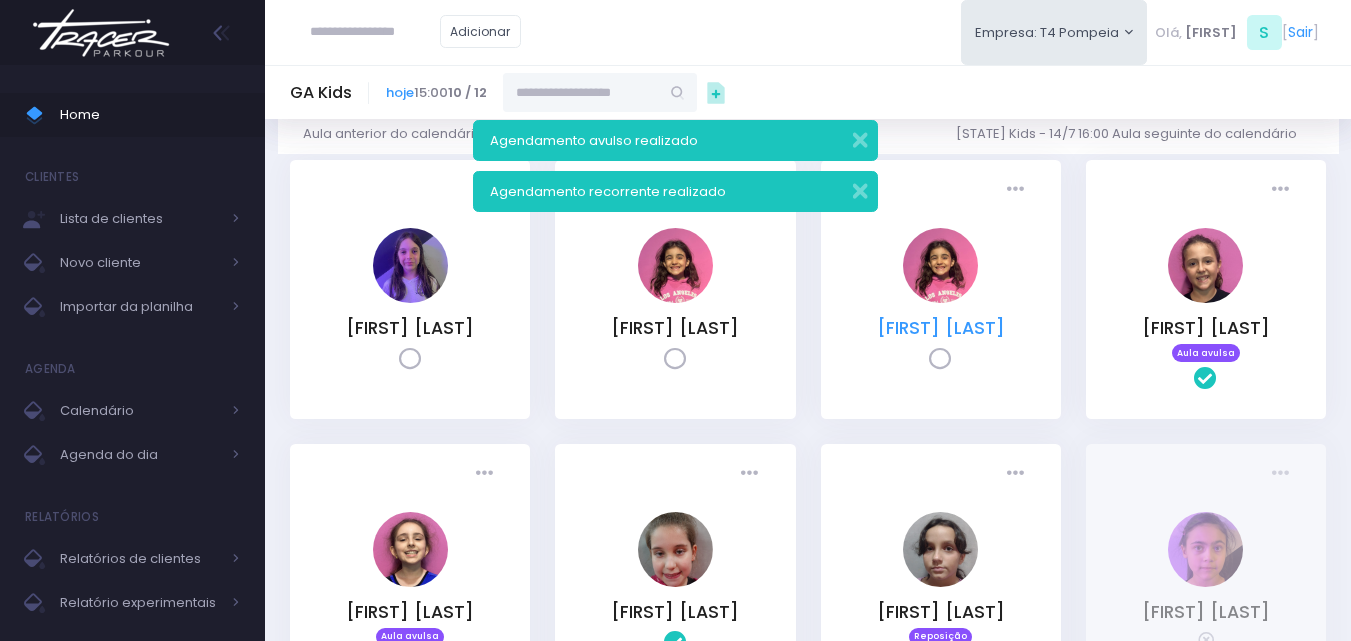 click on "[FIRST] [LAST]" at bounding box center (941, 328) 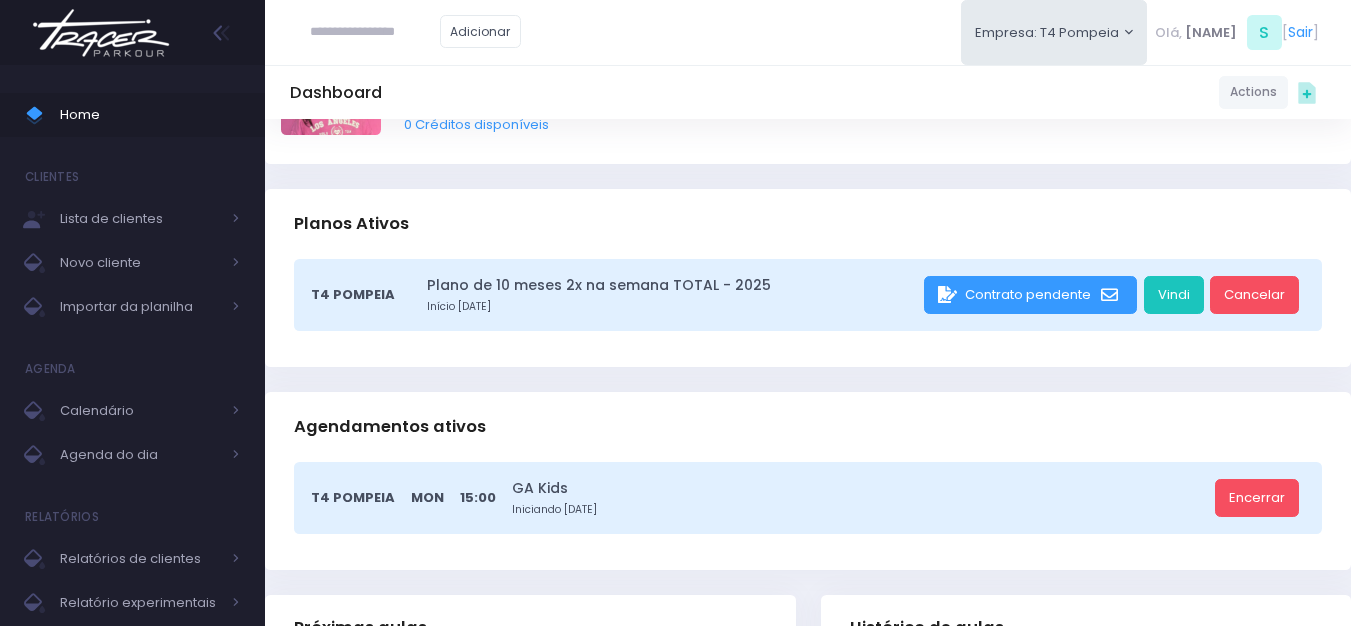 scroll, scrollTop: 100, scrollLeft: 0, axis: vertical 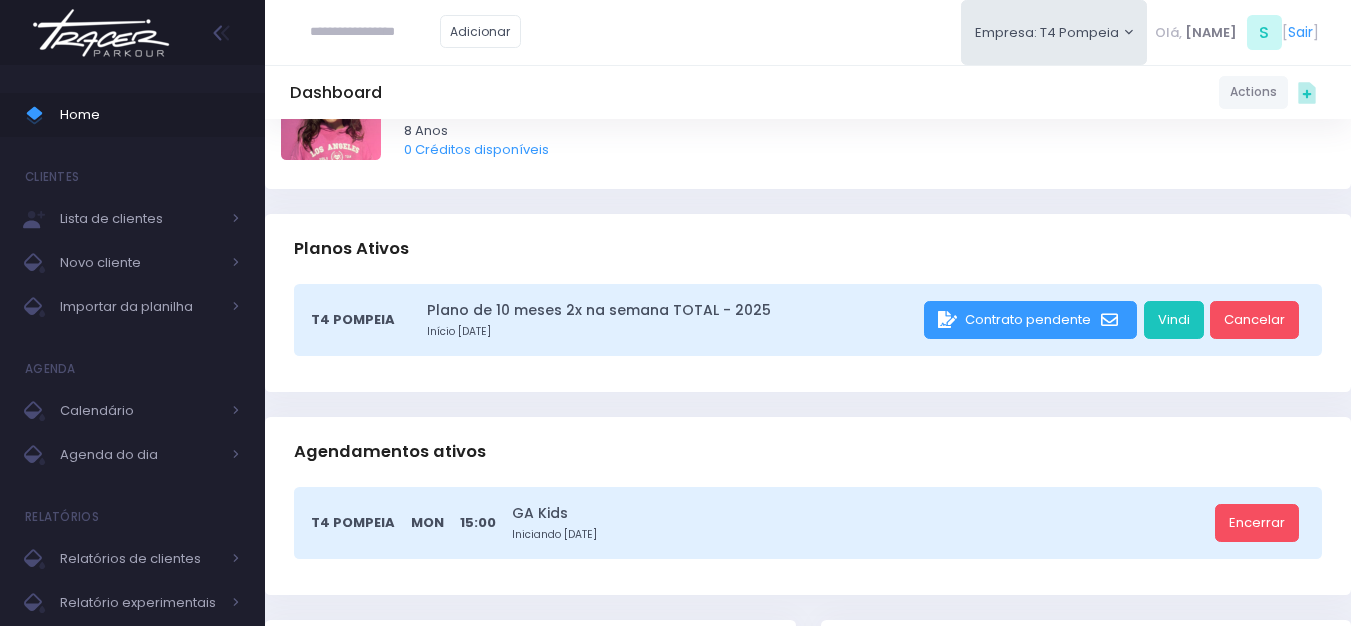 click at bounding box center (101, 33) 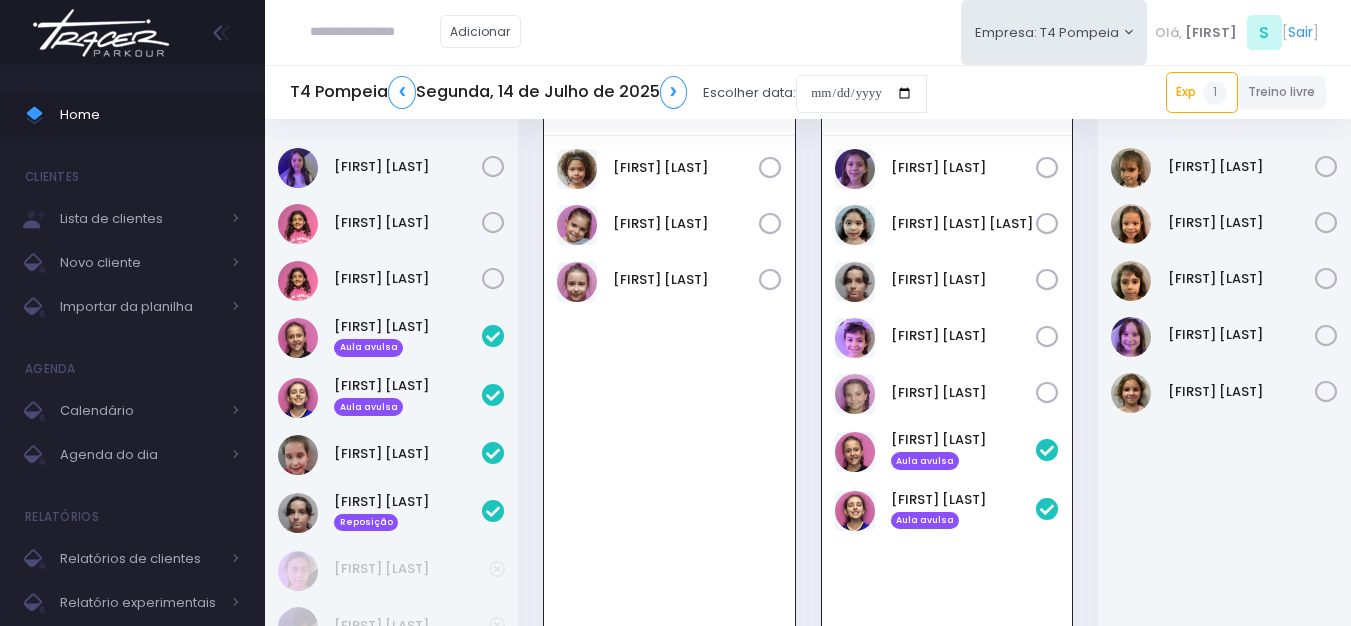 scroll, scrollTop: 44, scrollLeft: 0, axis: vertical 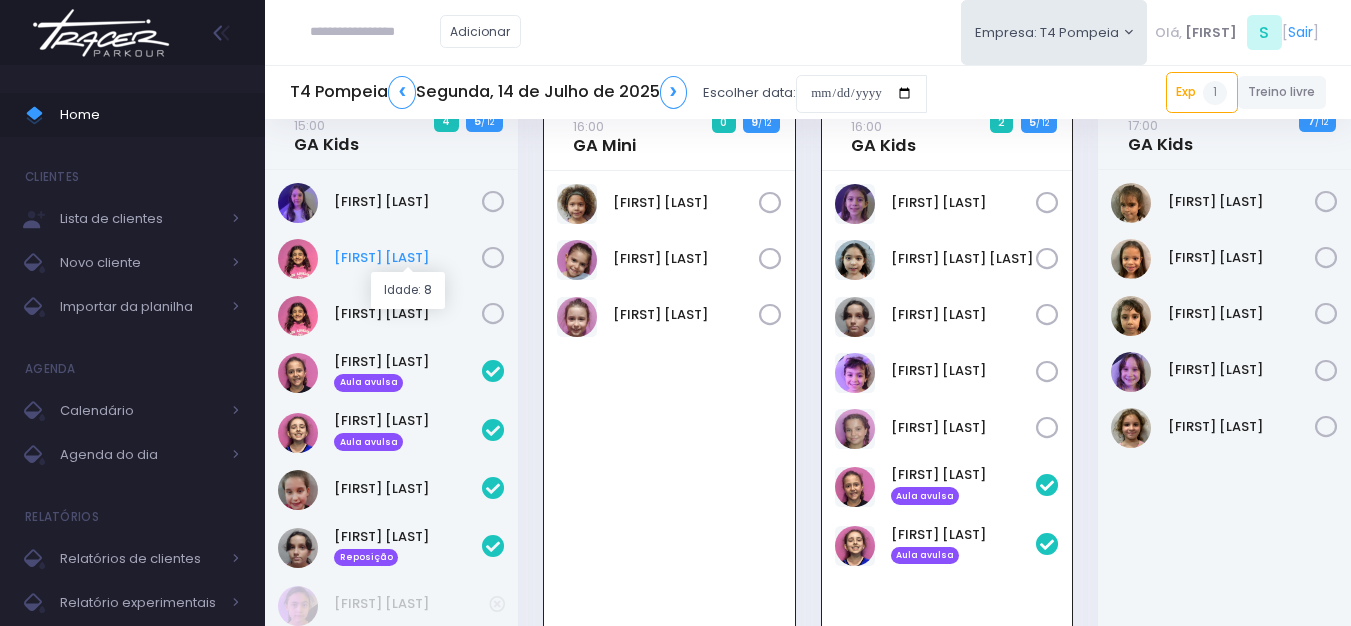 click on "[FIRST] [LAST]" at bounding box center [408, 258] 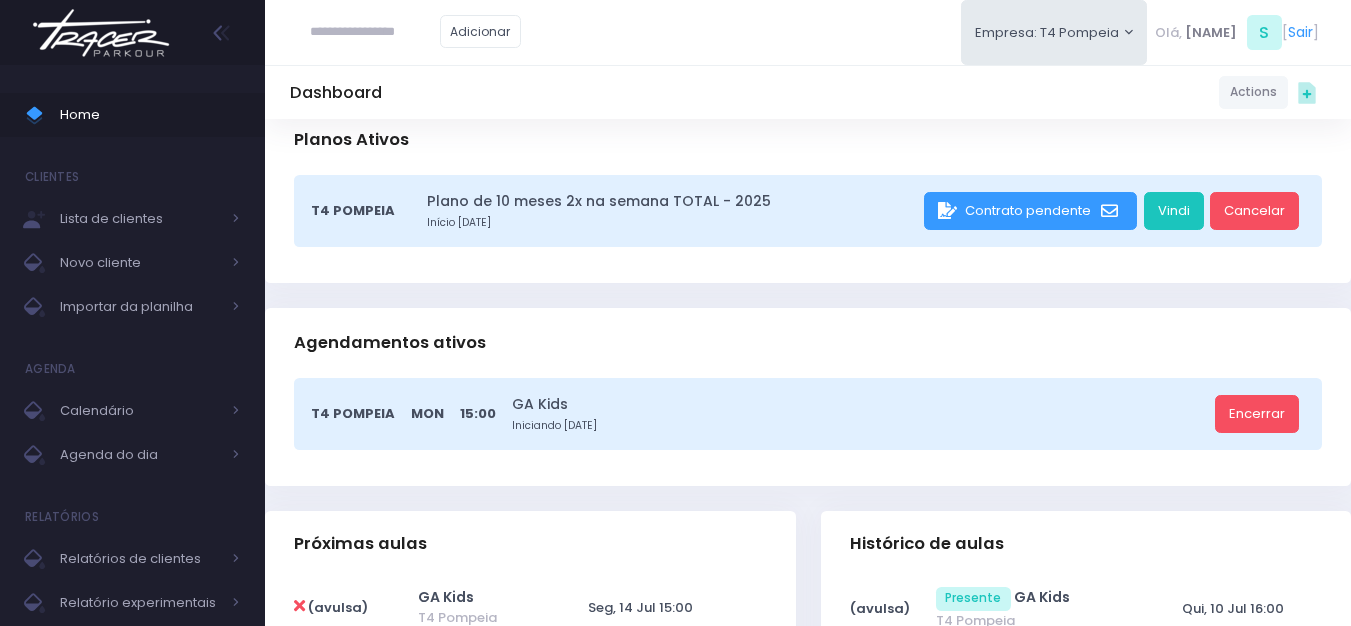 scroll, scrollTop: 500, scrollLeft: 0, axis: vertical 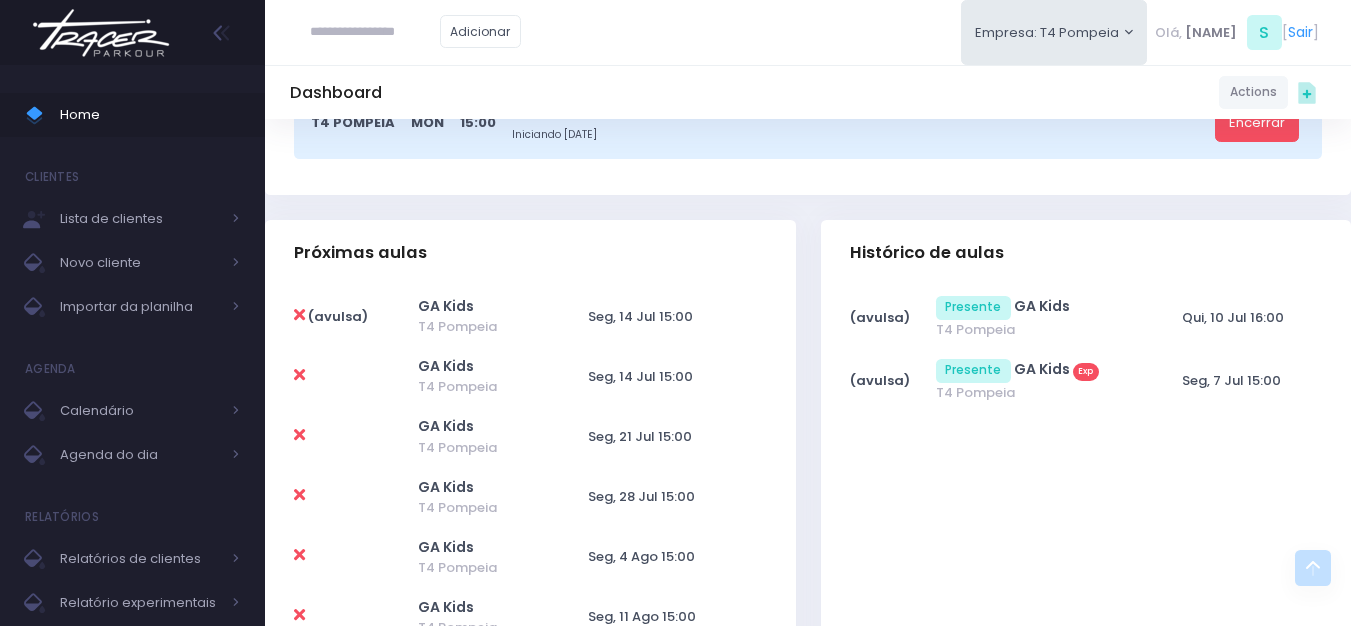 click at bounding box center [299, 315] 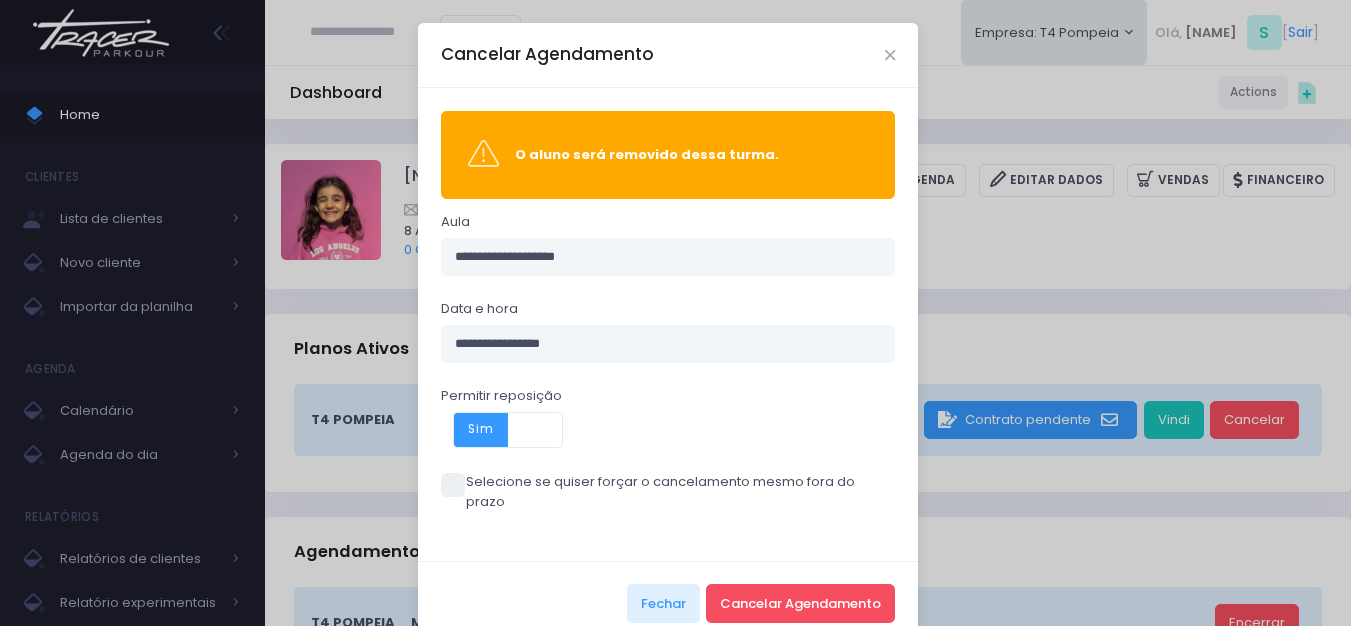 click at bounding box center (535, 430) 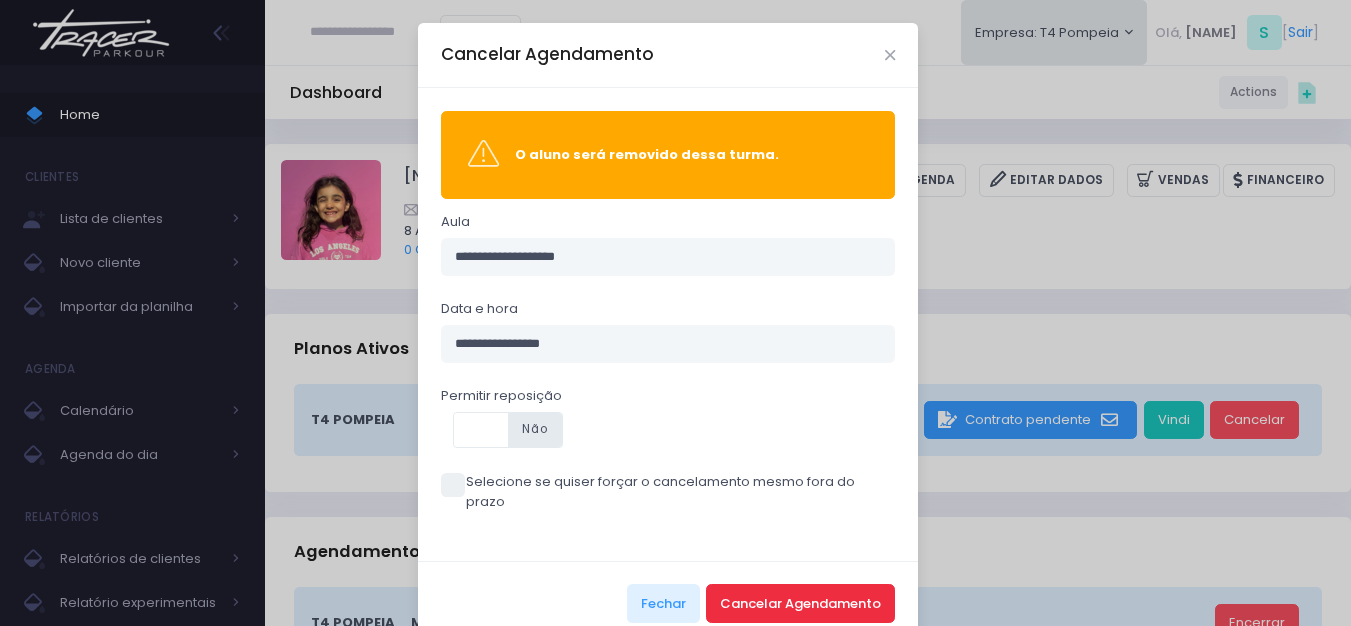 click on "Cancelar Agendamento" at bounding box center (800, 603) 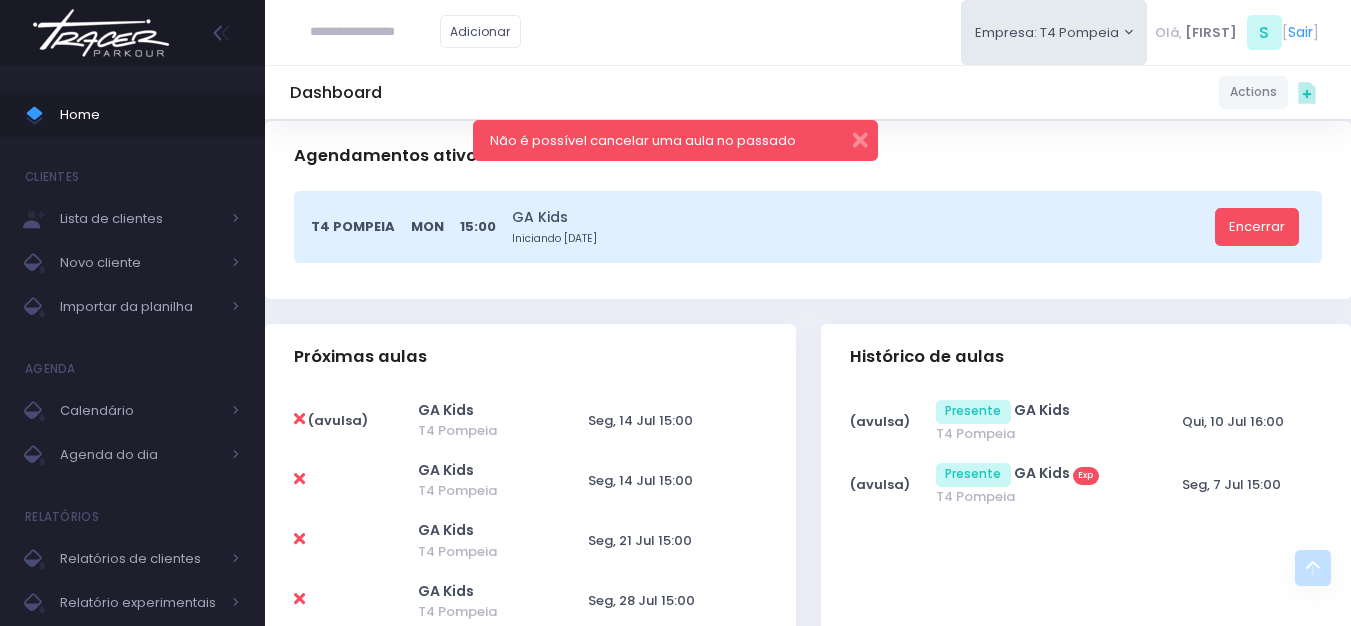scroll, scrollTop: 500, scrollLeft: 0, axis: vertical 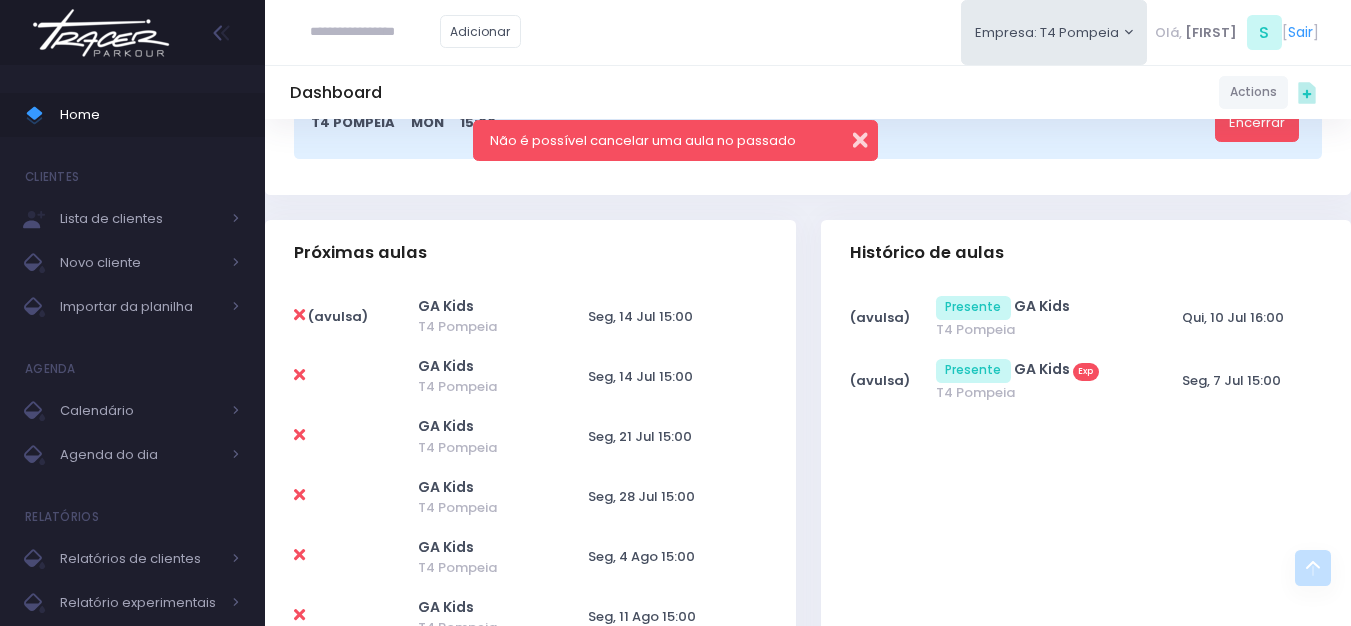 click at bounding box center [847, 137] 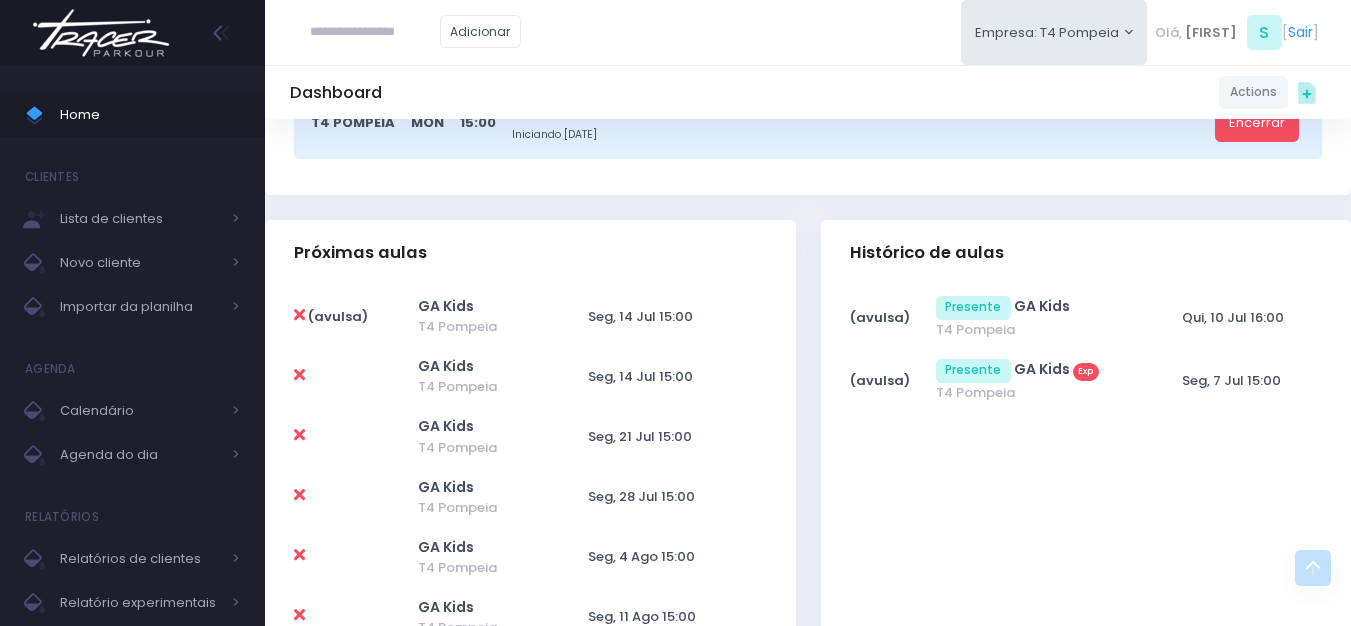 click at bounding box center (101, 33) 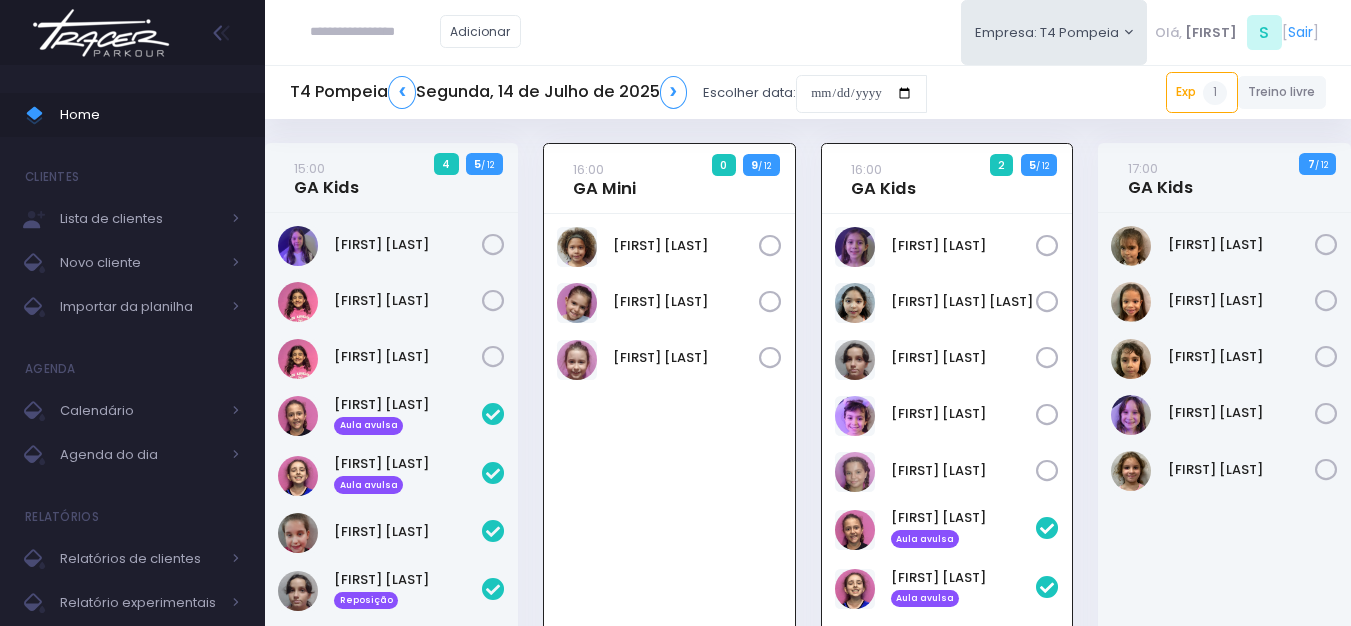scroll, scrollTop: 0, scrollLeft: 0, axis: both 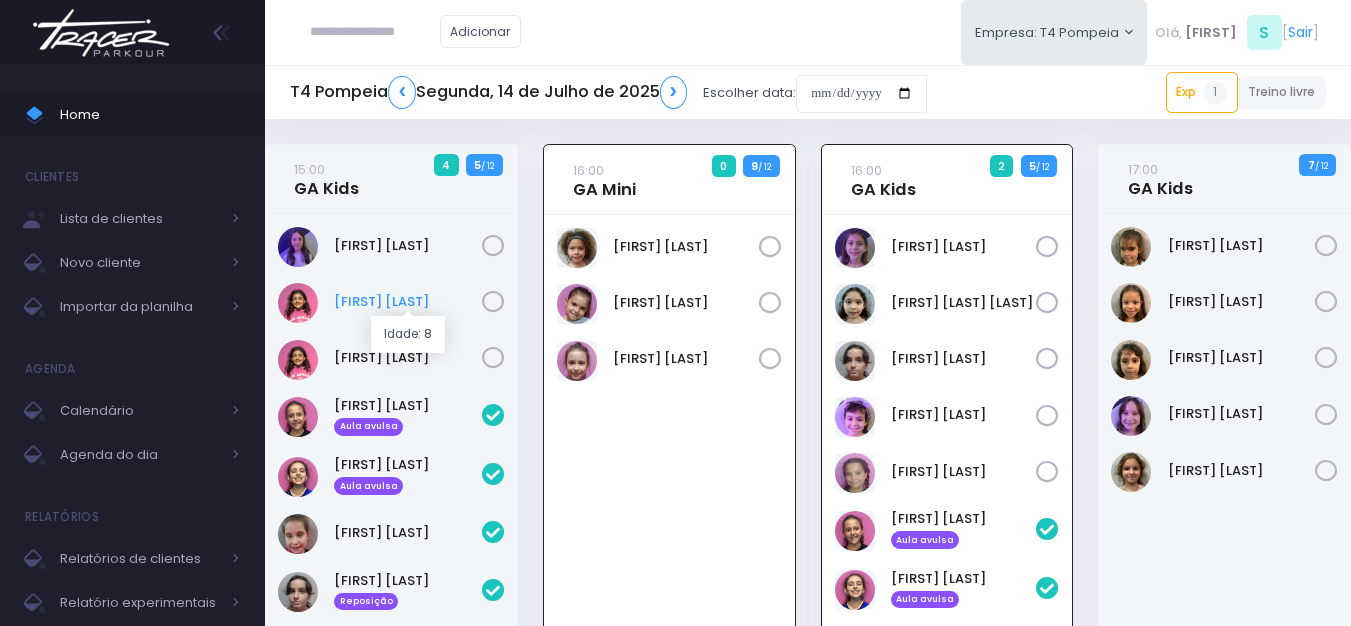 click on "[FIRST] [LAST]" at bounding box center (408, 302) 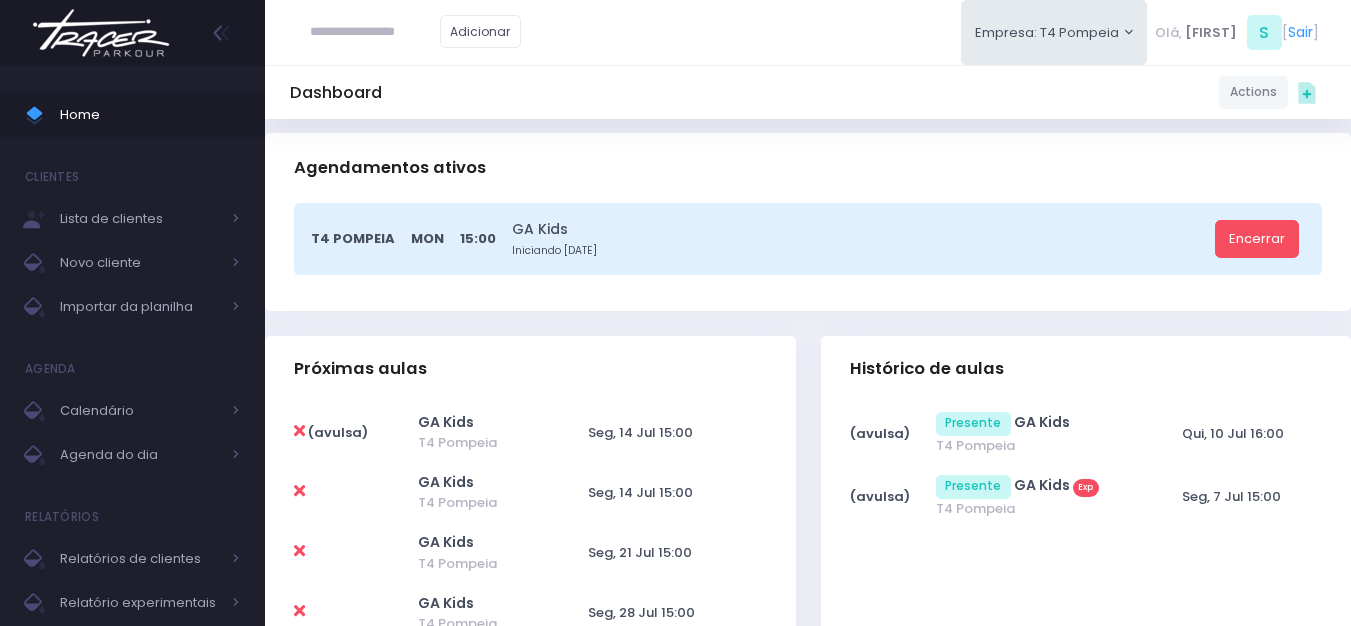 scroll, scrollTop: 500, scrollLeft: 0, axis: vertical 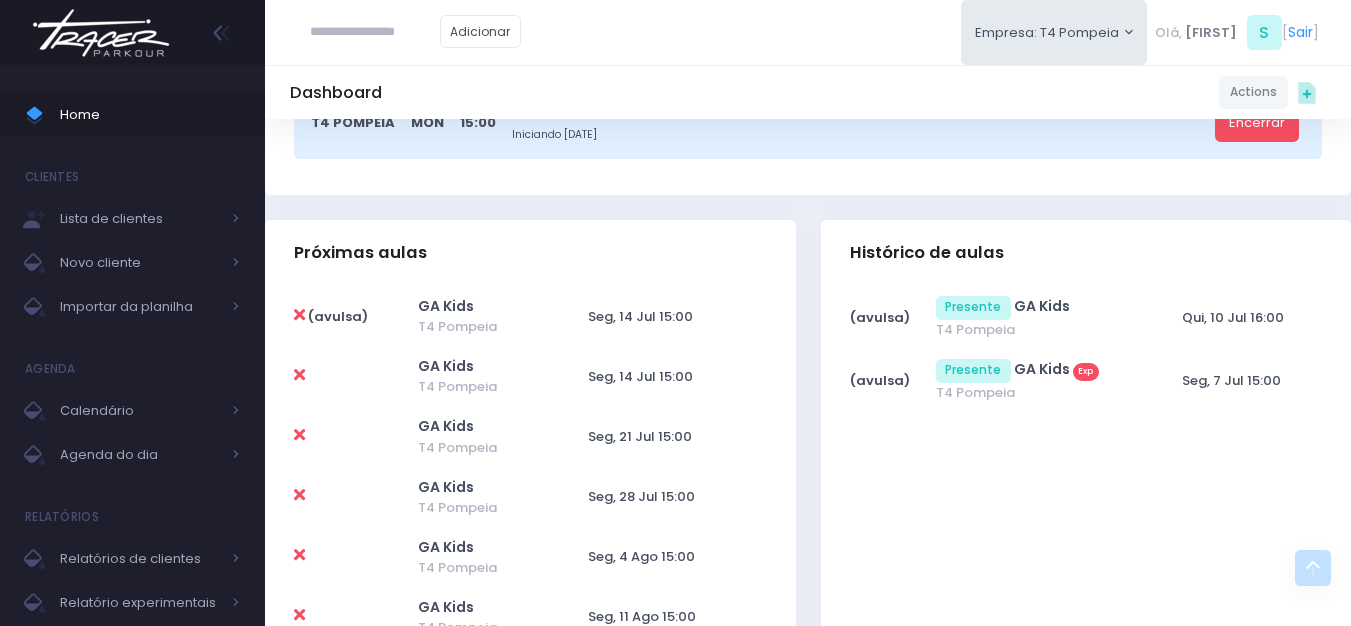 click at bounding box center [299, 315] 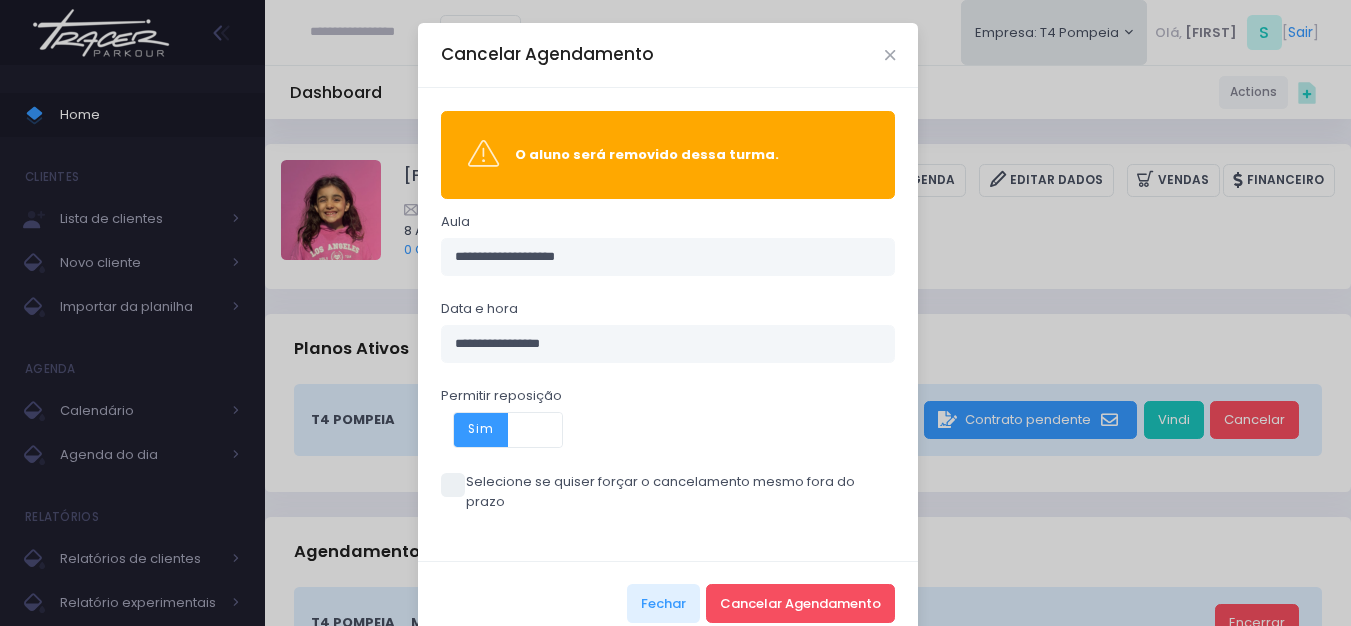 click at bounding box center [535, 430] 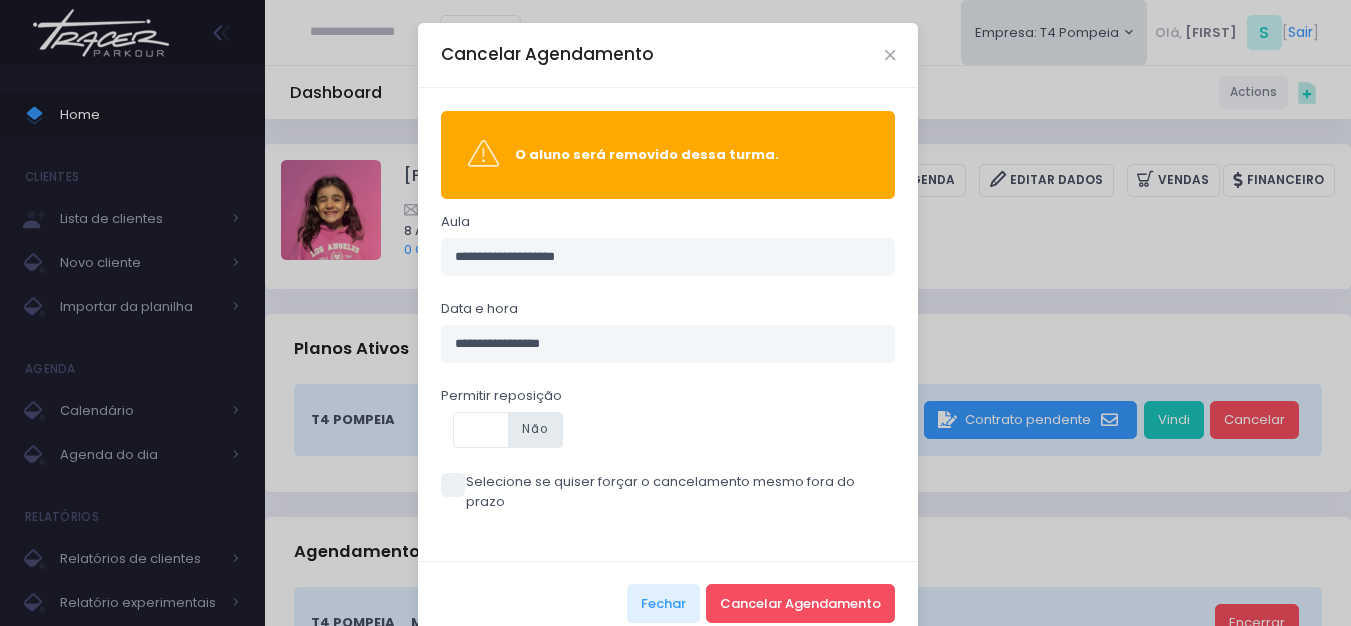 click on "Selecione se quiser forçar o cancelamento mesmo fora do prazo" at bounding box center (668, 491) 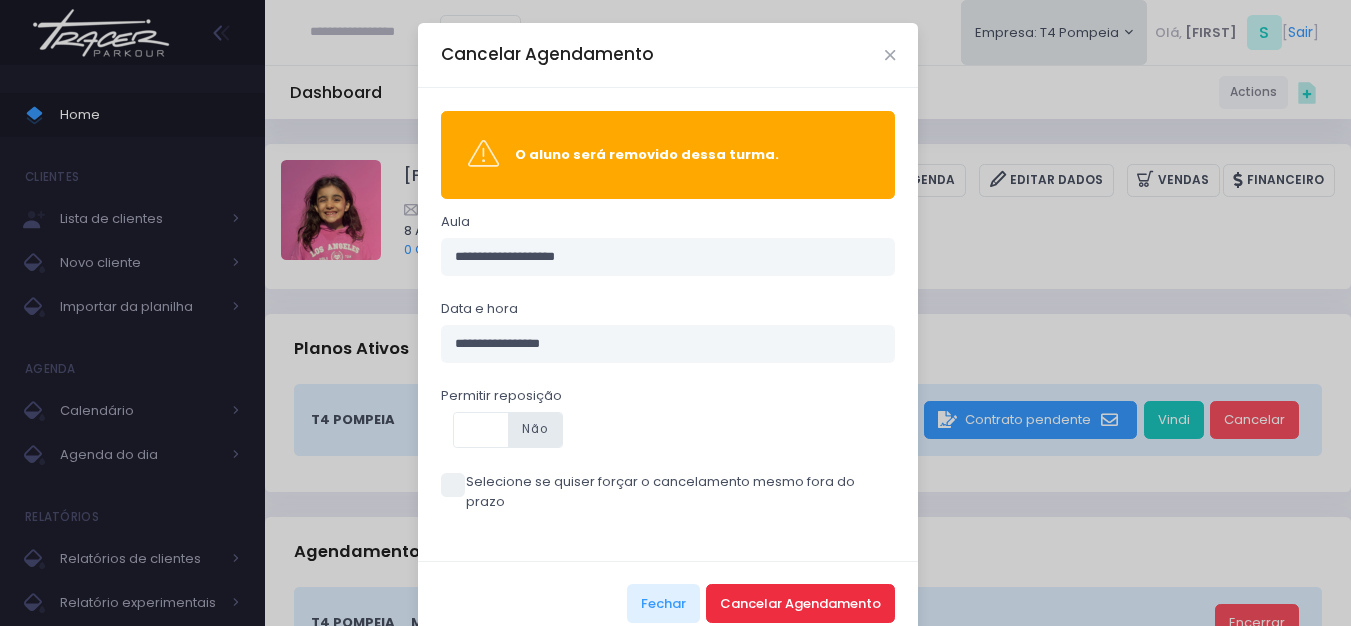 click on "Cancelar Agendamento" at bounding box center [800, 603] 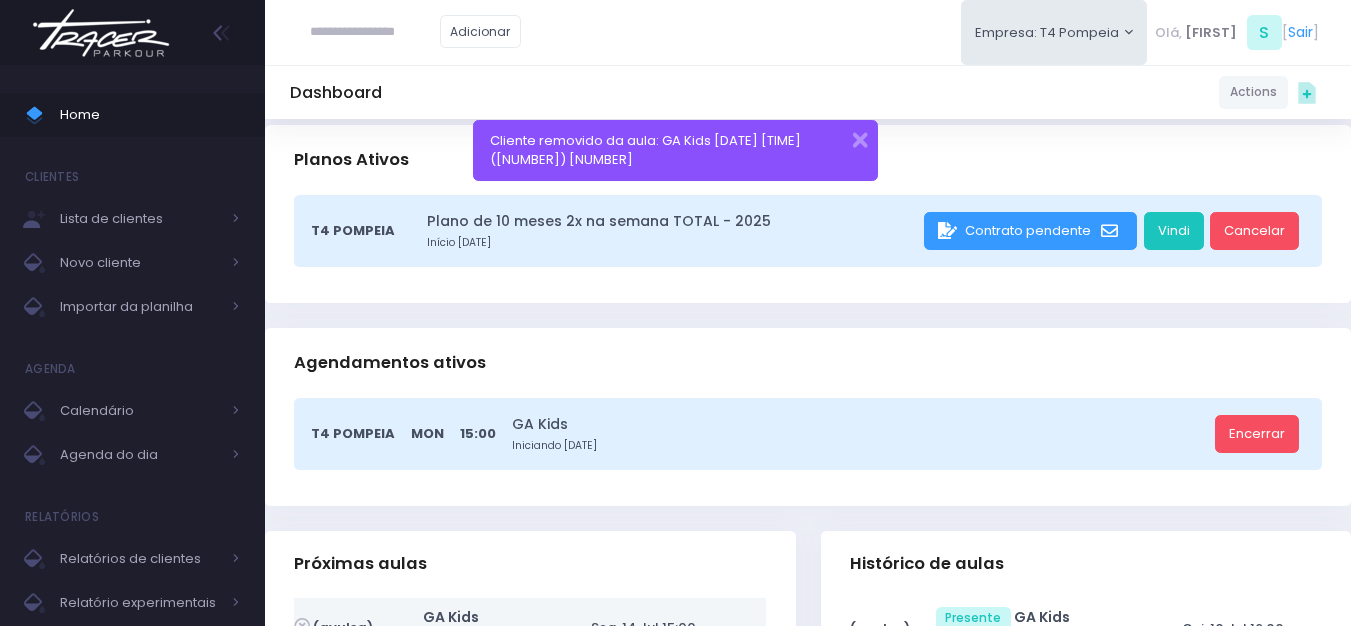 scroll, scrollTop: 500, scrollLeft: 0, axis: vertical 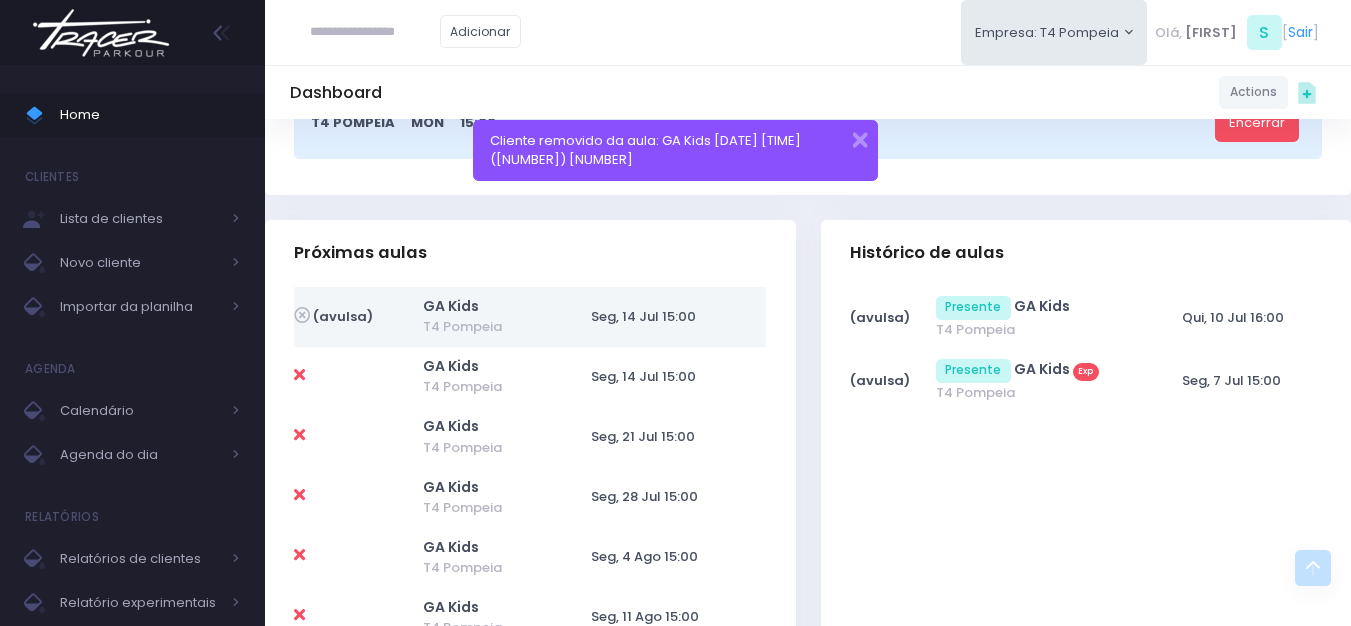click at bounding box center (101, 33) 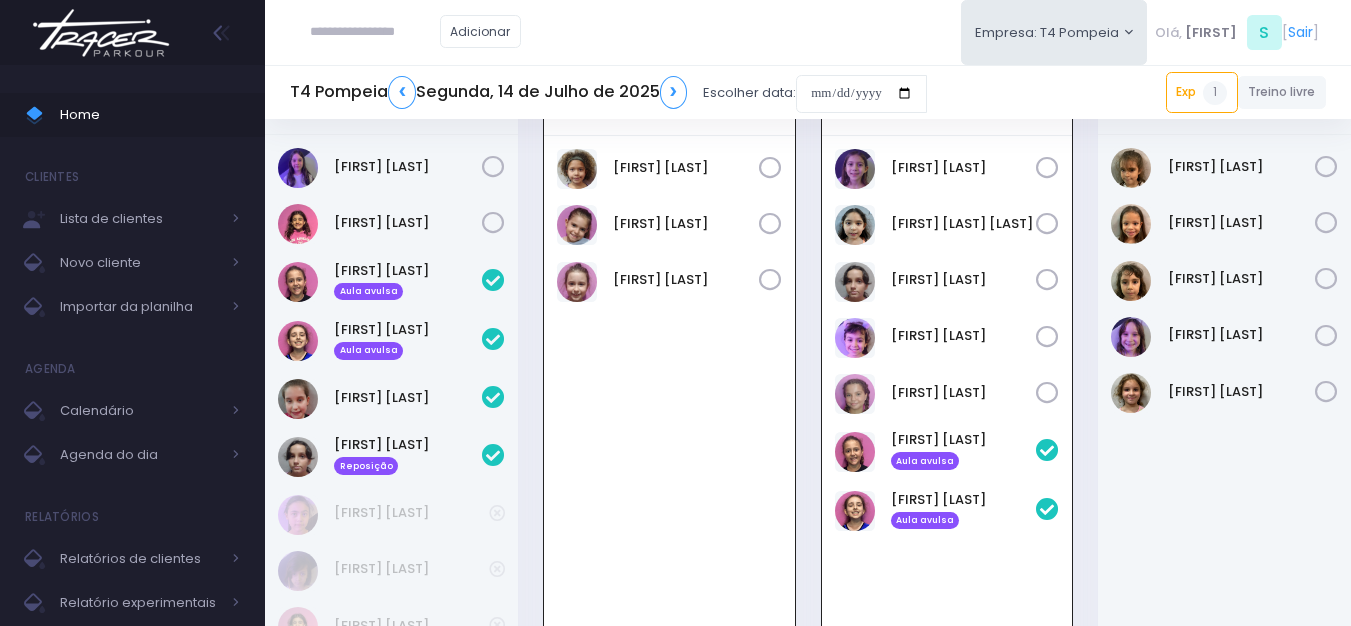 scroll, scrollTop: 44, scrollLeft: 0, axis: vertical 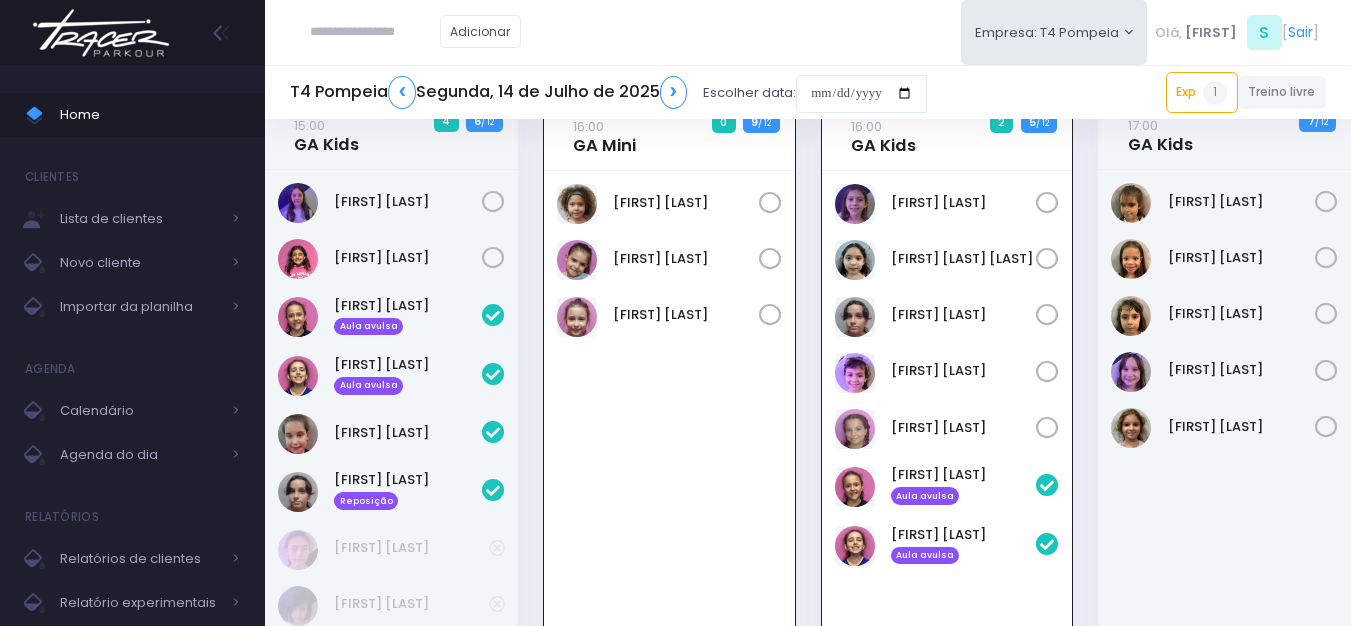 click at bounding box center [101, 33] 